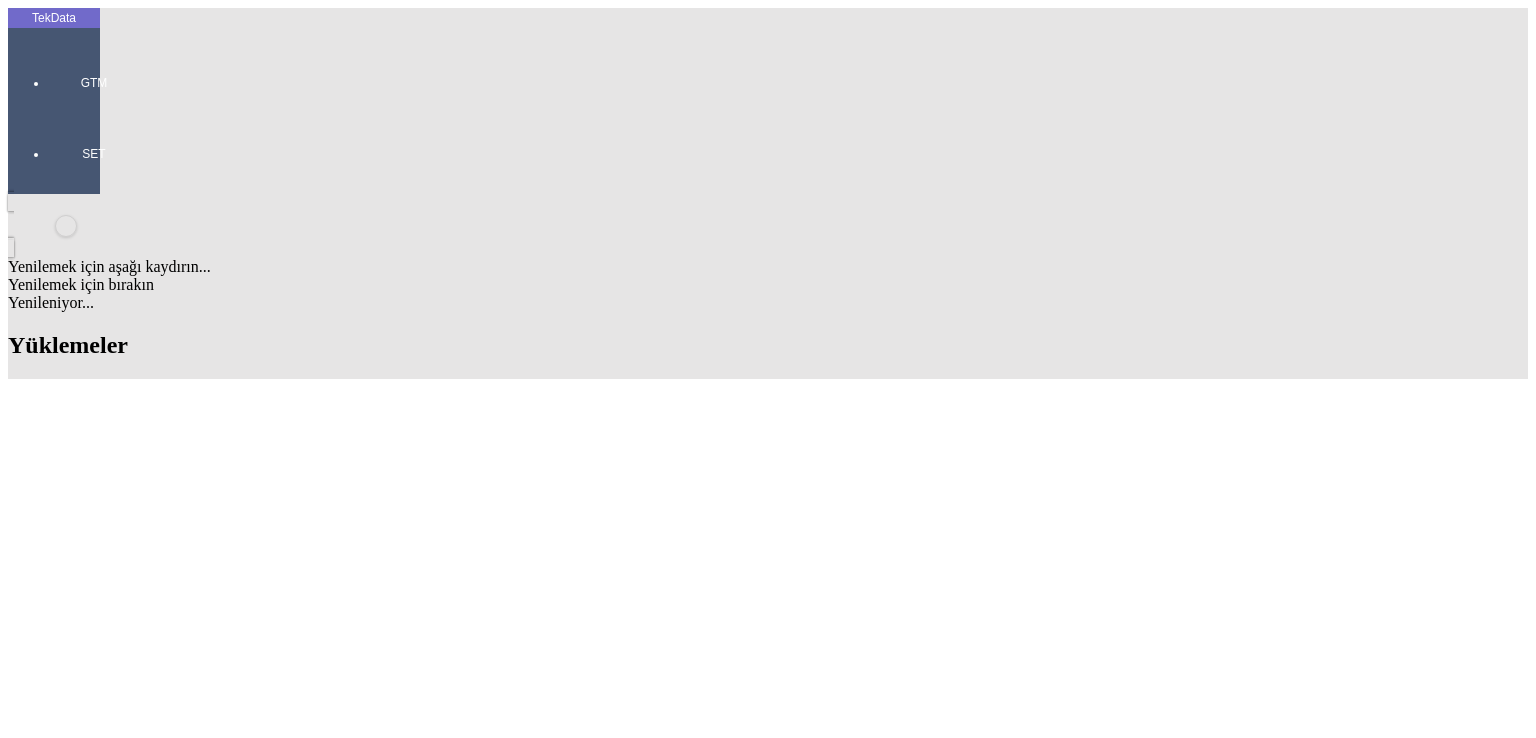 scroll, scrollTop: 0, scrollLeft: 0, axis: both 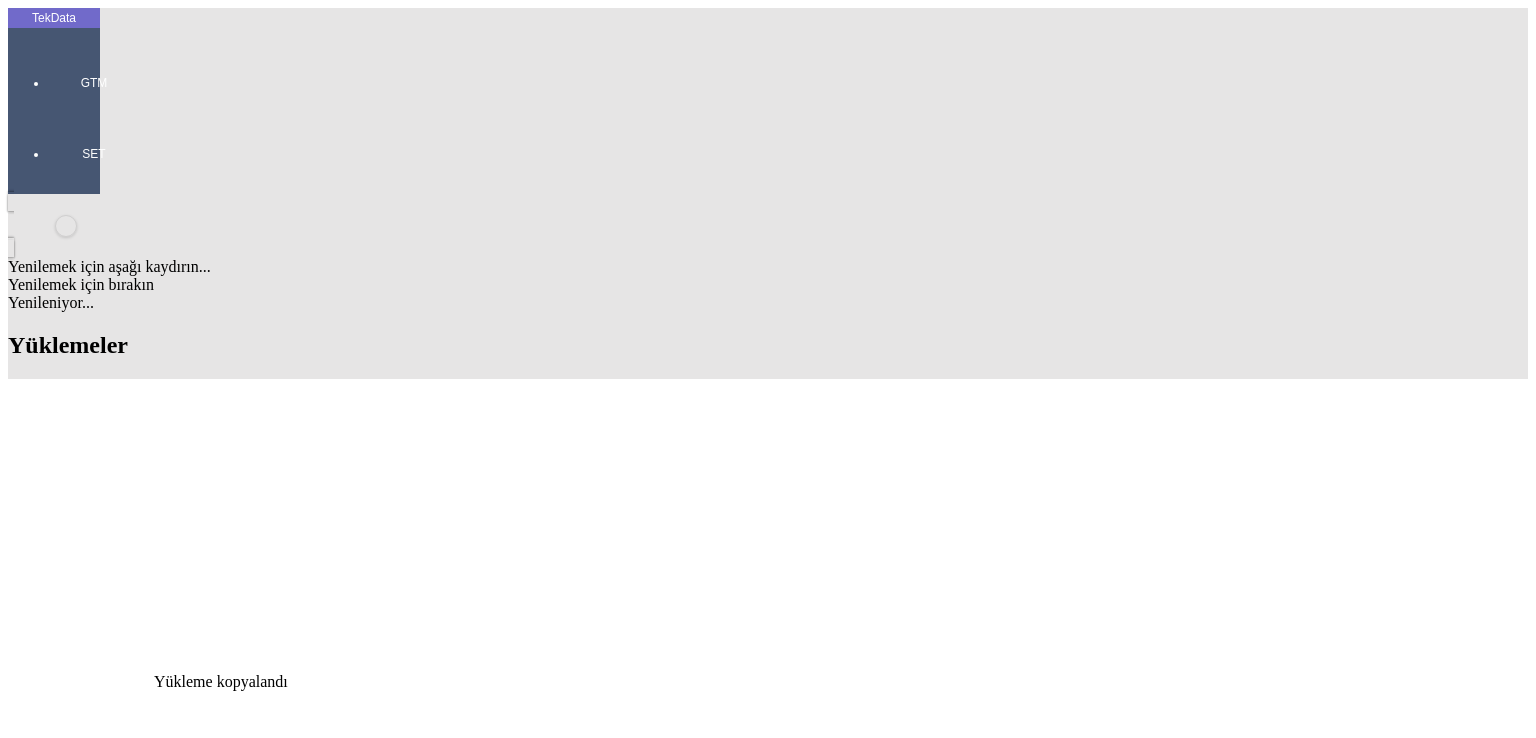 click on "[DATE]" 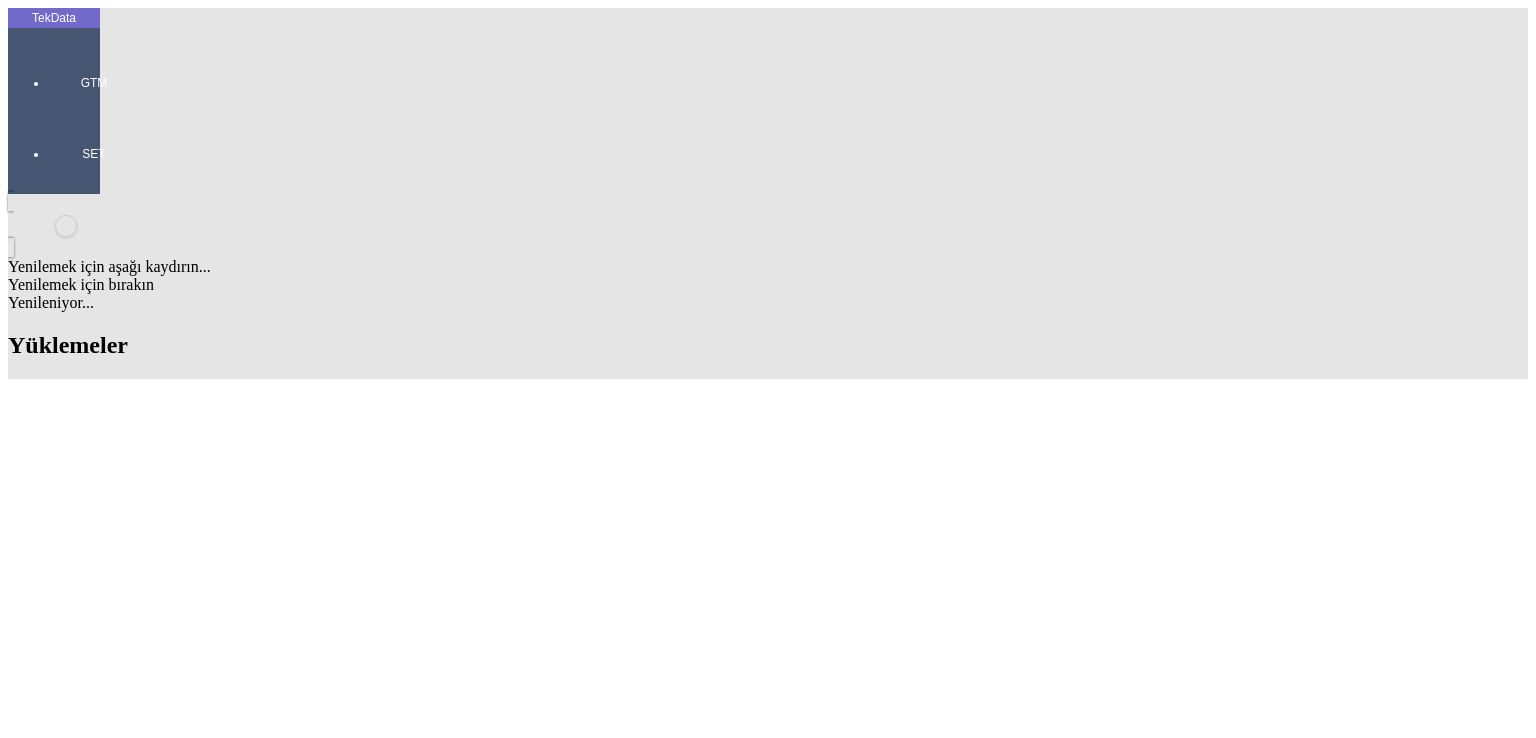 scroll, scrollTop: 0, scrollLeft: 84, axis: horizontal 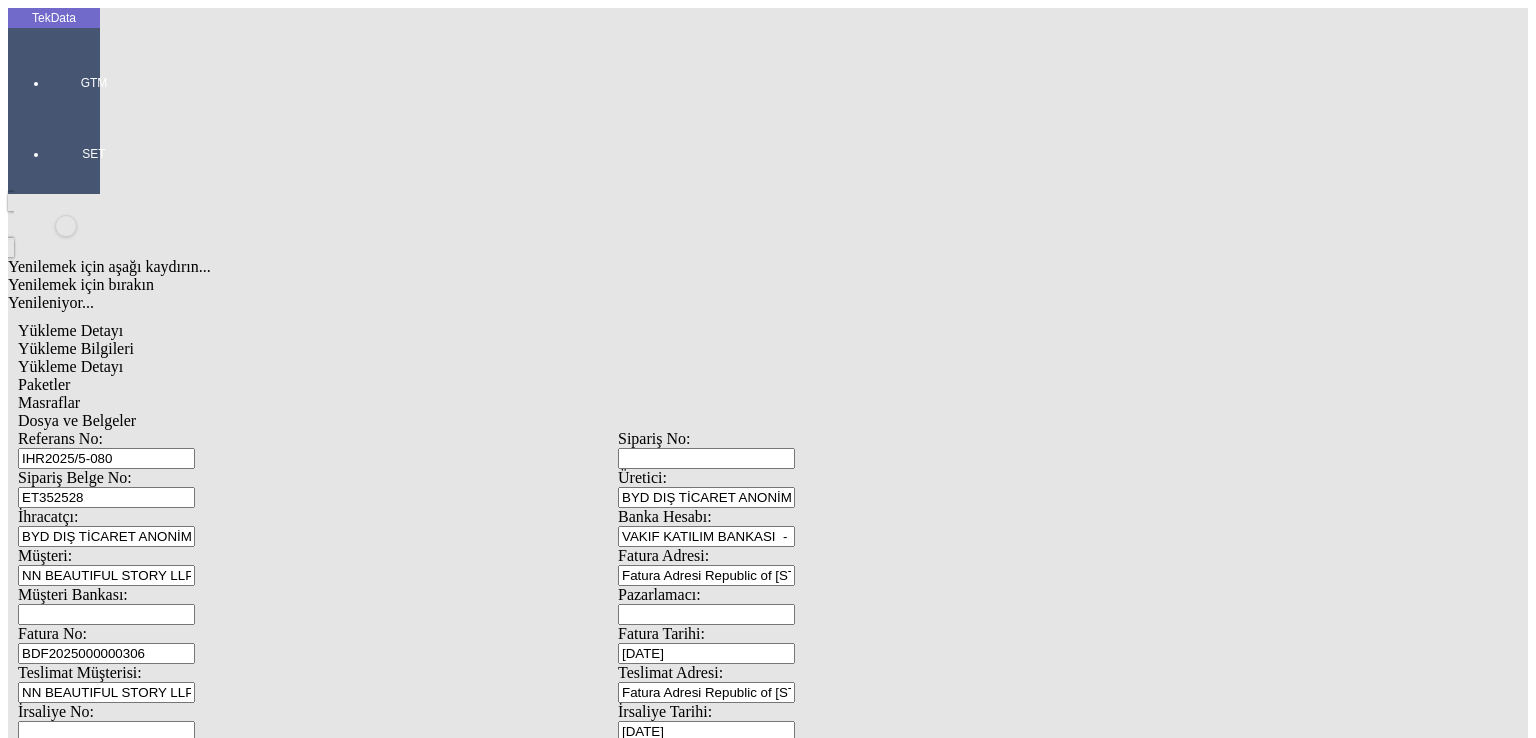 drag, startPoint x: 392, startPoint y: 141, endPoint x: 60, endPoint y: 150, distance: 332.12198 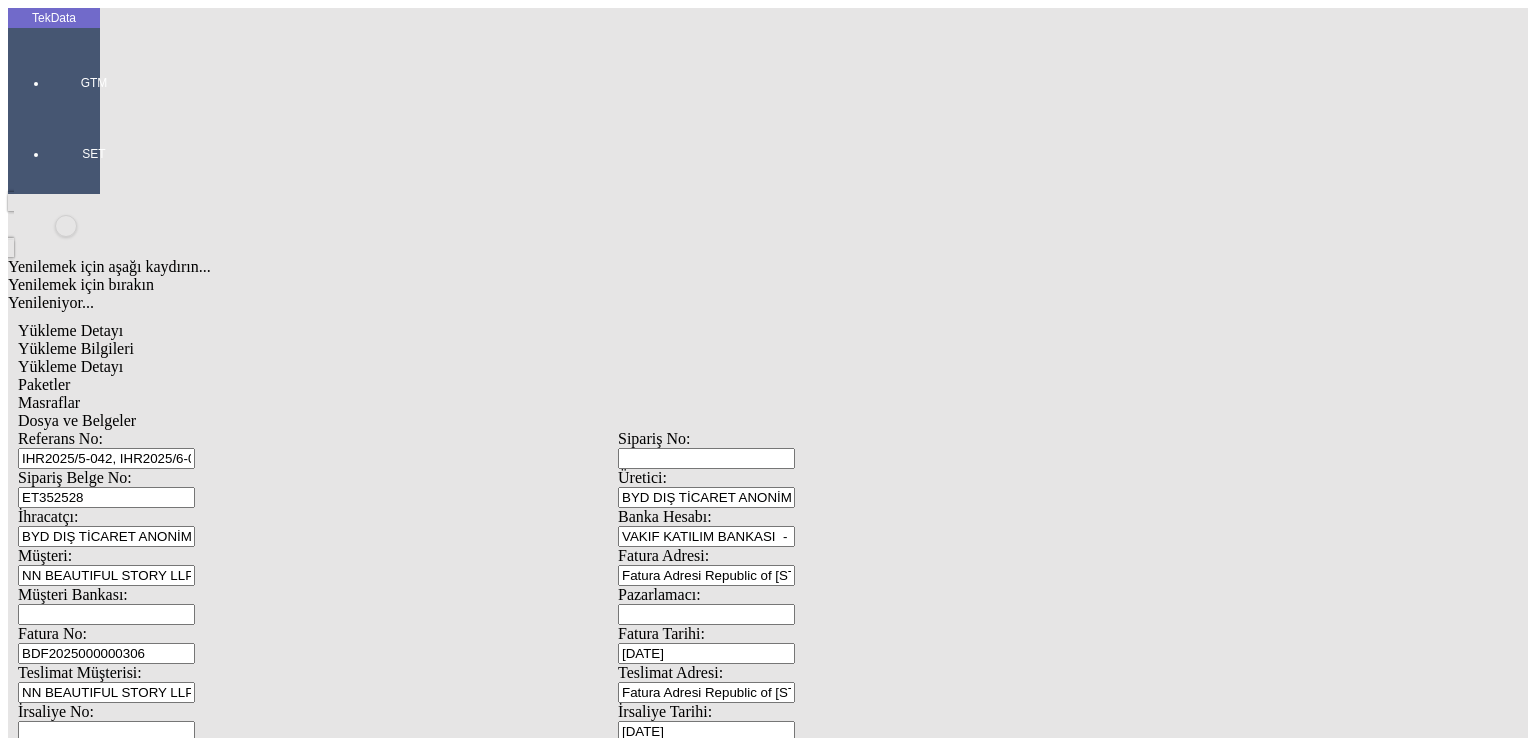 type on "IHR2025/5-042, IHR2025/6-061" 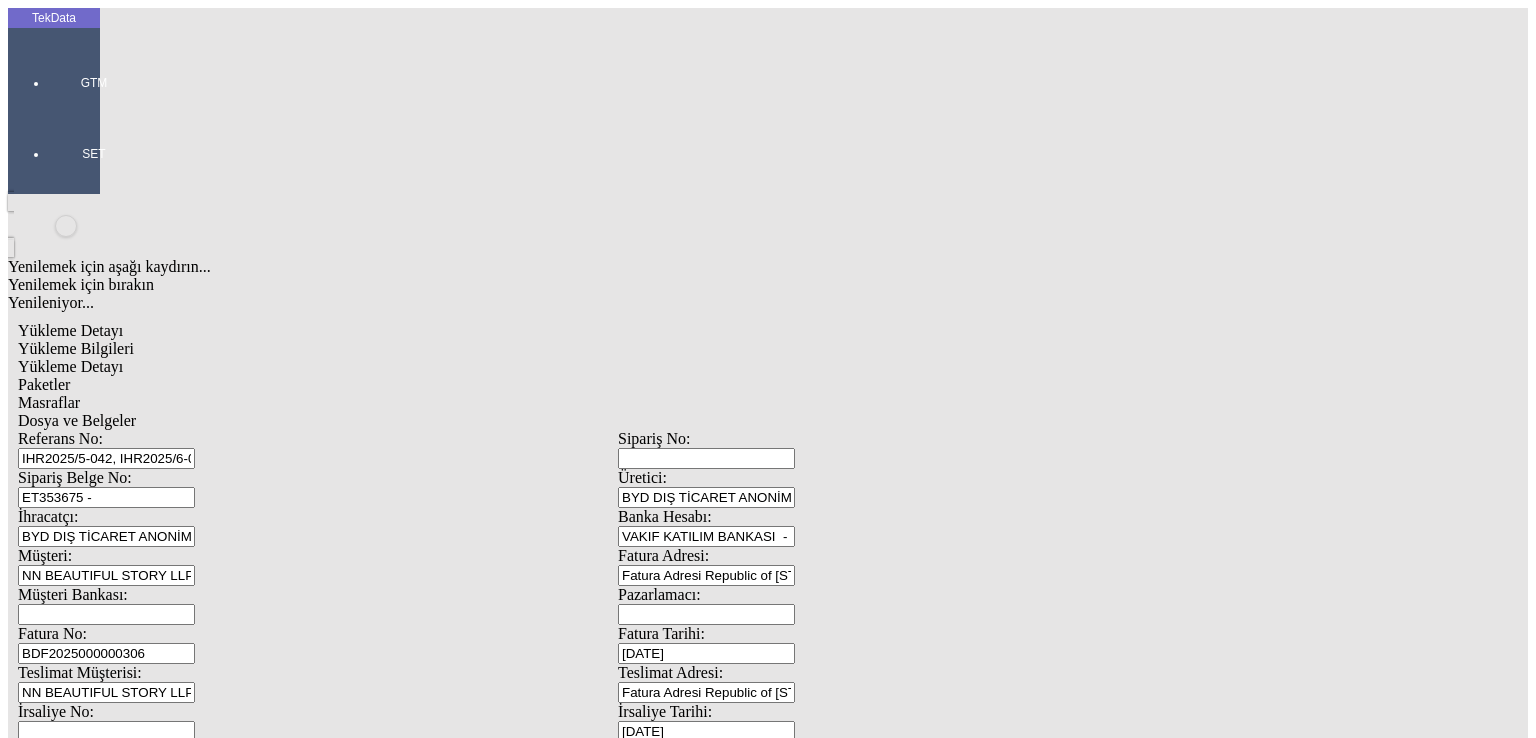 paste on "ET353676" 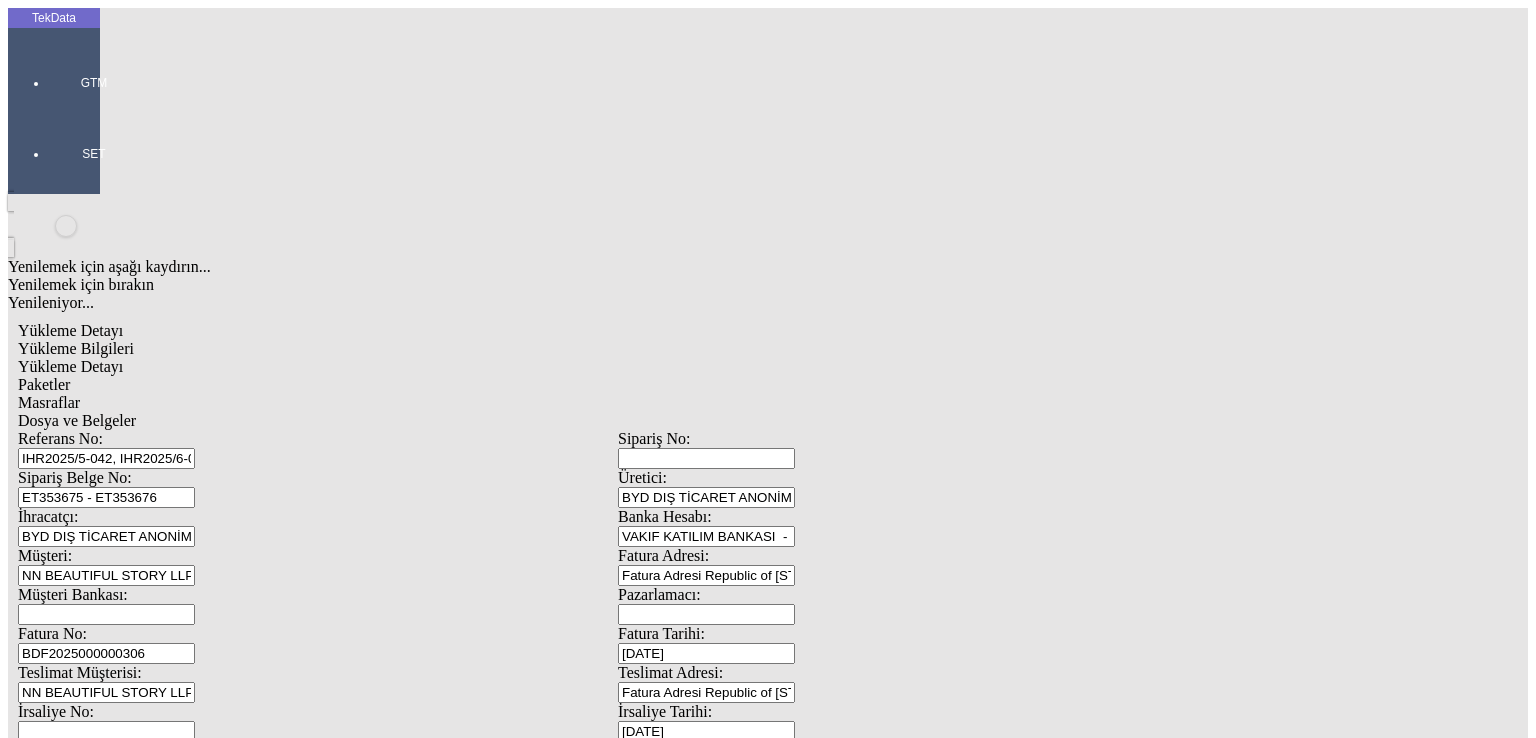 type on "ET353675 - ET353676" 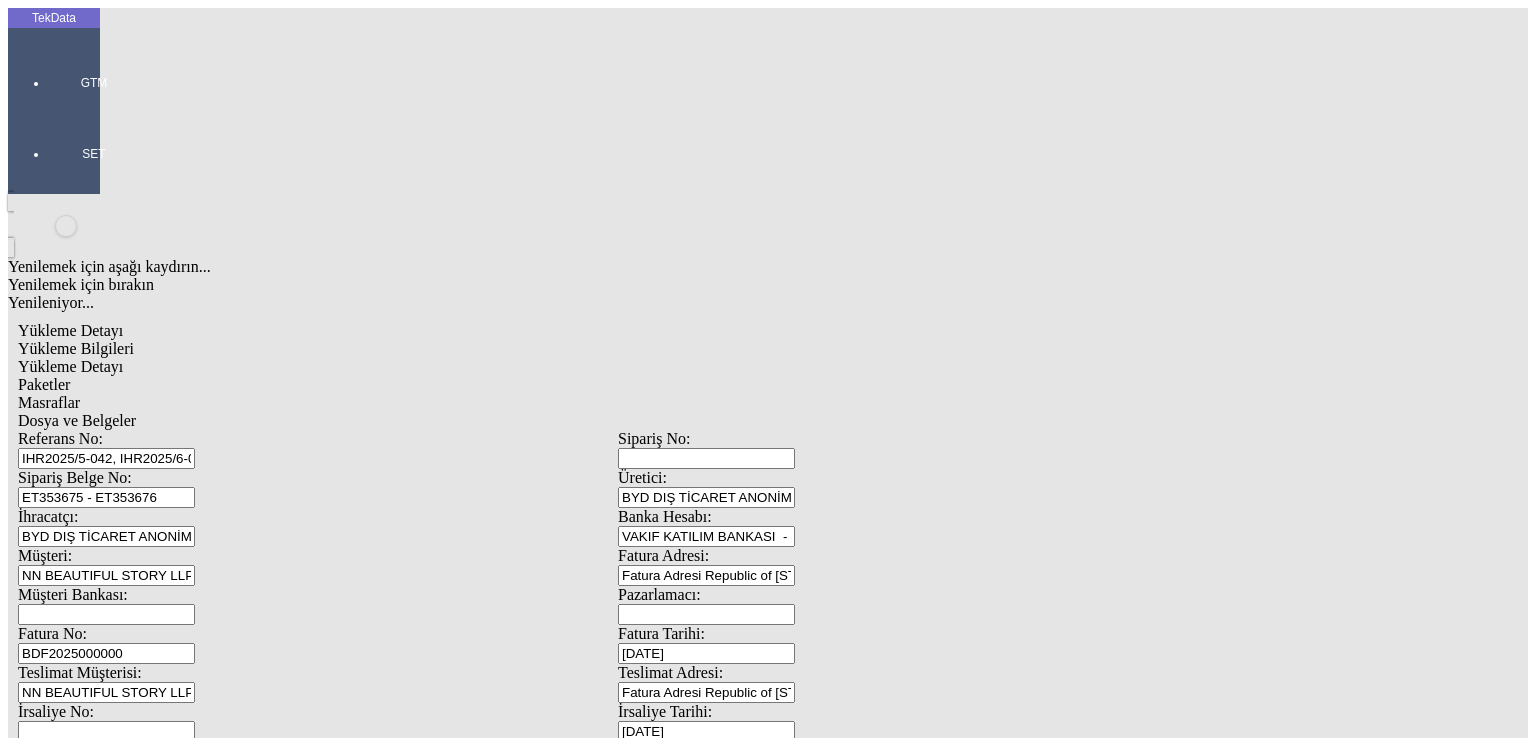 type on "BDF2025000000" 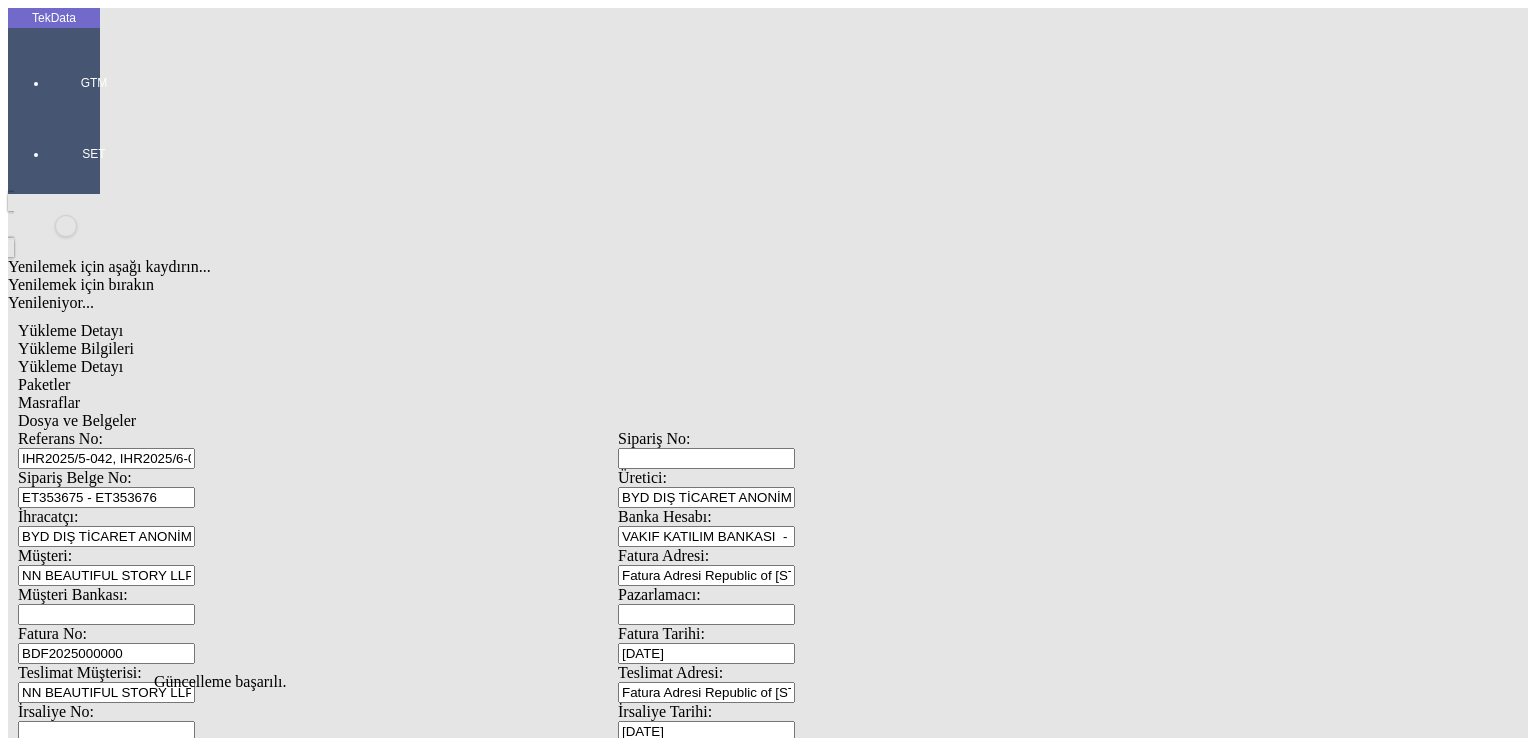 scroll, scrollTop: 0, scrollLeft: 0, axis: both 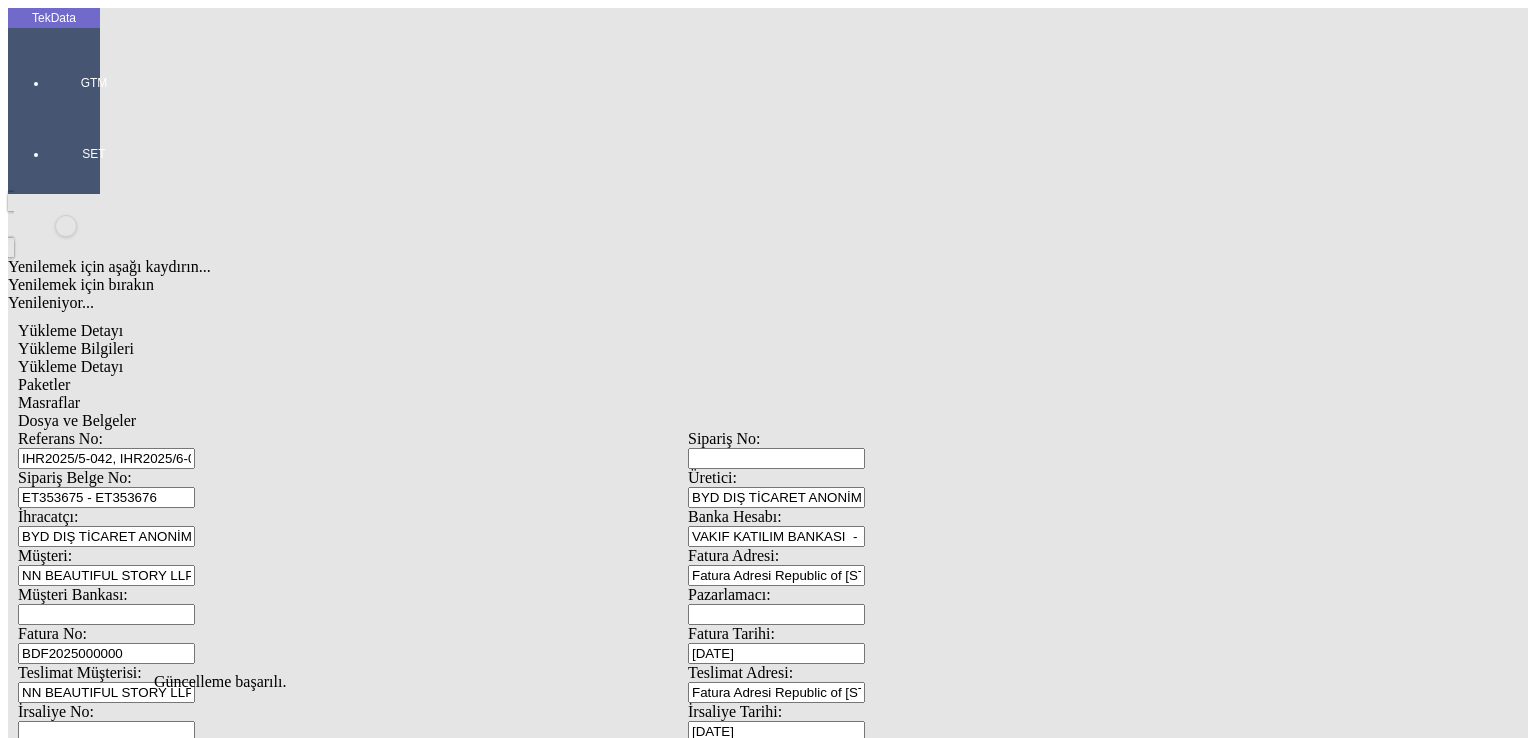 click on "Sil" at bounding box center [105, 1507] 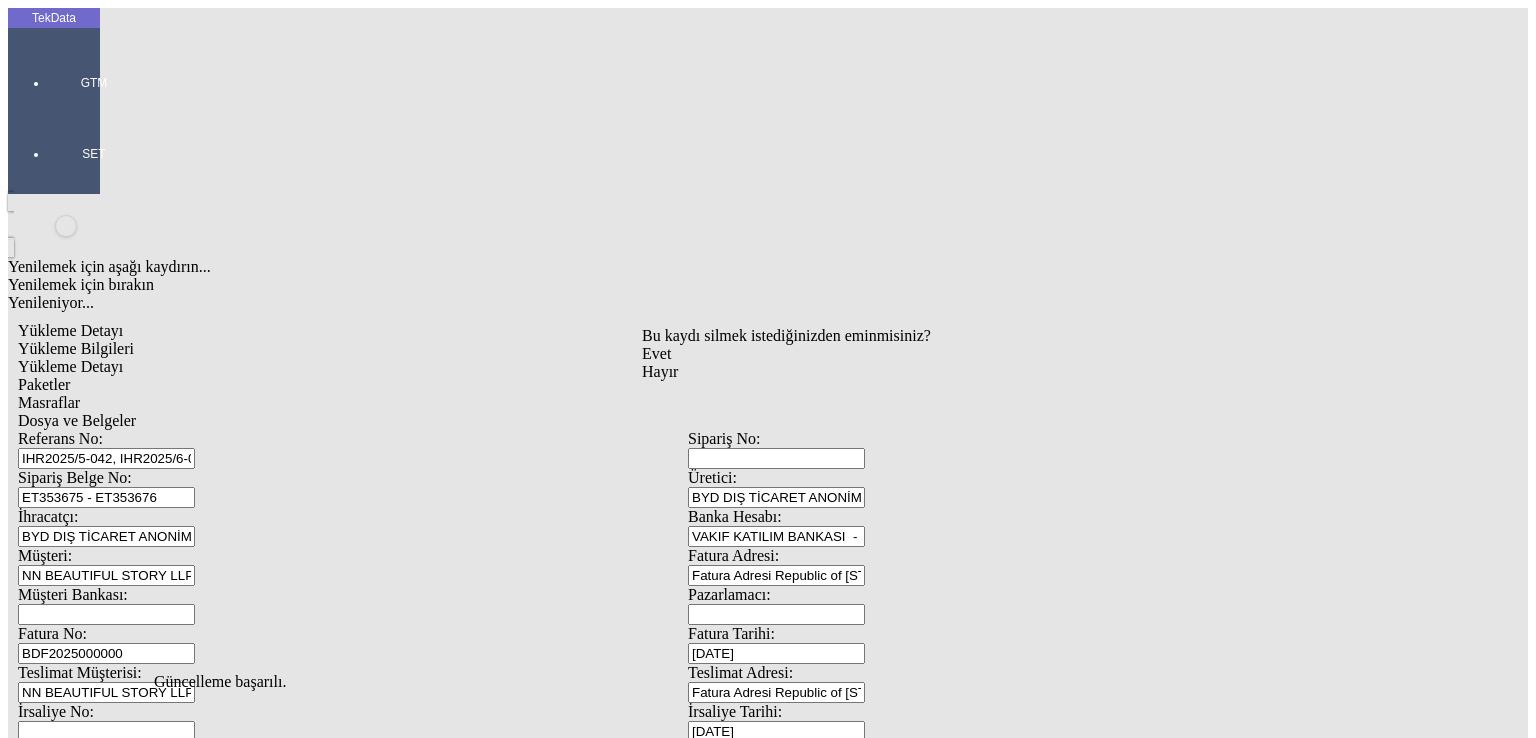 click on "Evet" at bounding box center (656, 353) 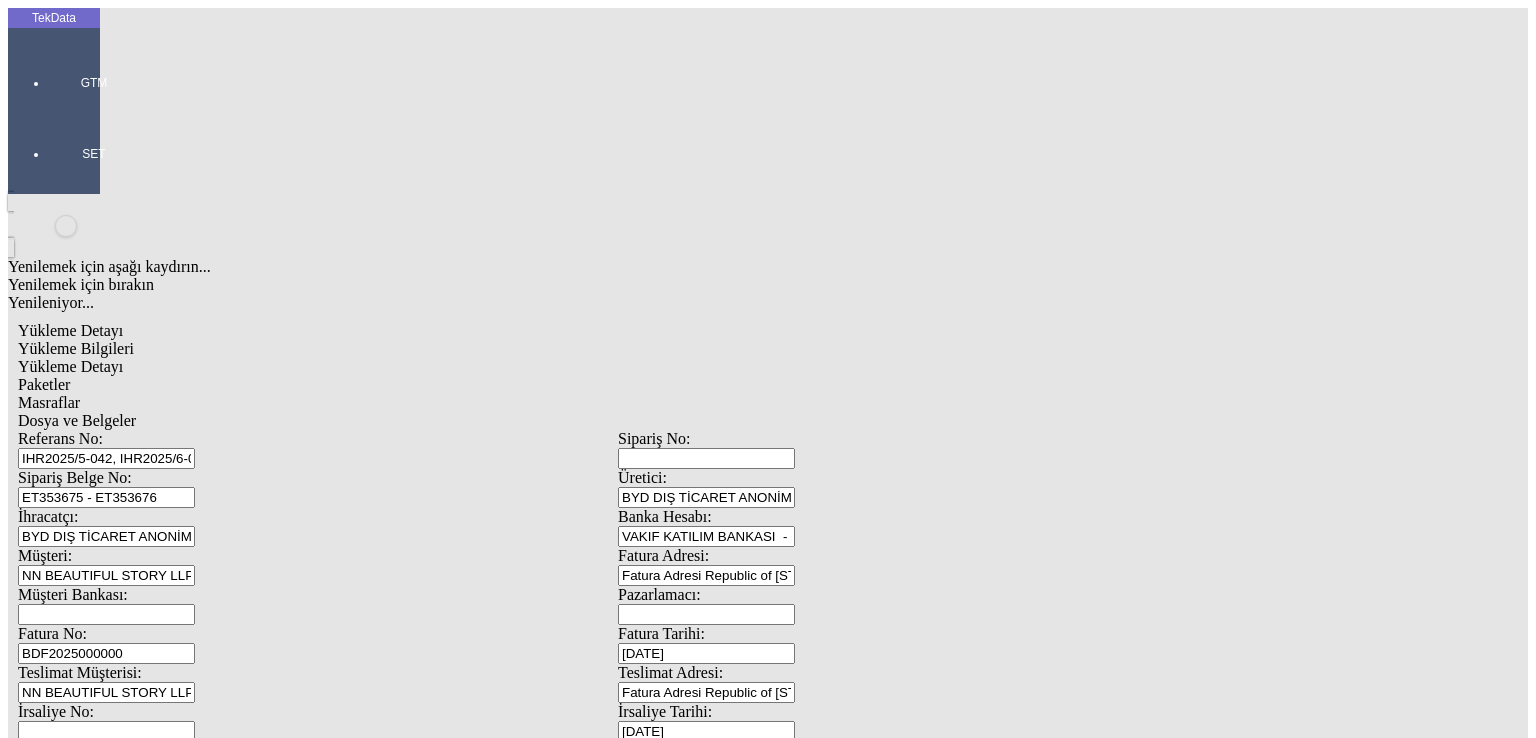 click at bounding box center [18, 1374] 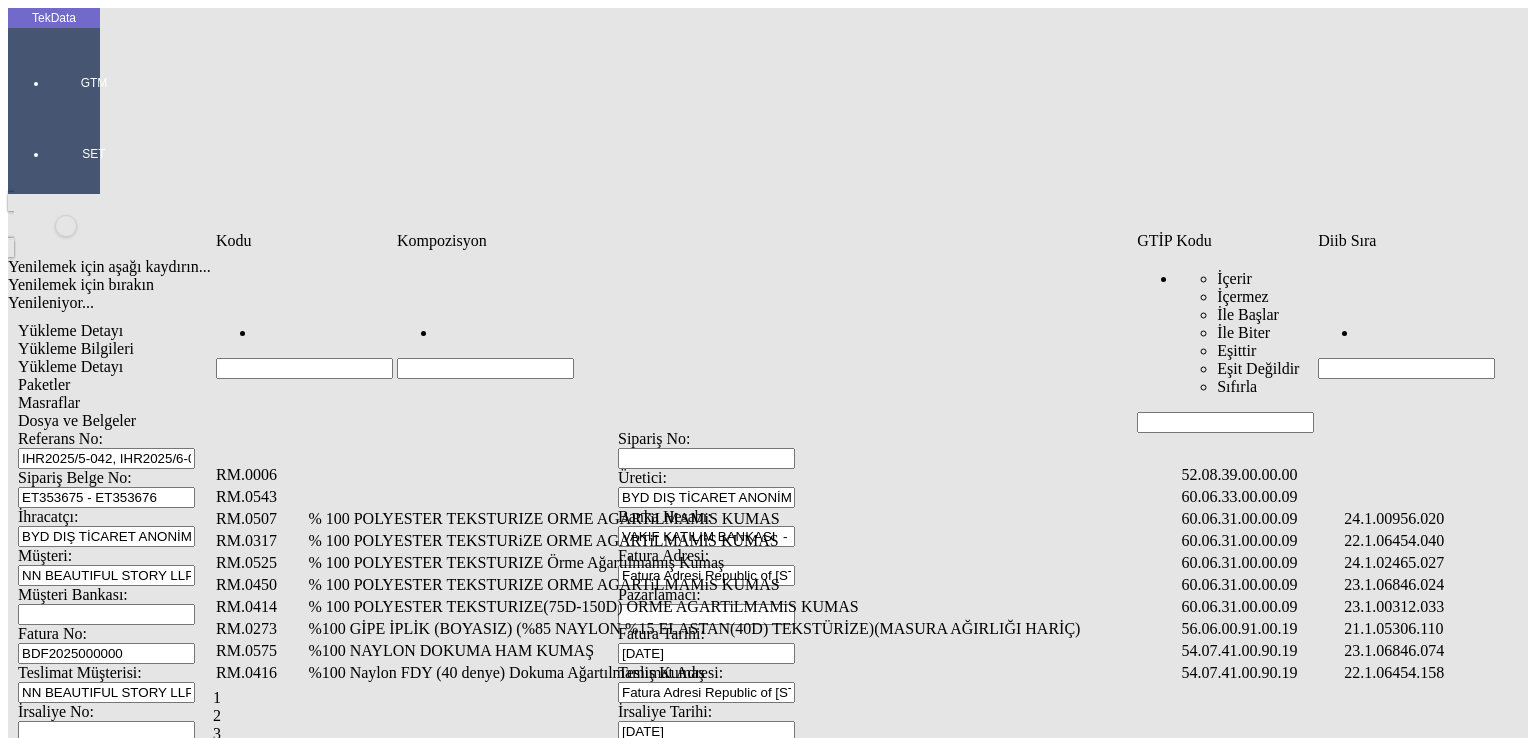click at bounding box center [1406, 368] 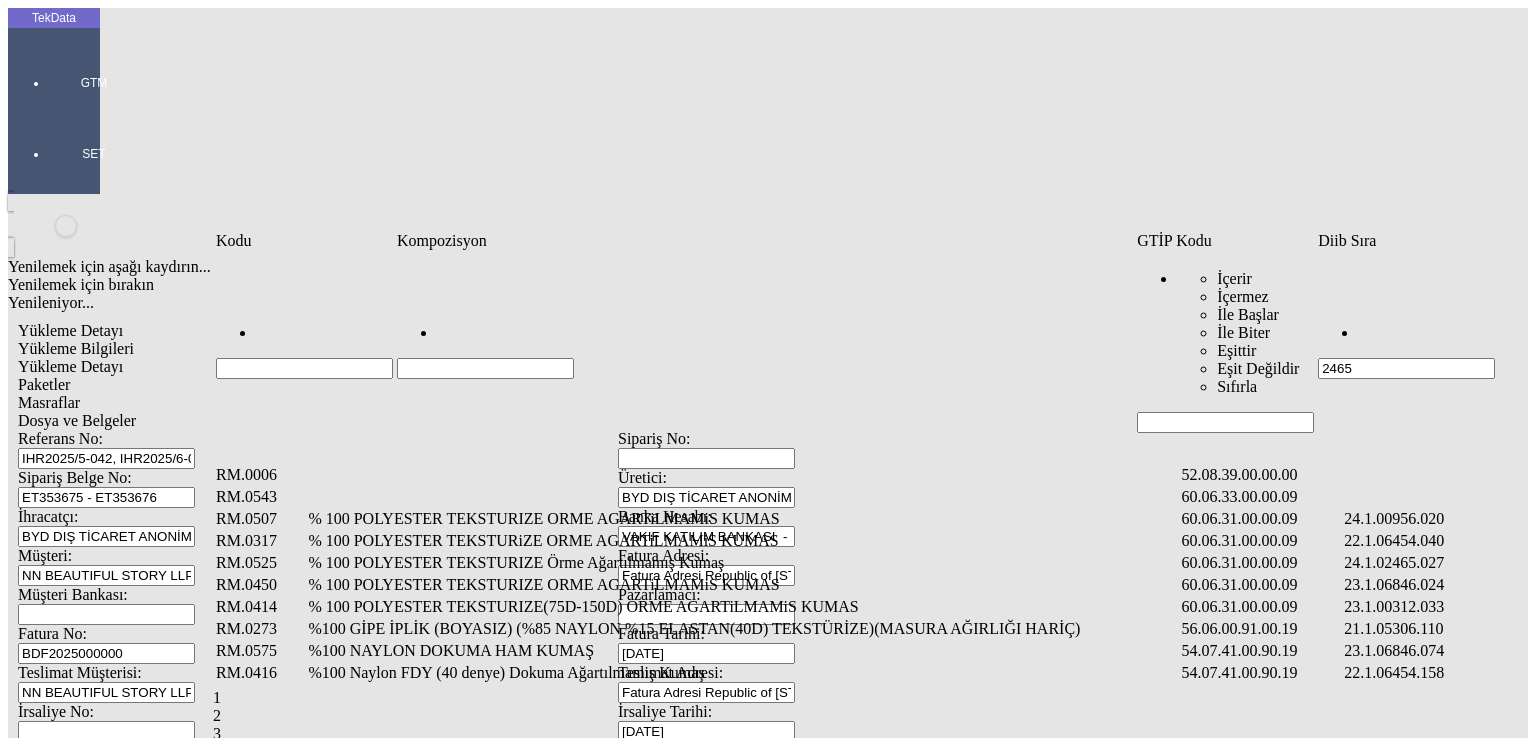 type on "2465" 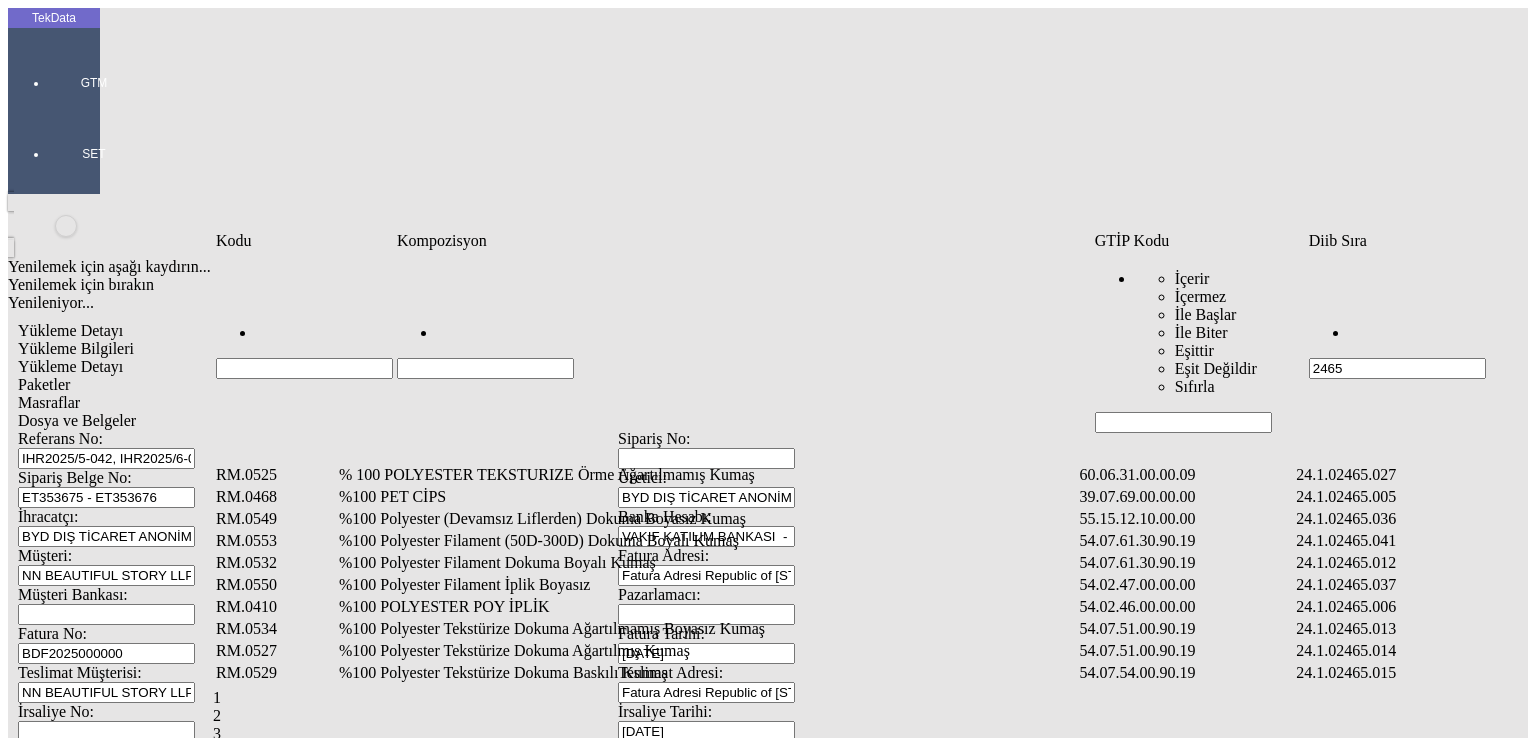 click on "%100 Polyester Filament Dokuma Boyalı Kumaş" at bounding box center (707, 563) 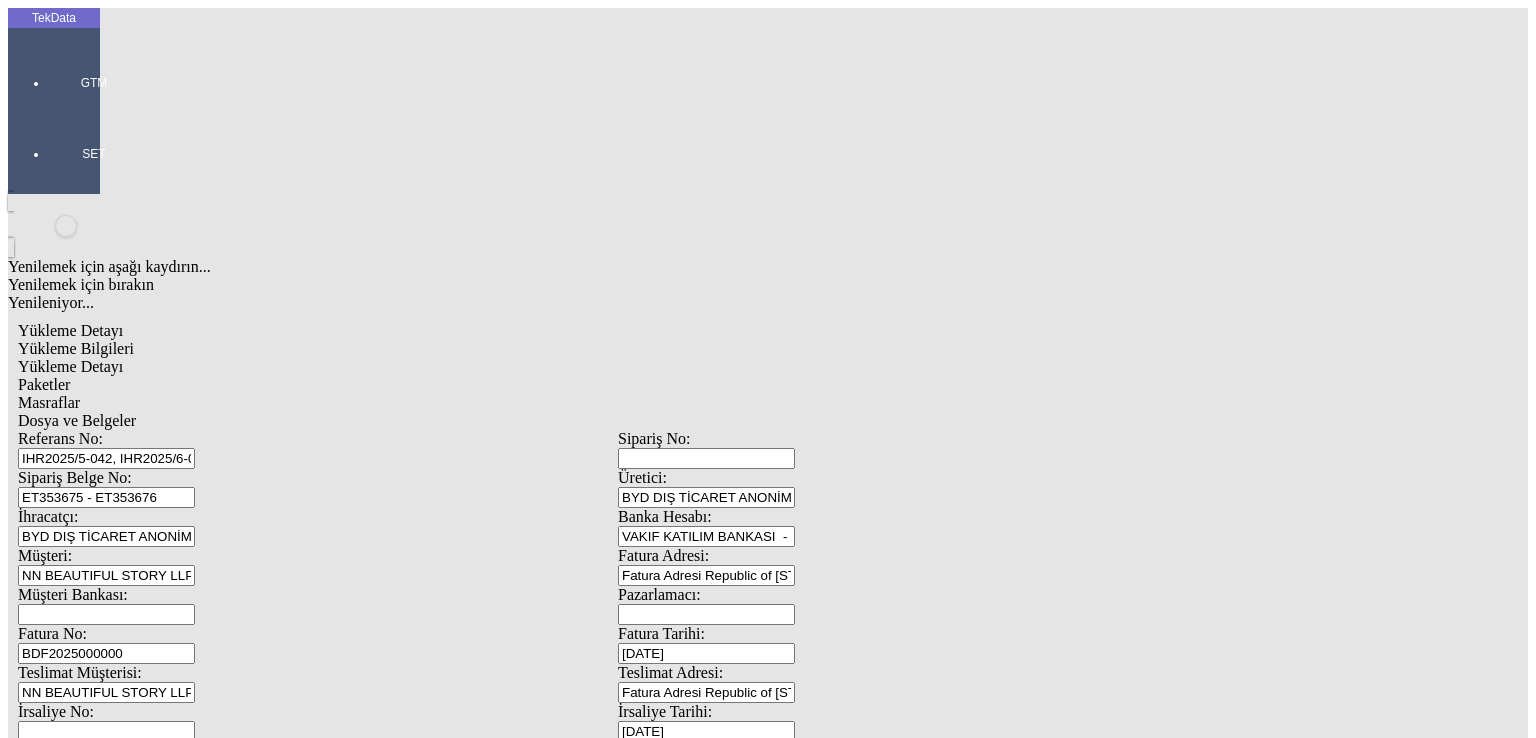 click on "Miktarı:  *" at bounding box center [109, 1885] 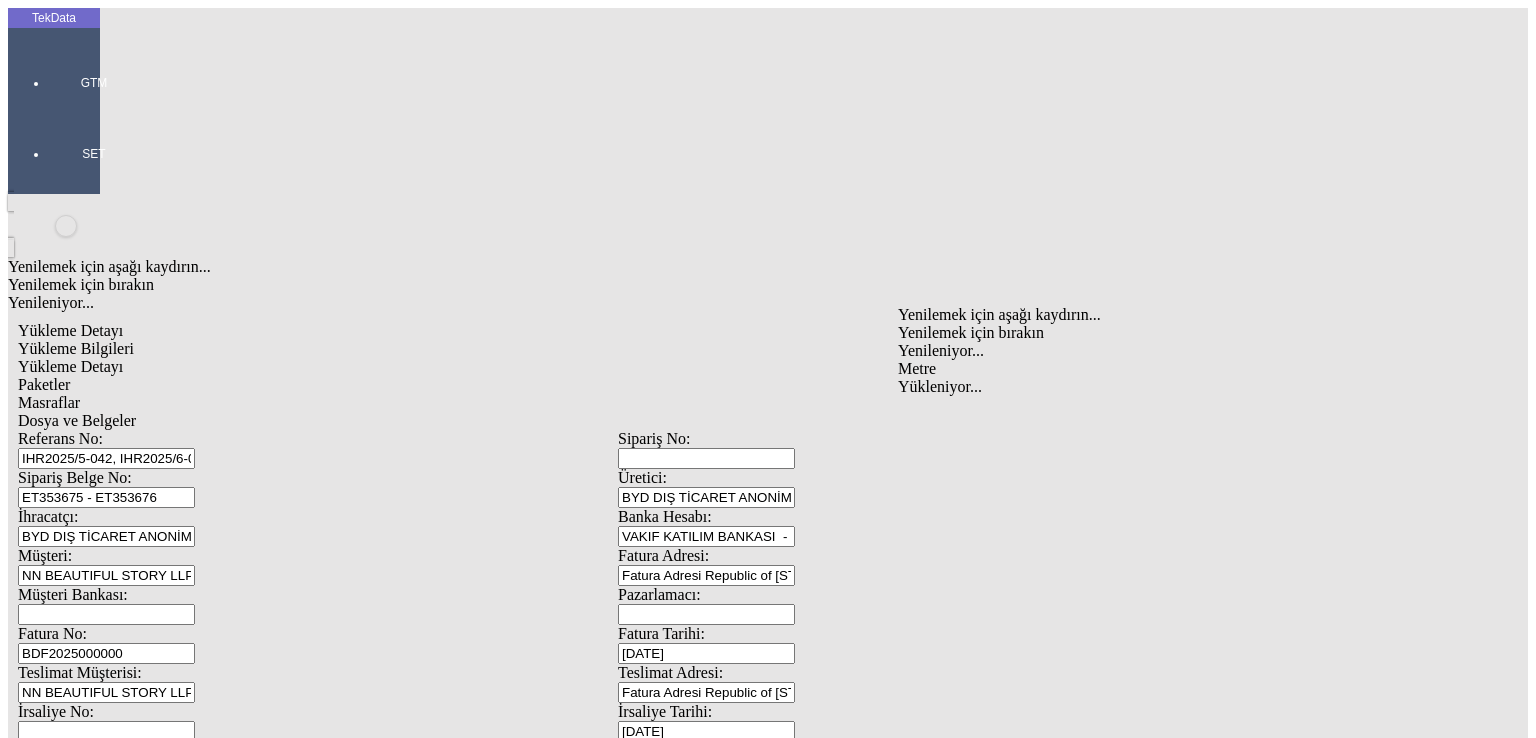 click on "Metre" at bounding box center [1198, 369] 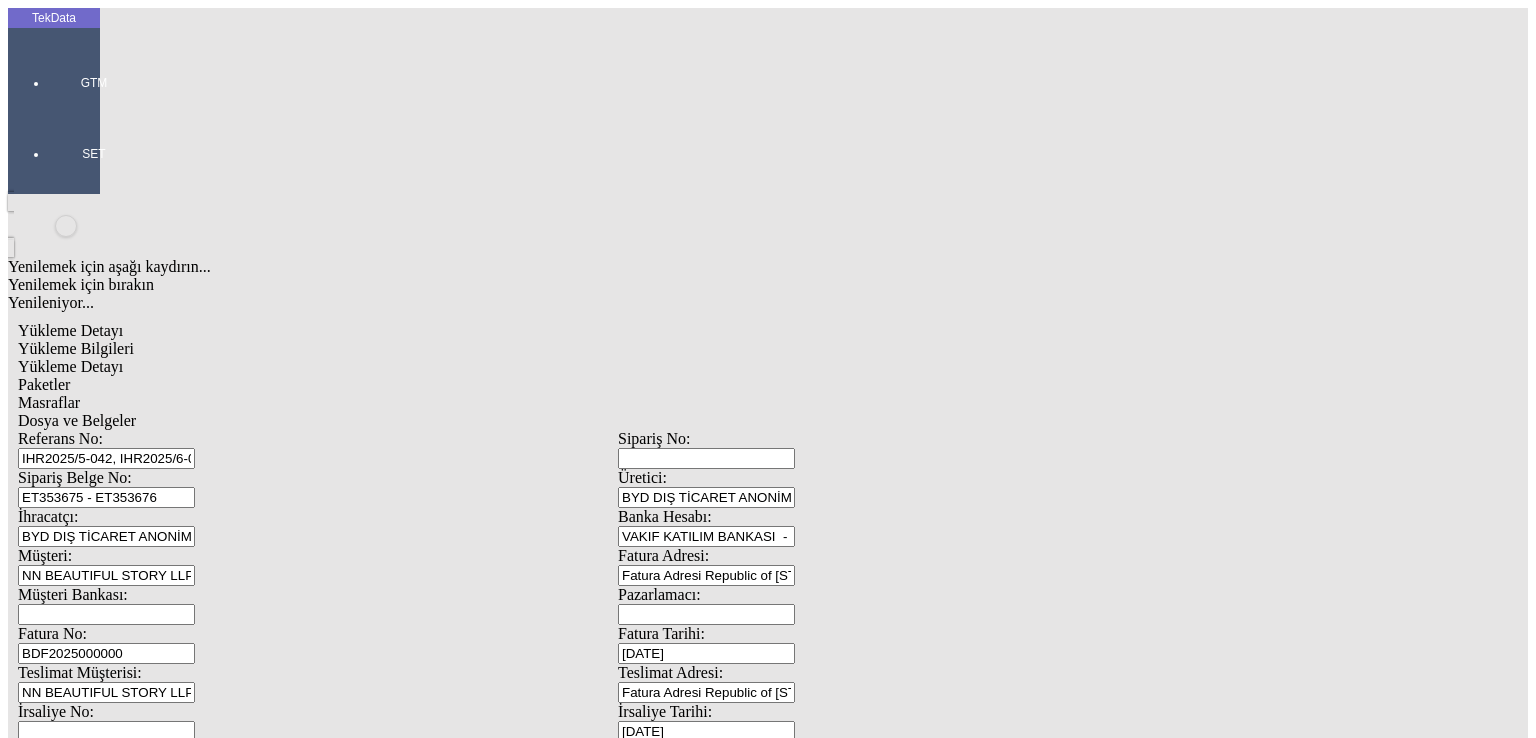 type on "1.95" 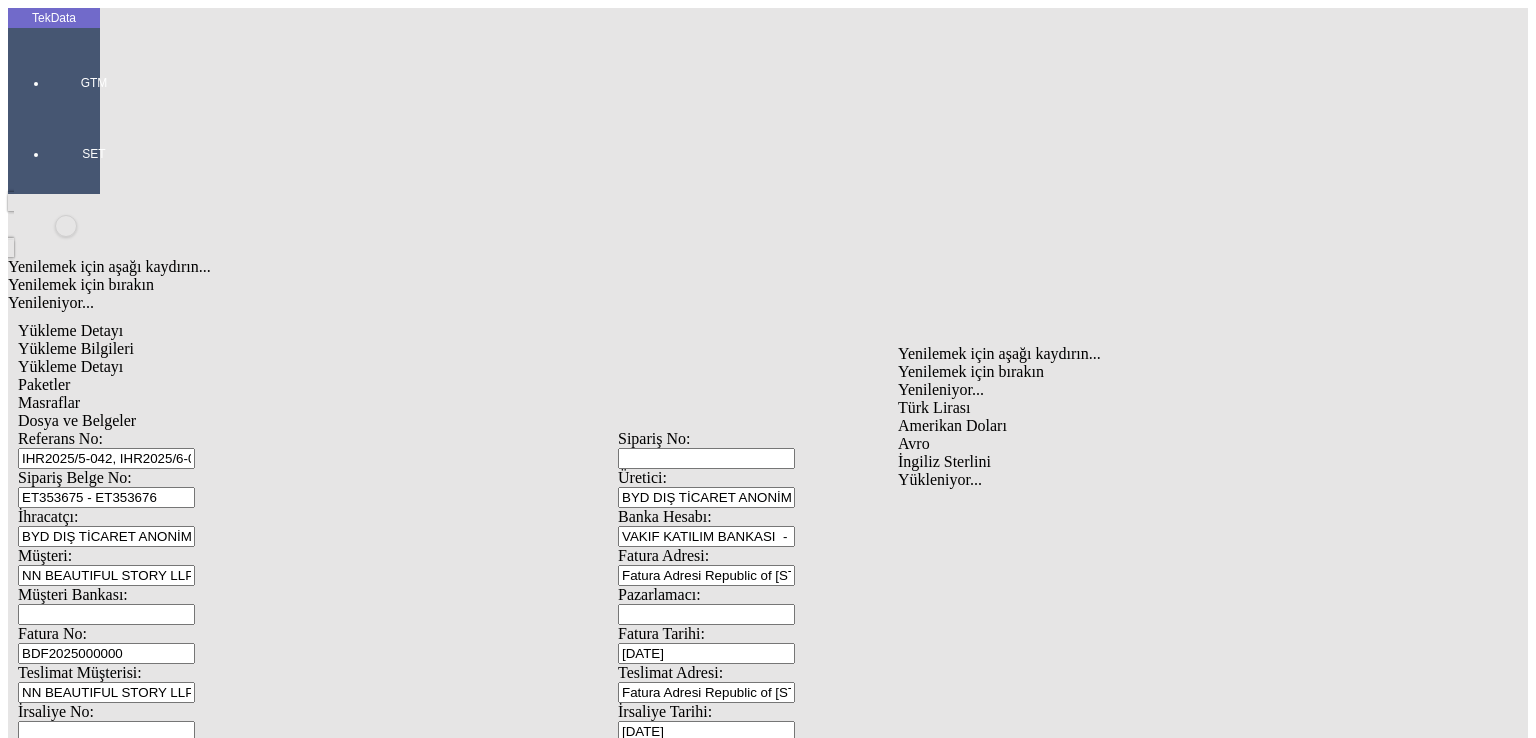 click on "Amerikan Doları" at bounding box center (1198, 426) 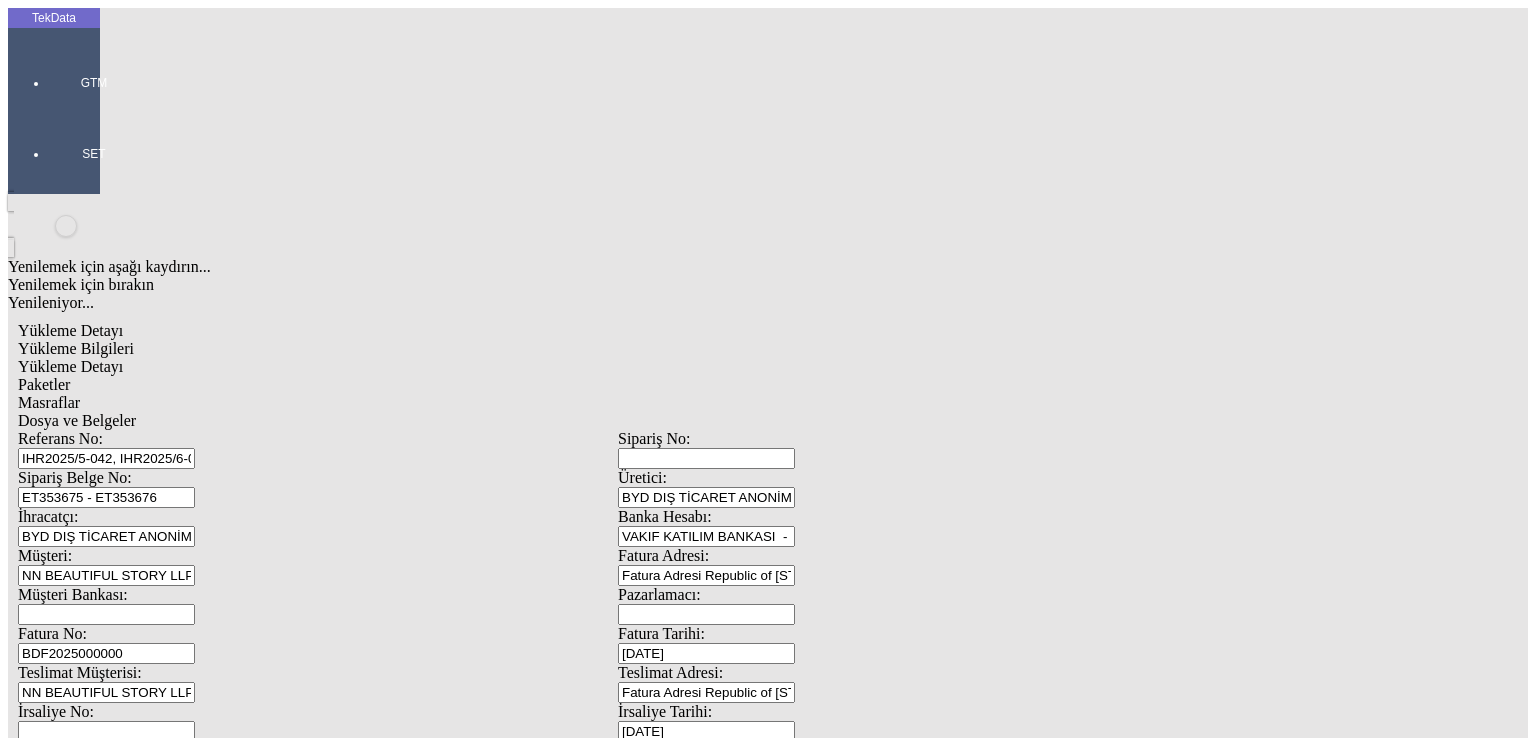 type on "300" 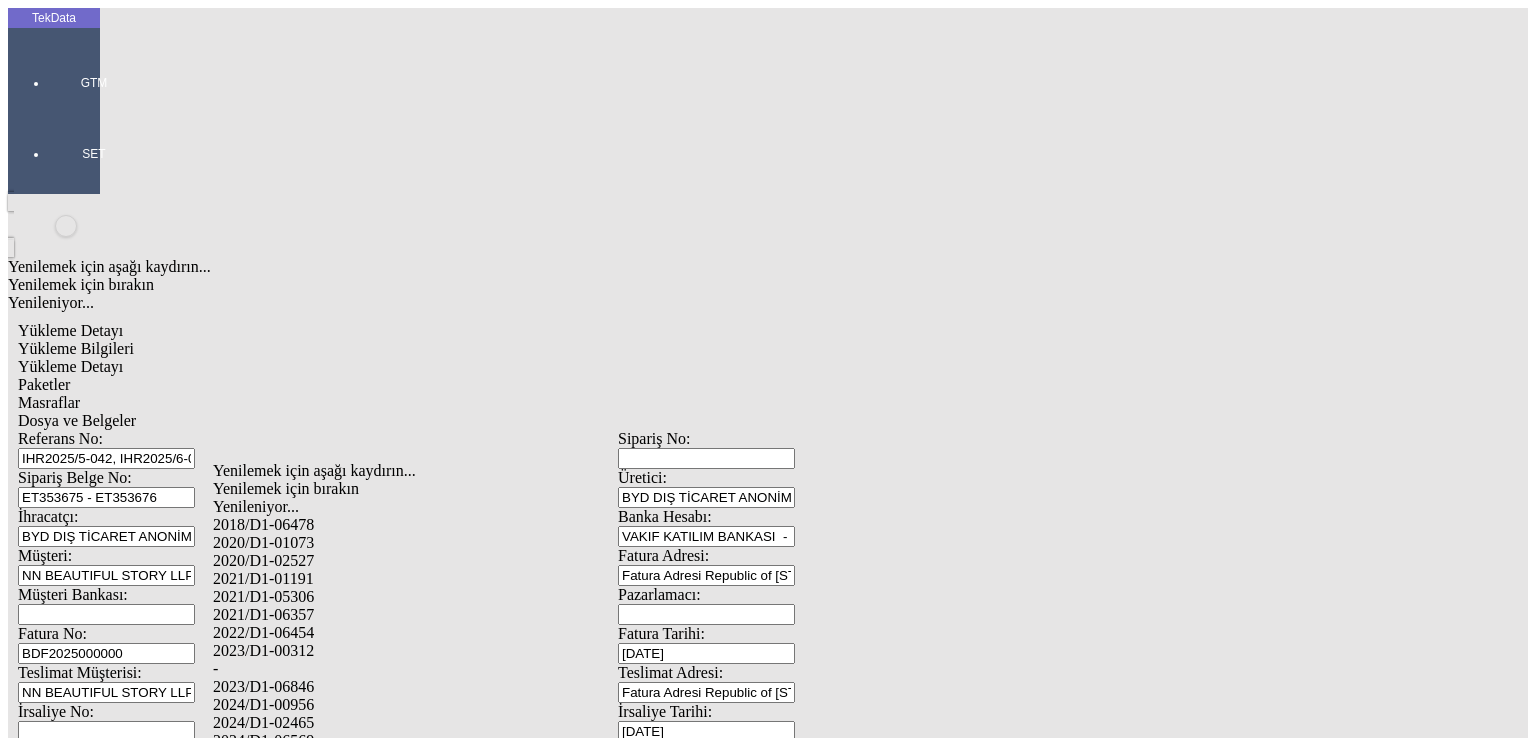 drag, startPoint x: 309, startPoint y: 693, endPoint x: 355, endPoint y: 689, distance: 46.173584 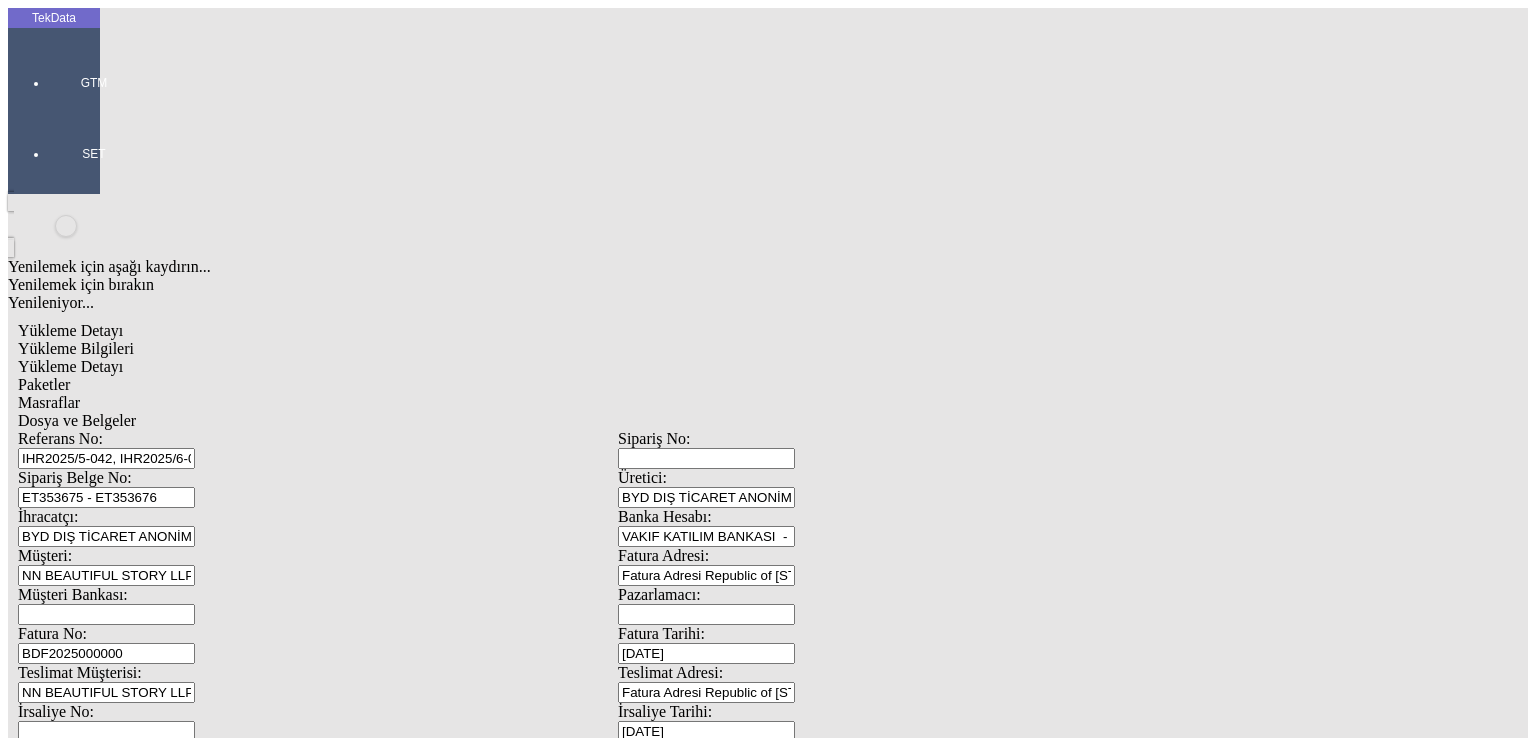 click on "Kaydet" at bounding box center (44, 2420) 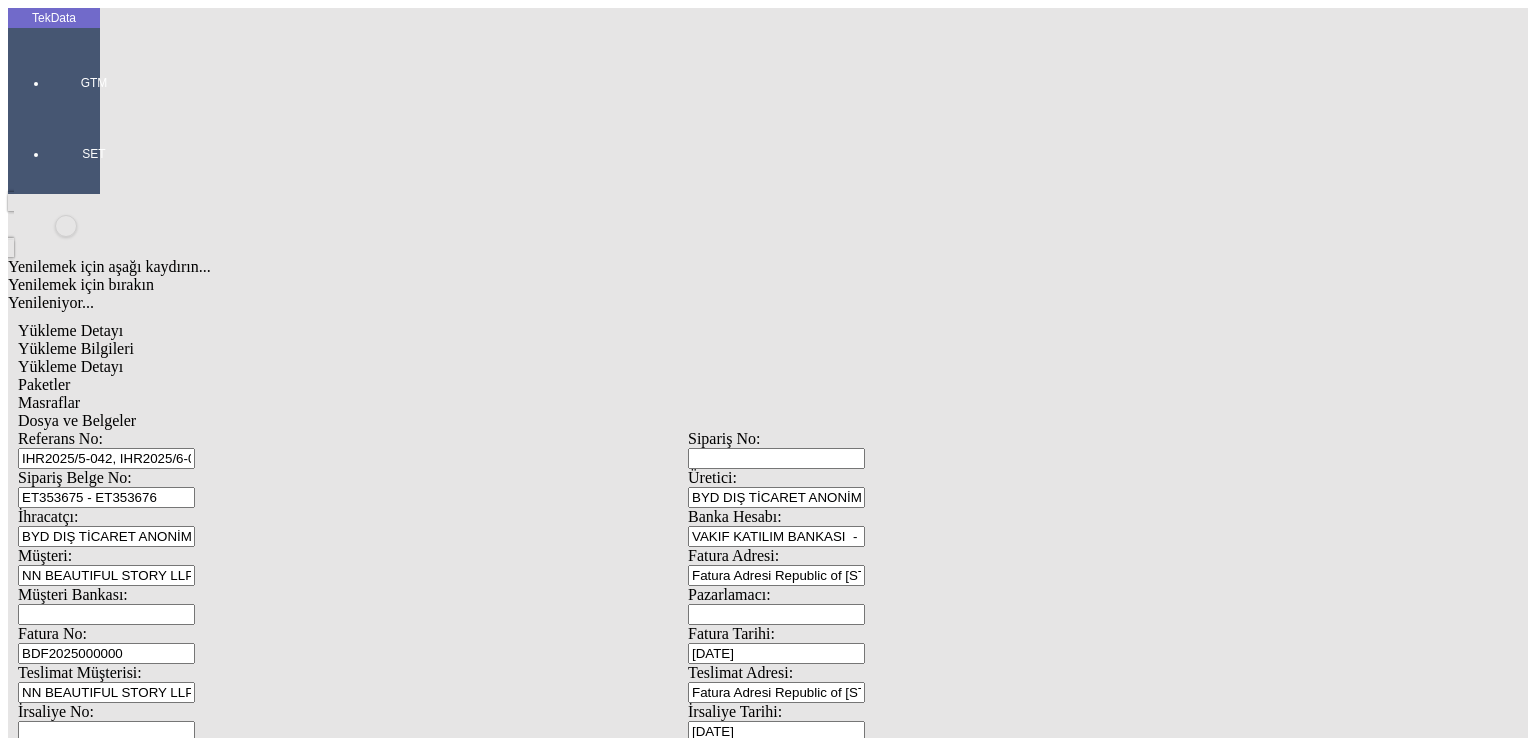 click on "Yeni kayıt ekle" at bounding box center (688, 1375) 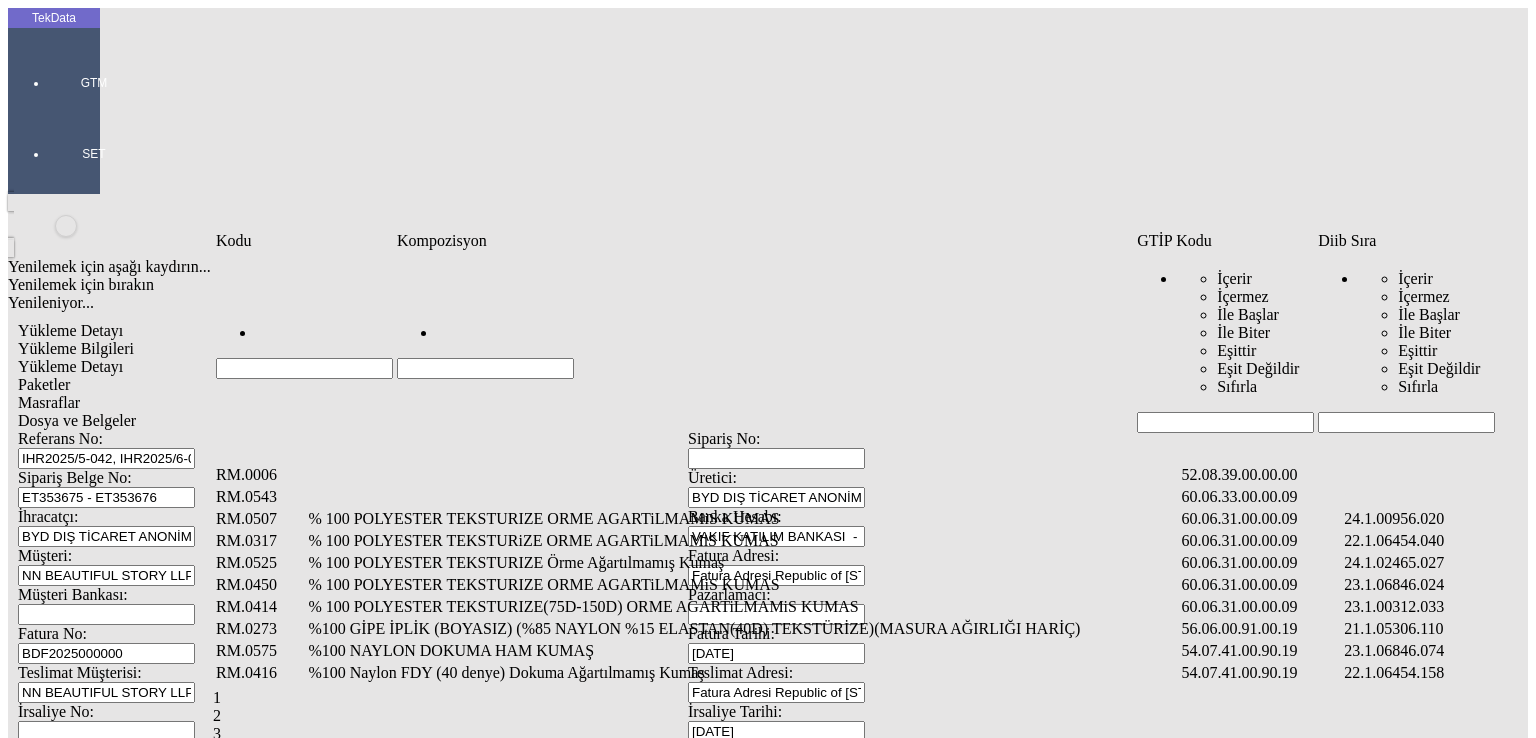 click at bounding box center [1406, 422] 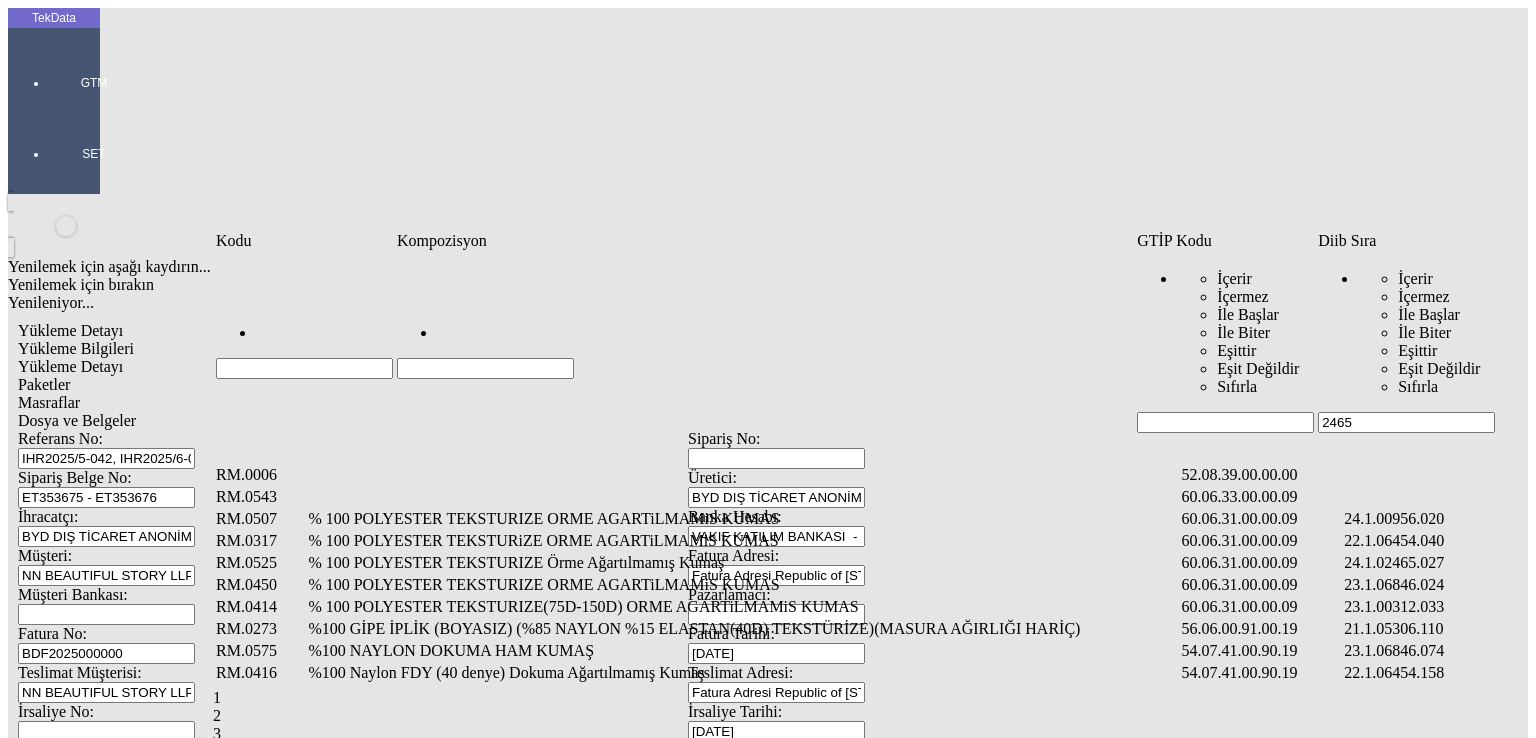 type on "2465" 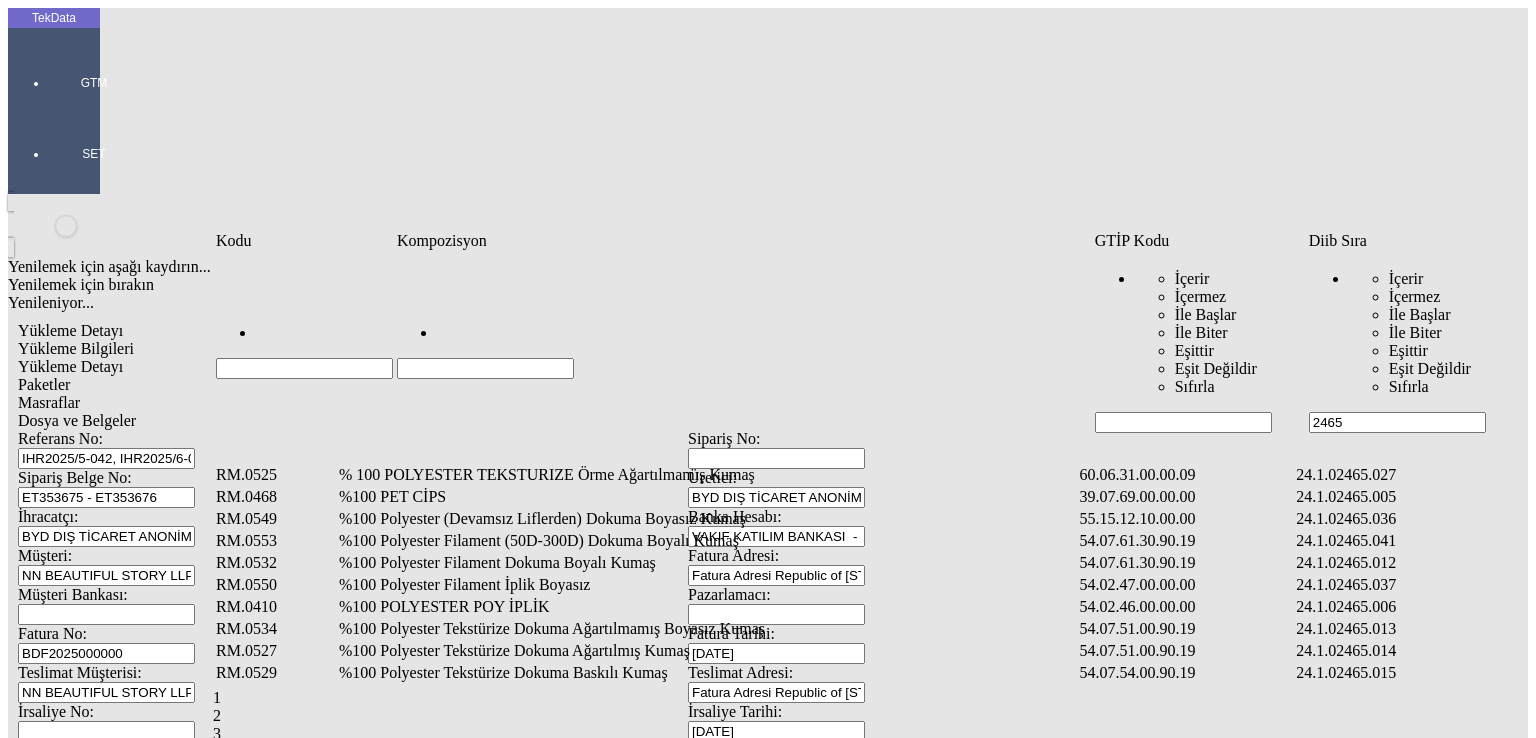 click on "%100 Polyester Filament Dokuma Boyalı Kumaş" at bounding box center (707, 563) 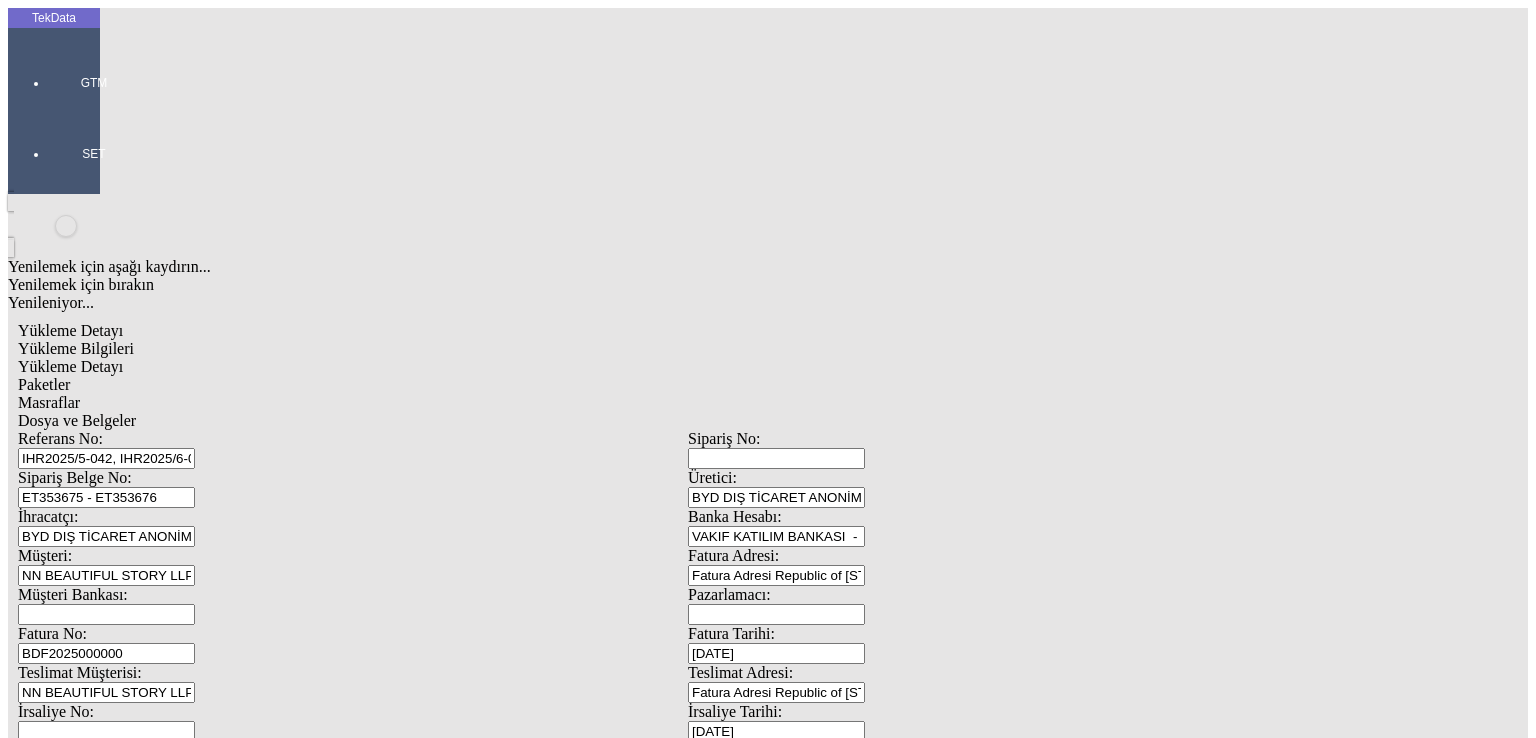 click on "Miktarı:  *" at bounding box center (109, 1925) 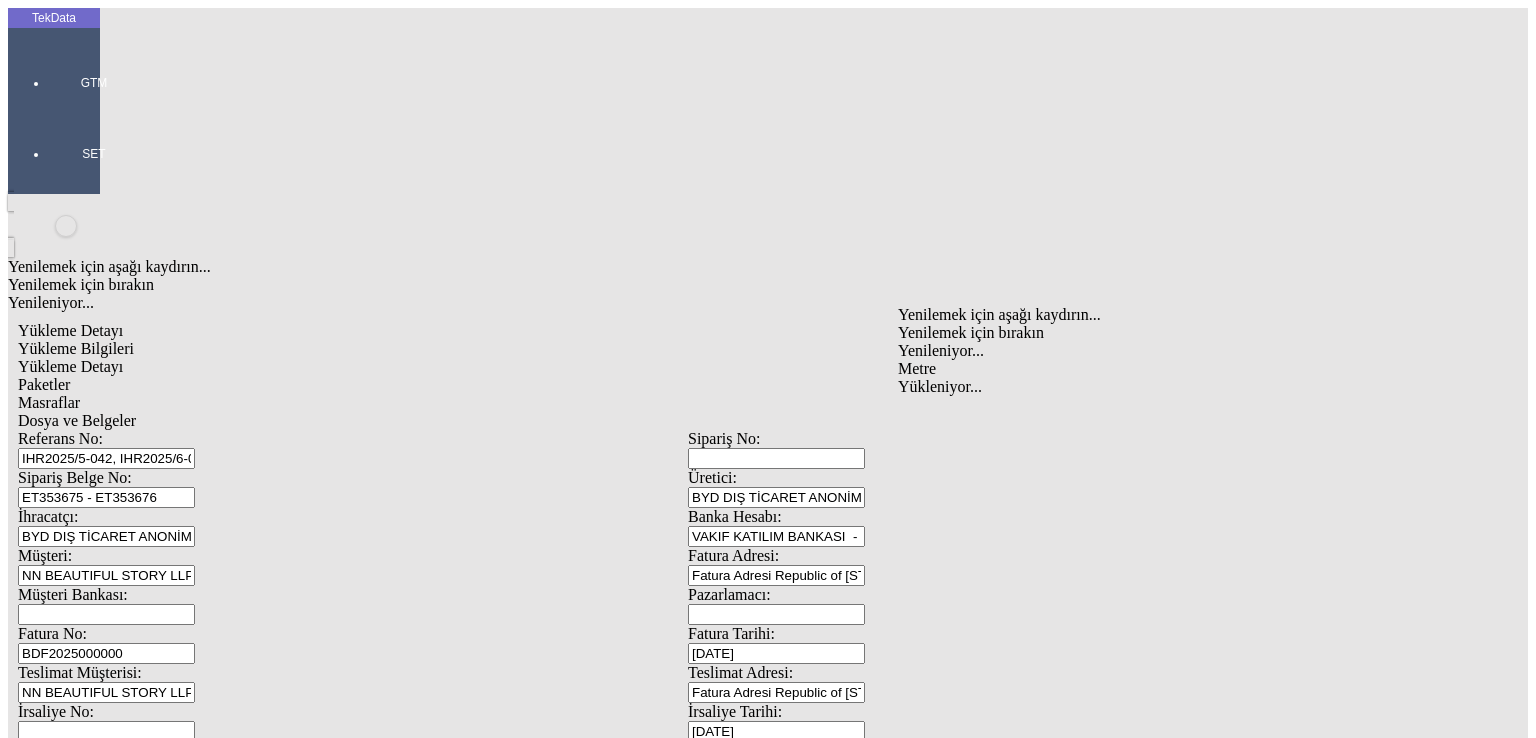 click on "Metre" at bounding box center [1198, 369] 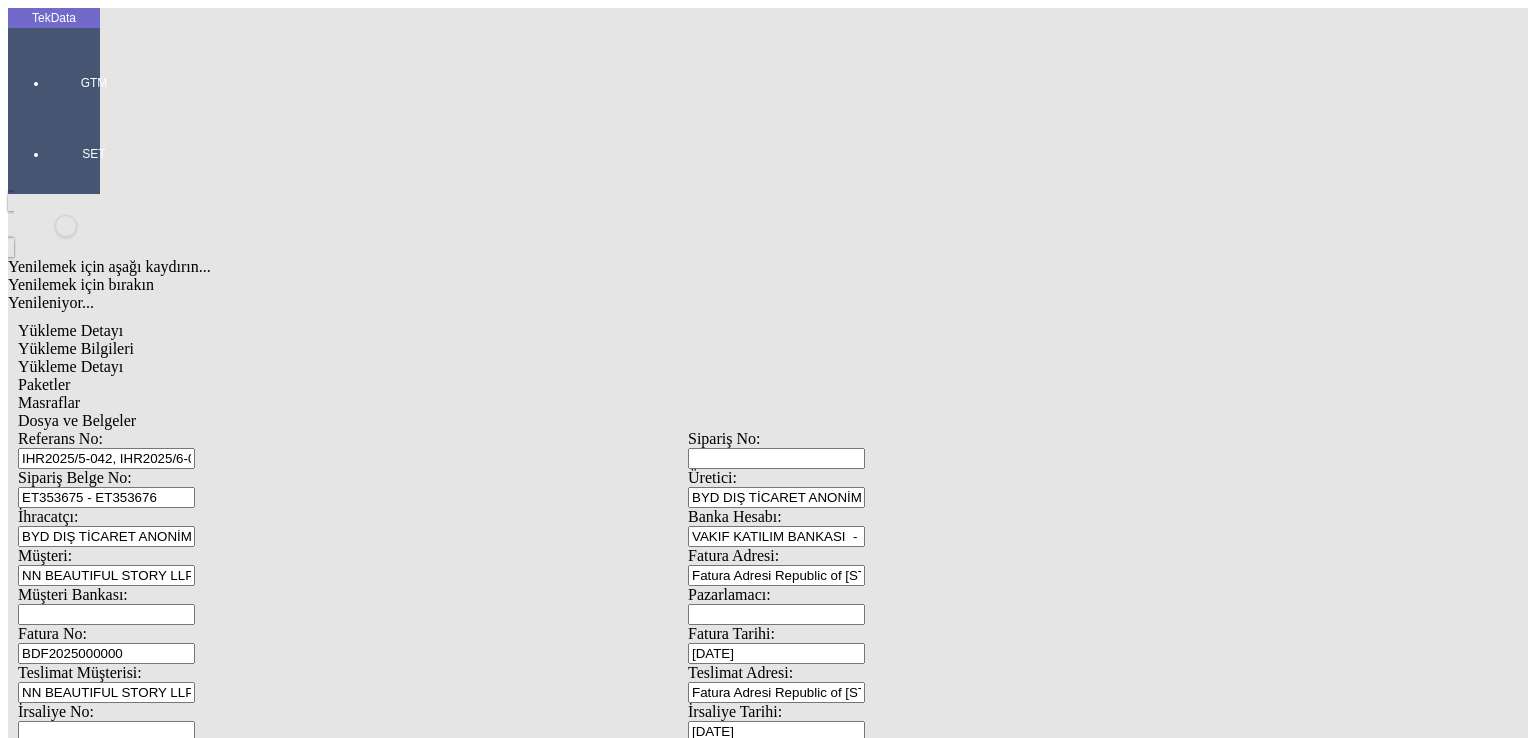 type on "1.9" 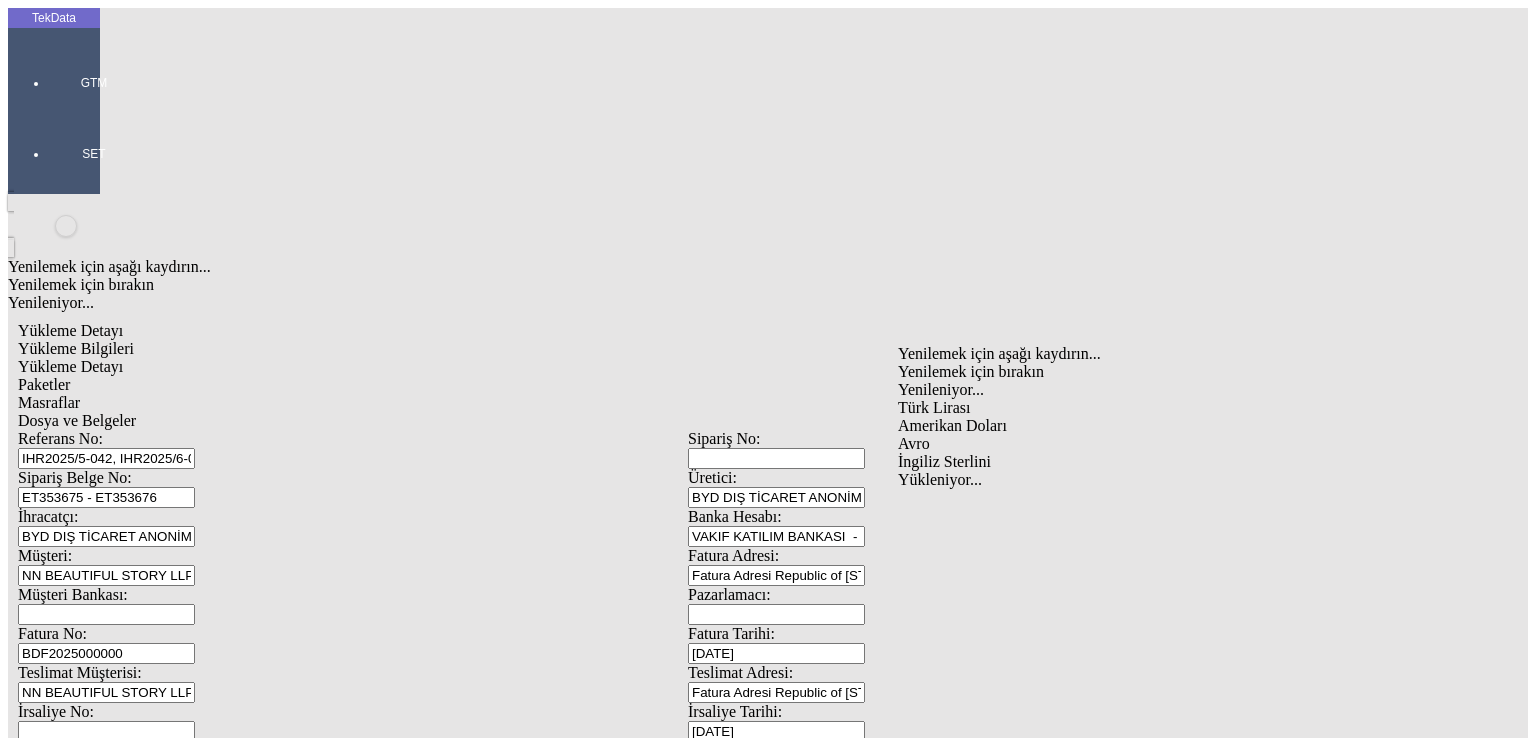 click on "Amerikan Doları" at bounding box center [1198, 426] 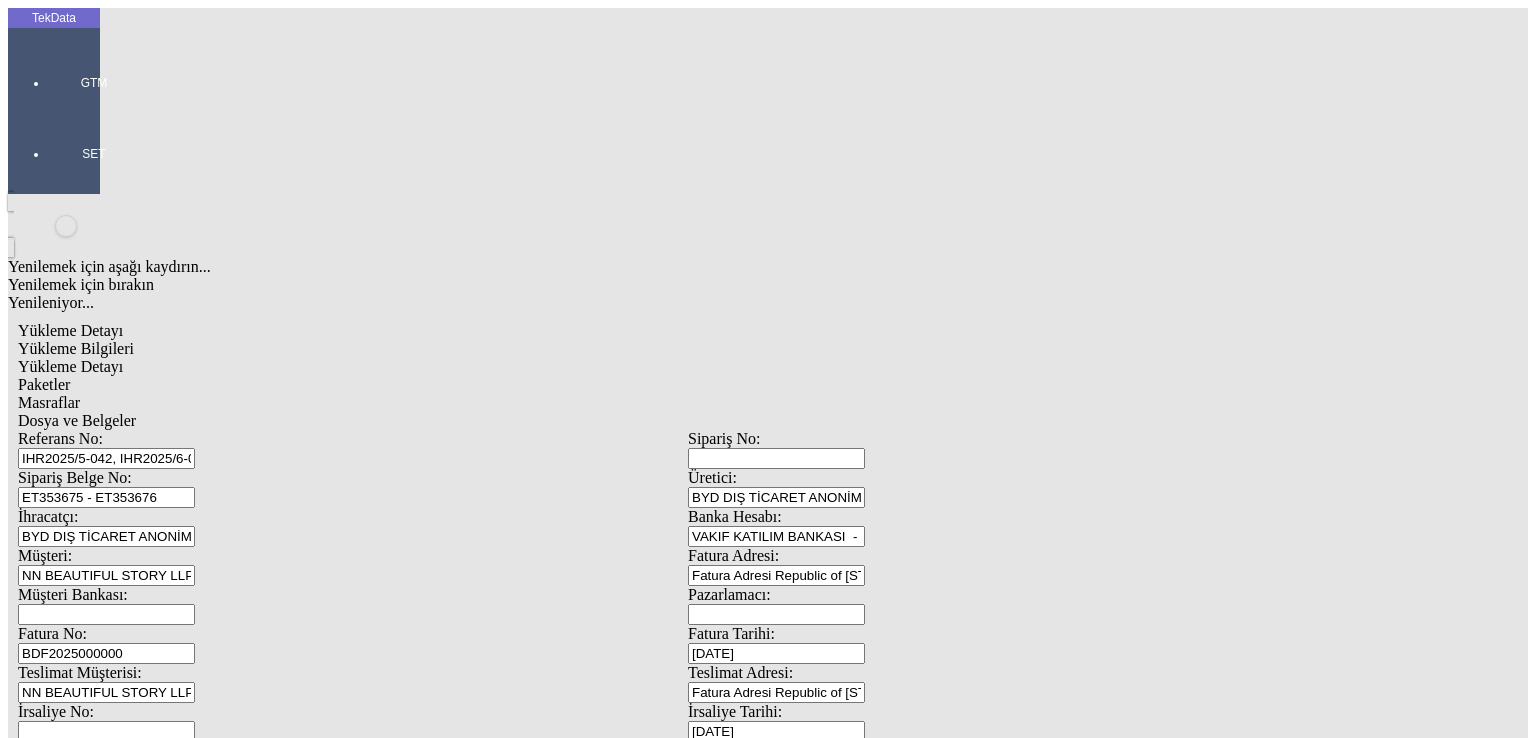 type on "300" 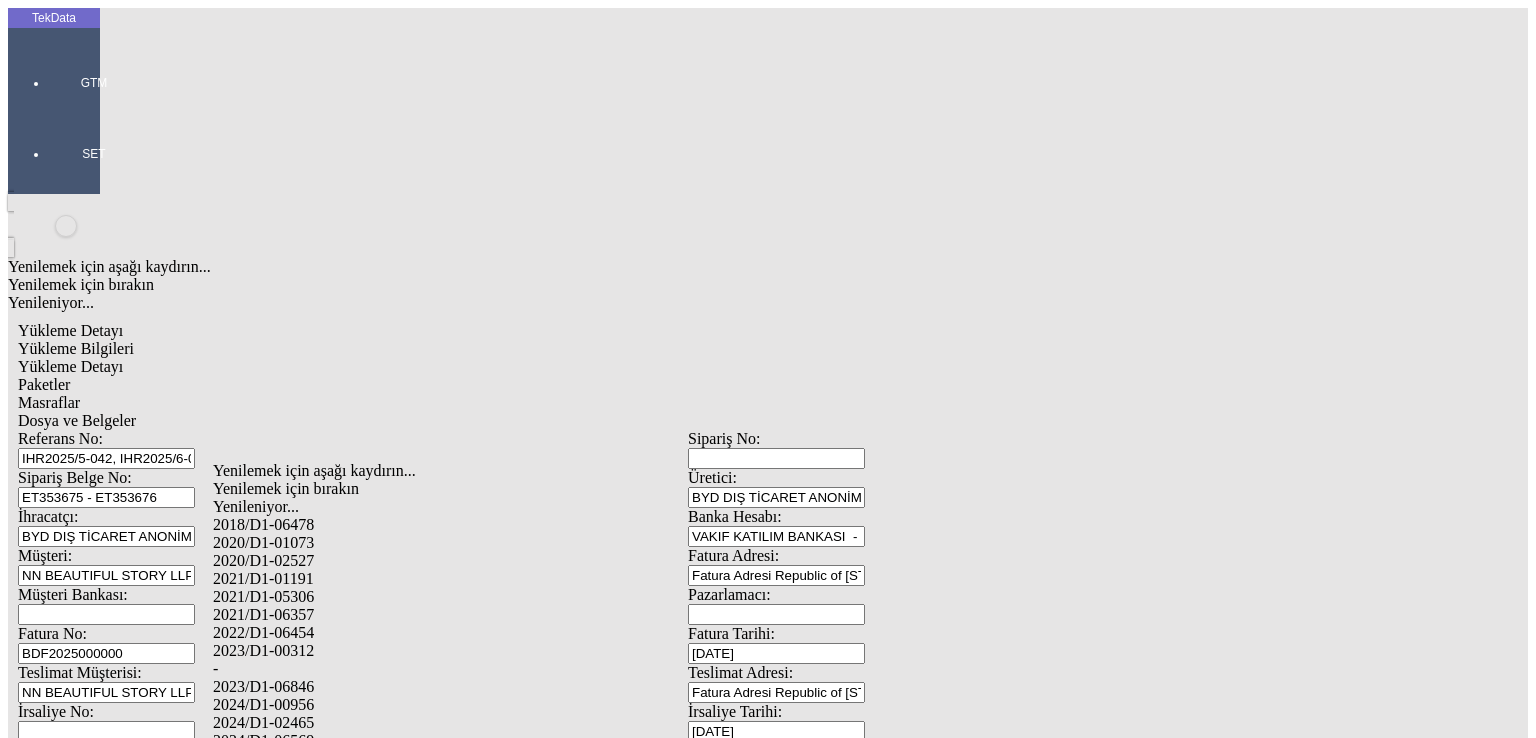 drag, startPoint x: 296, startPoint y: 691, endPoint x: 515, endPoint y: 658, distance: 221.47235 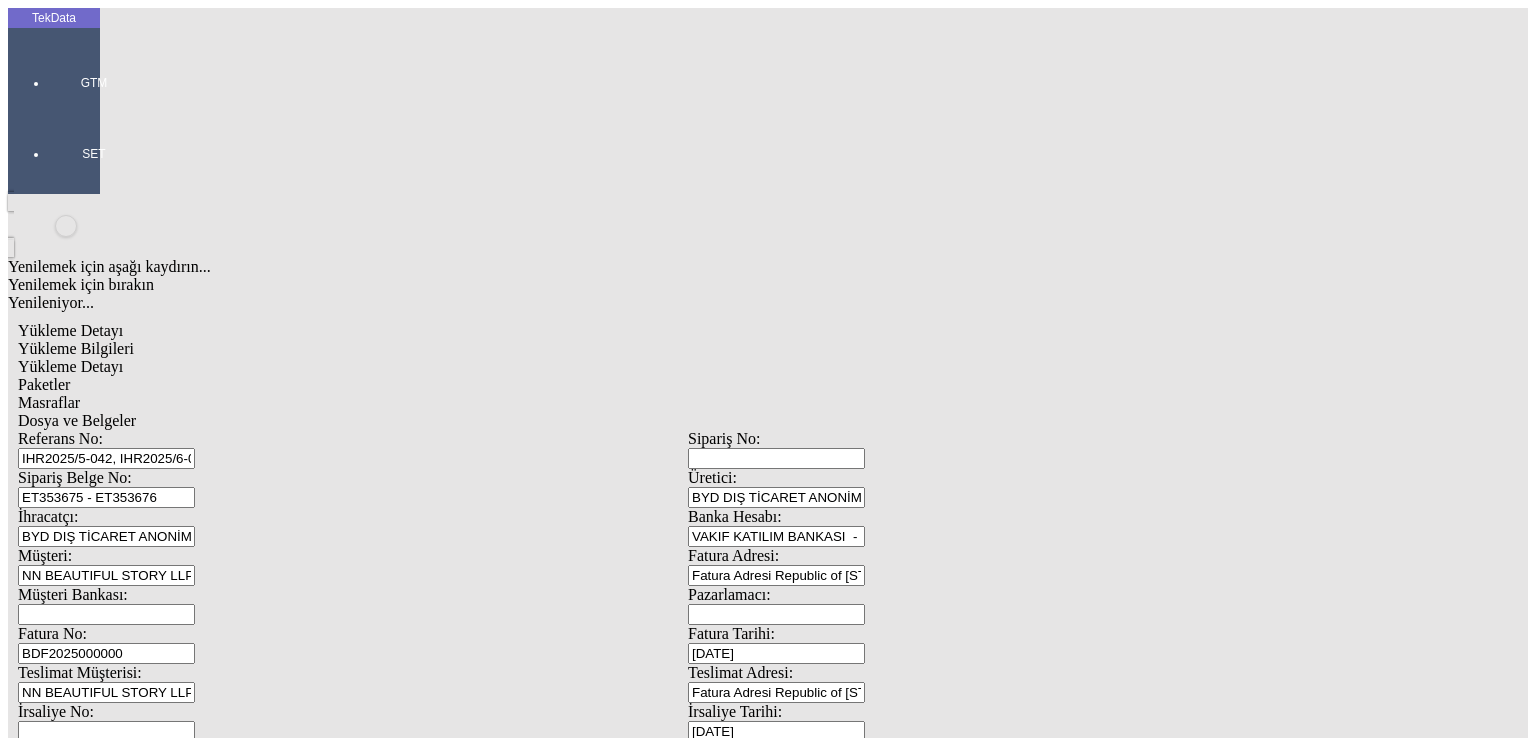 click on "Kaydet" at bounding box center (44, 2460) 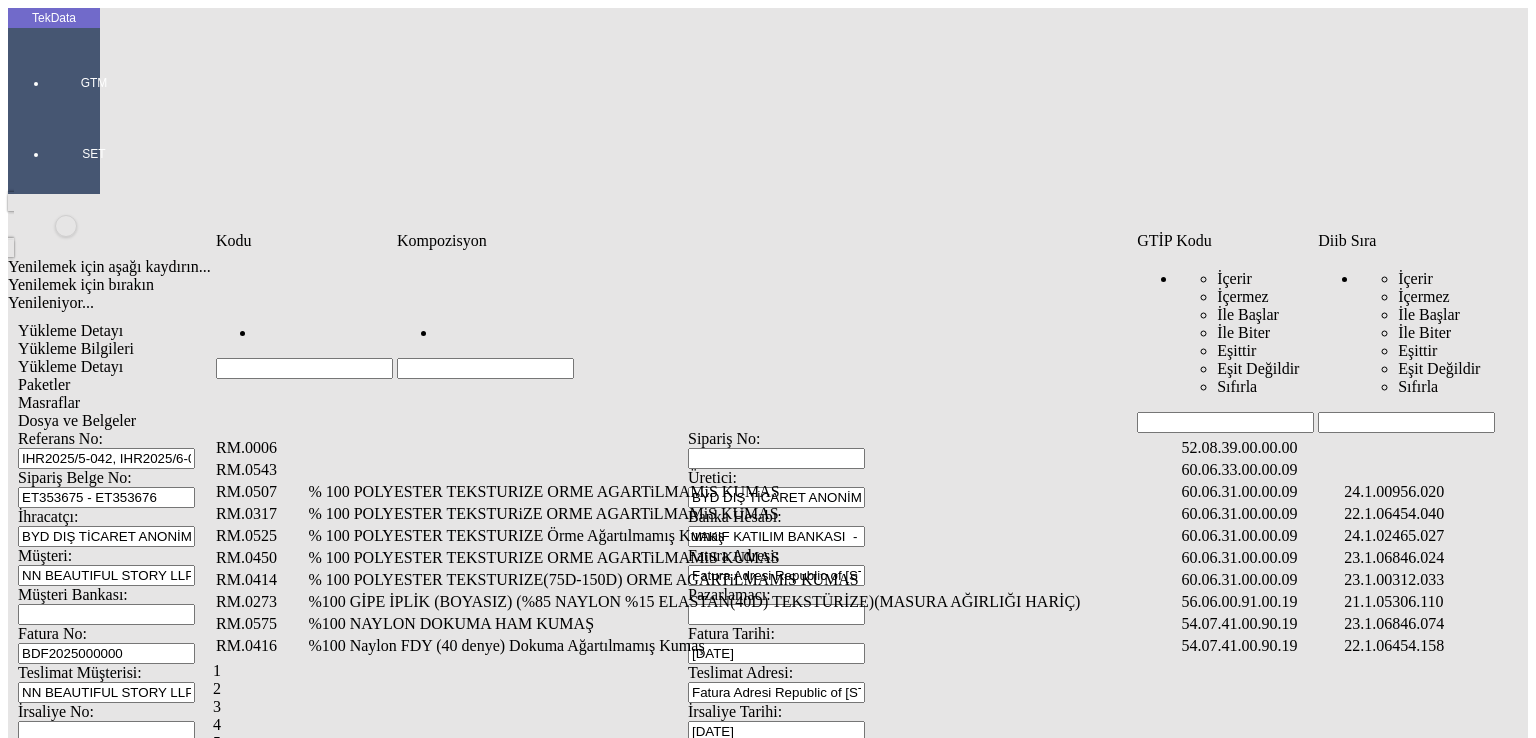 click at bounding box center (1406, 422) 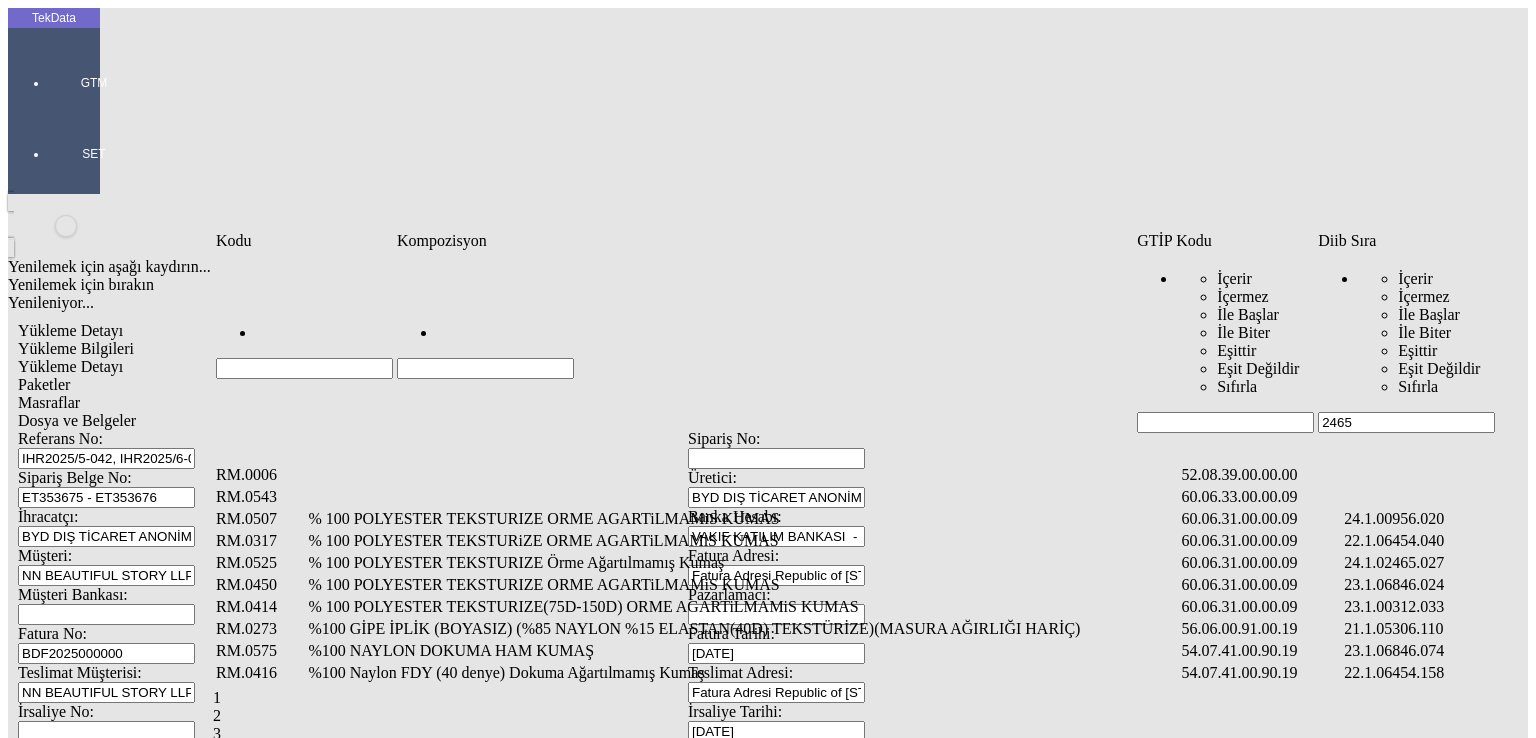type on "2465" 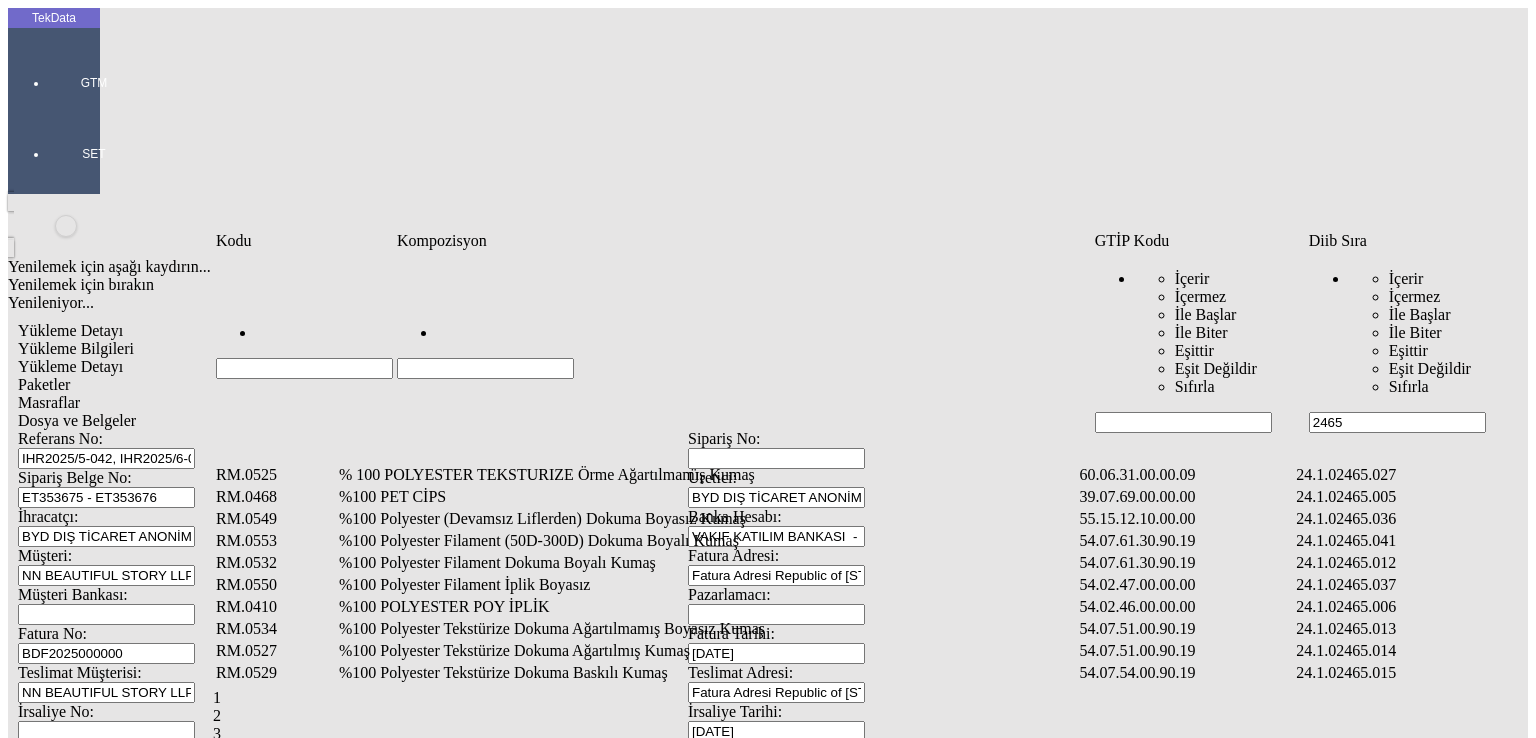 click on "%100 Polyester Filament Dokuma Boyalı Kumaş" at bounding box center (707, 563) 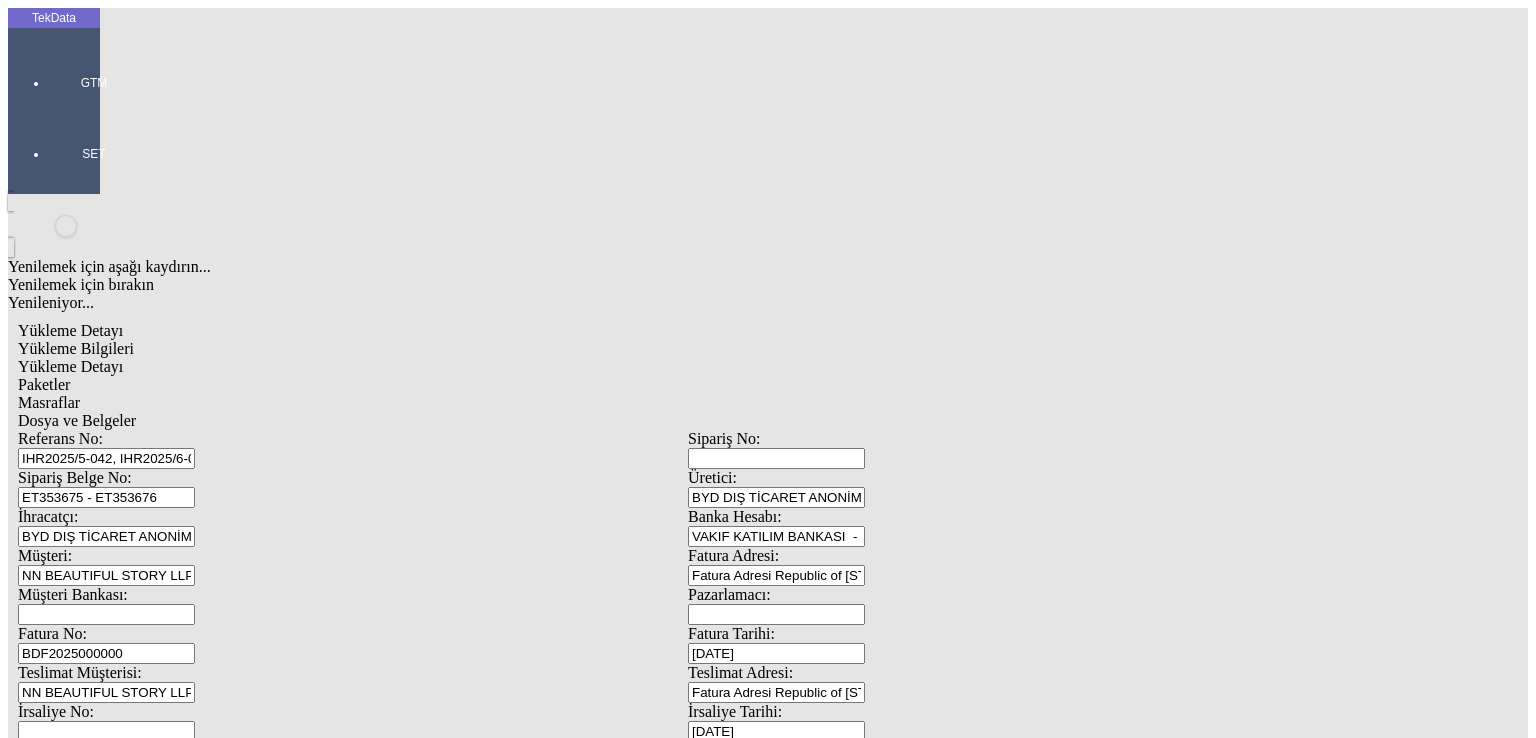 click on "Miktarı:  *" at bounding box center [109, 1965] 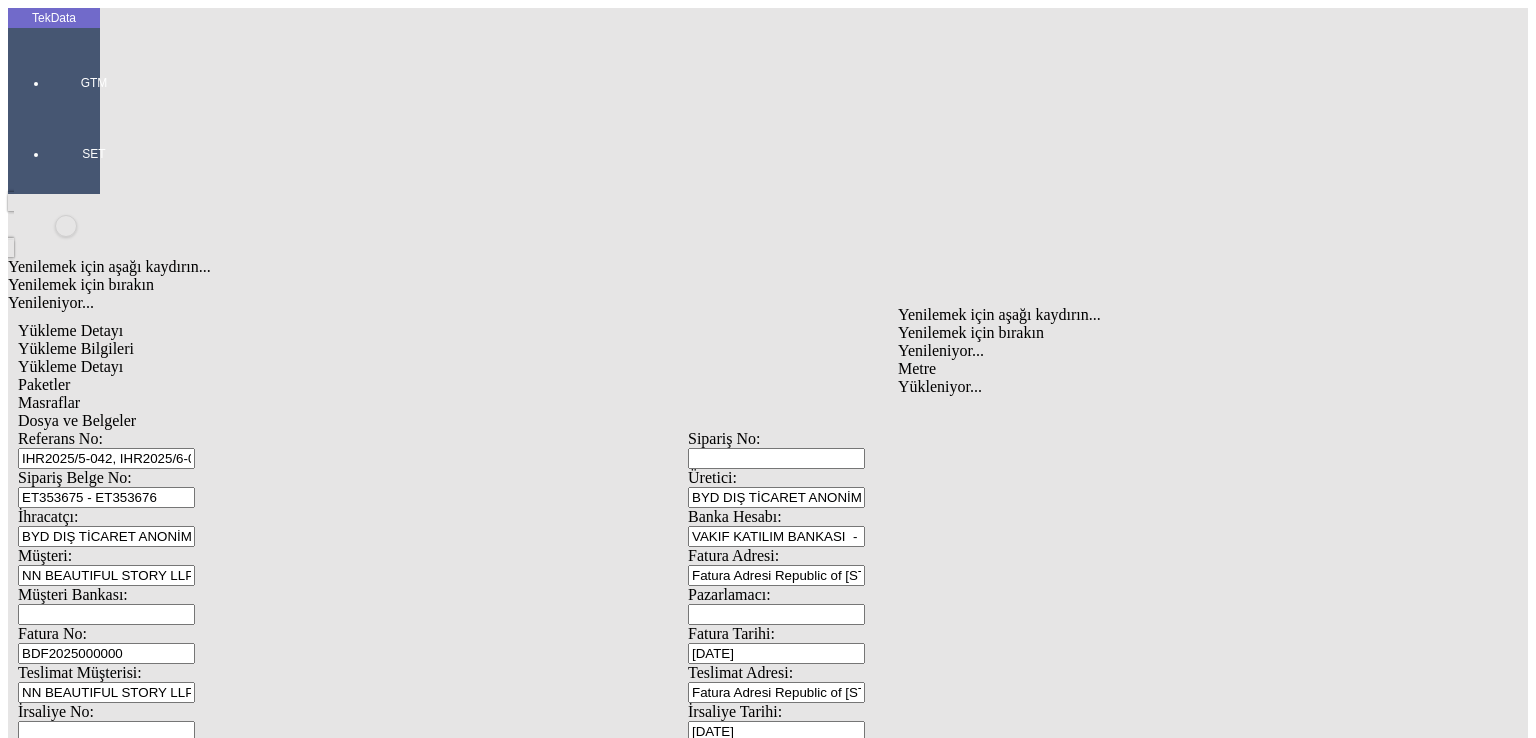 click on "Metre" at bounding box center [1198, 369] 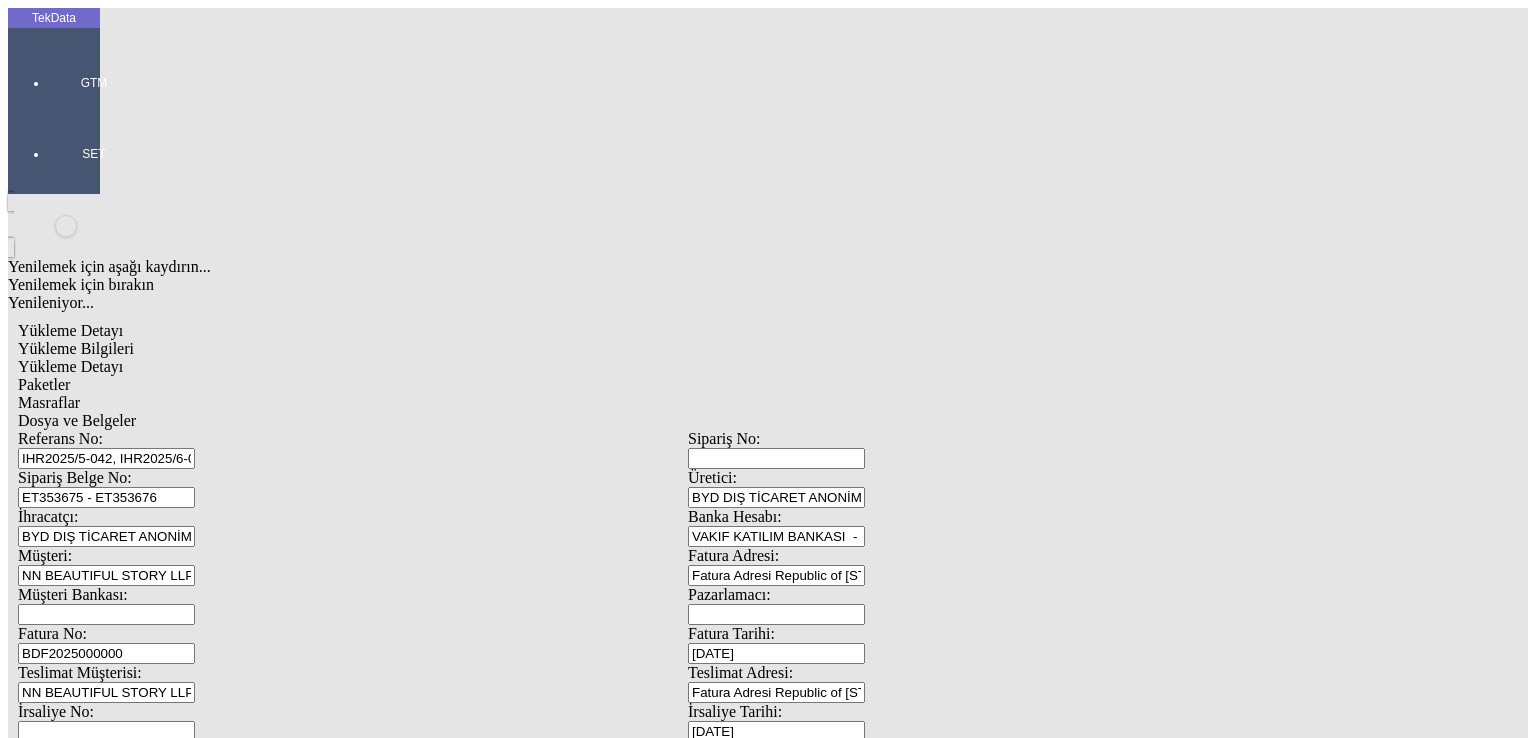 type on "1.65" 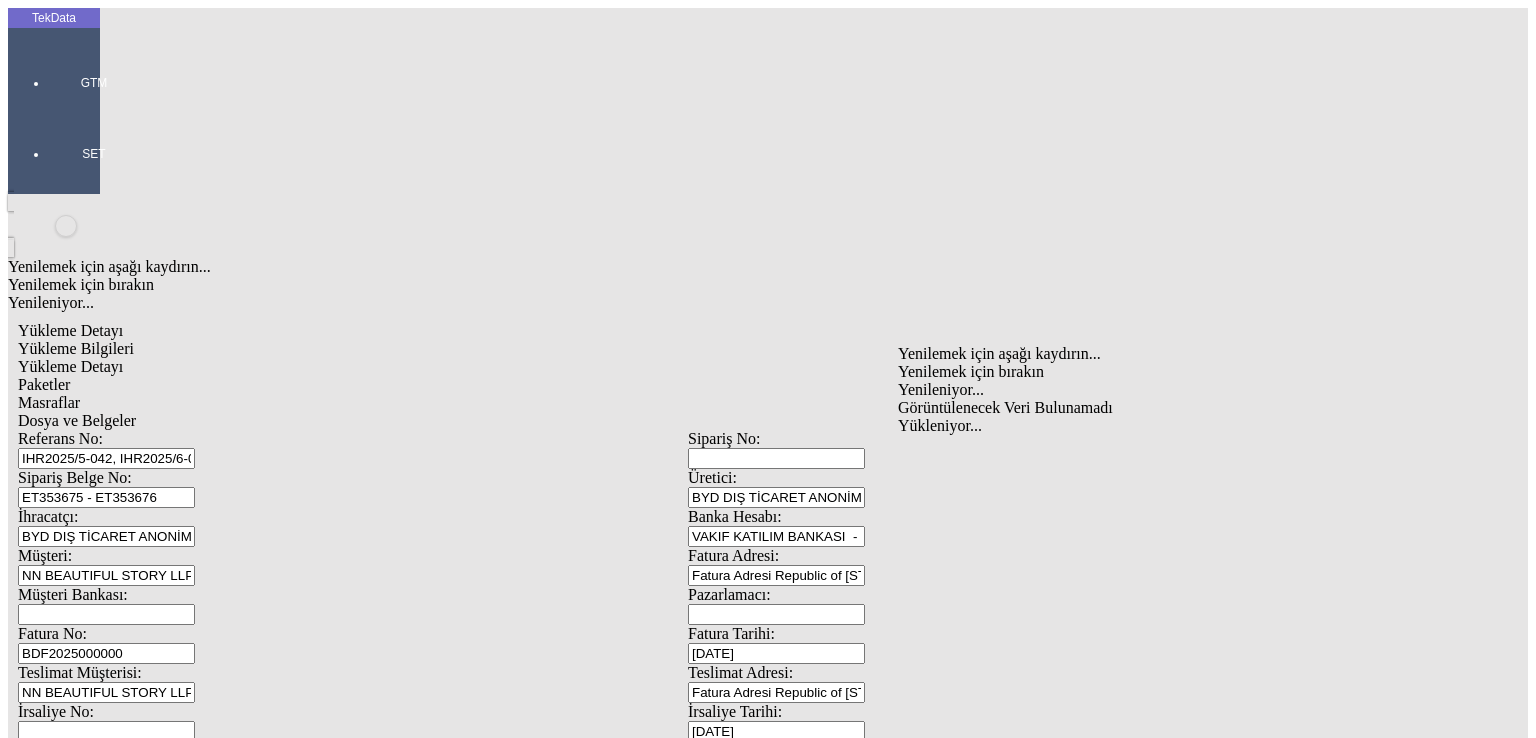 type on "12120" 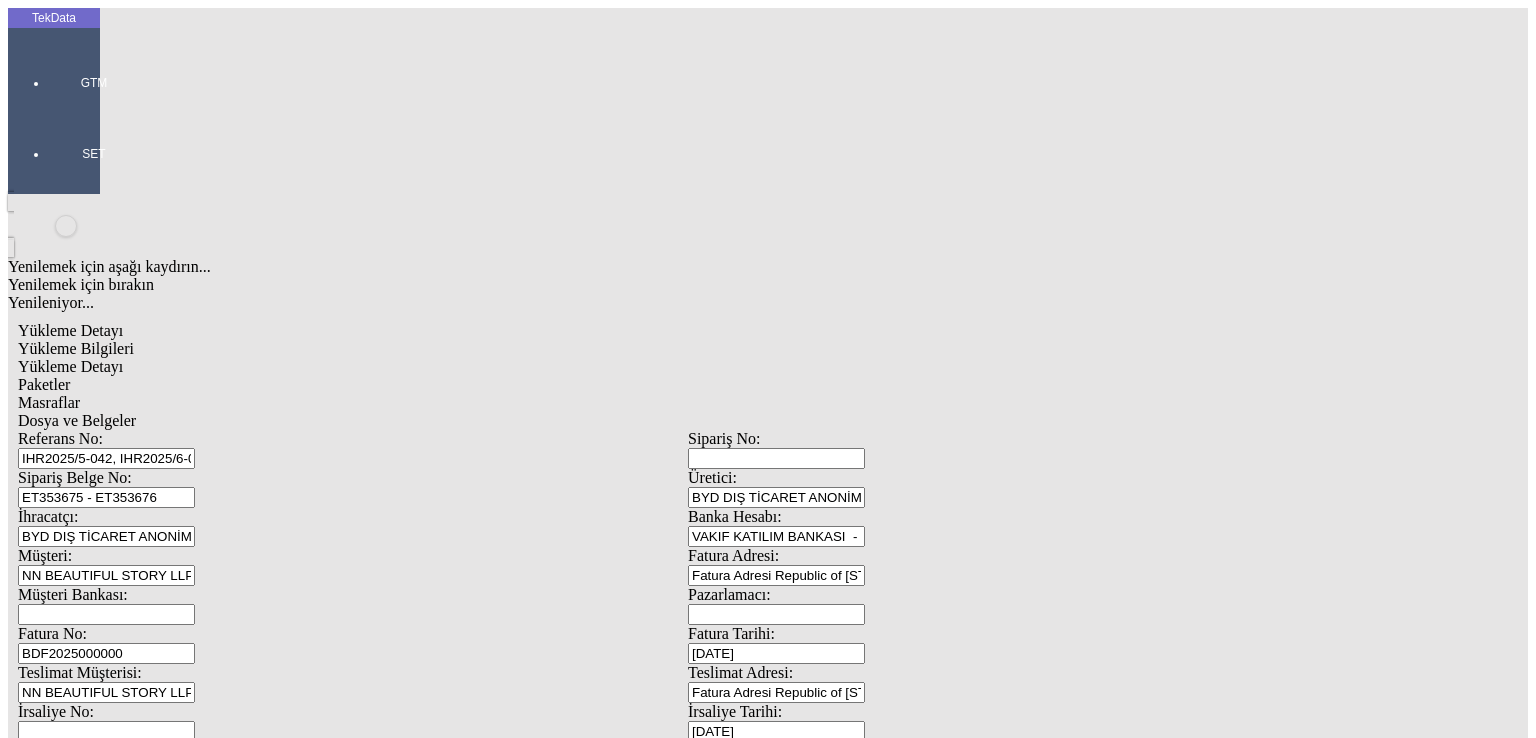 type on "121,20" 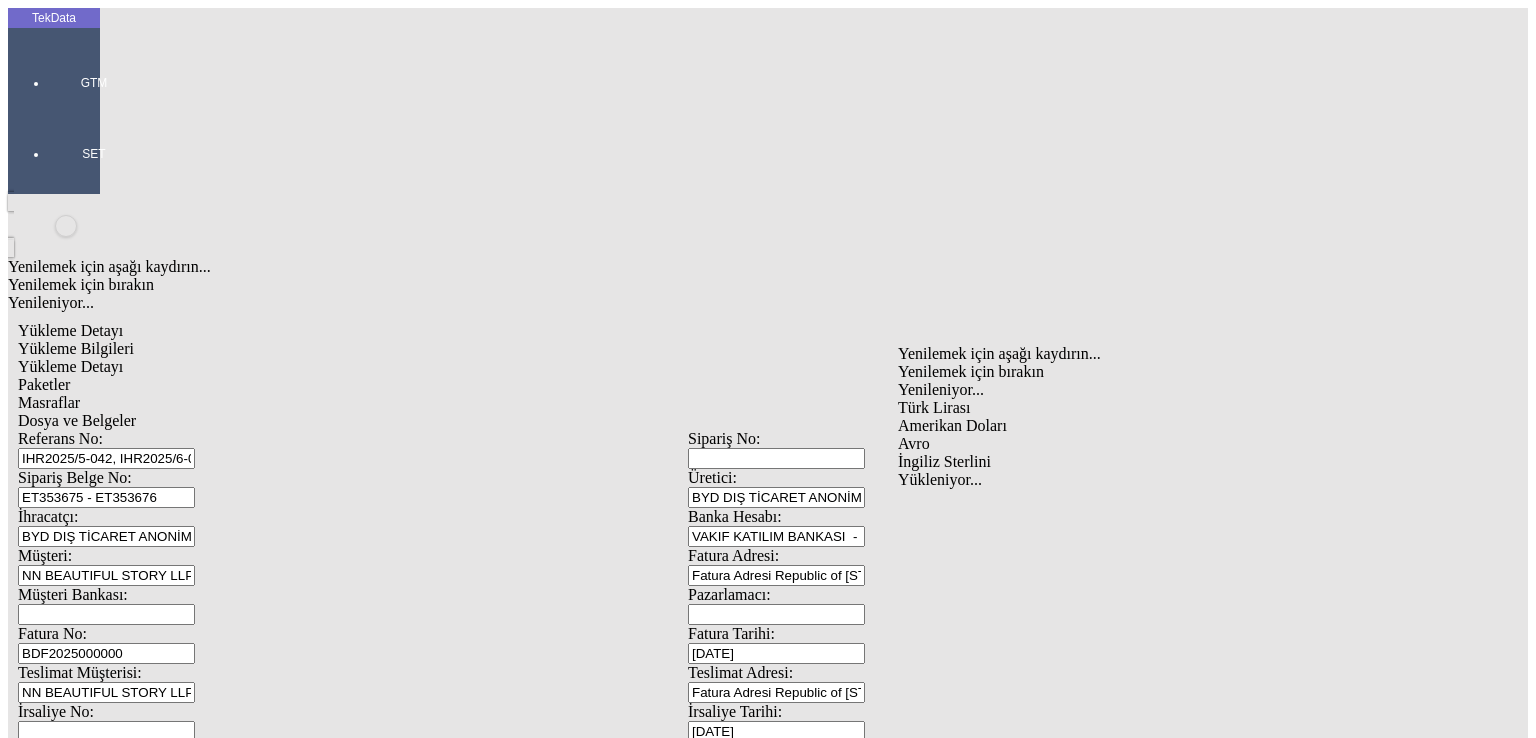 click on "Amerikan Doları" at bounding box center [1198, 426] 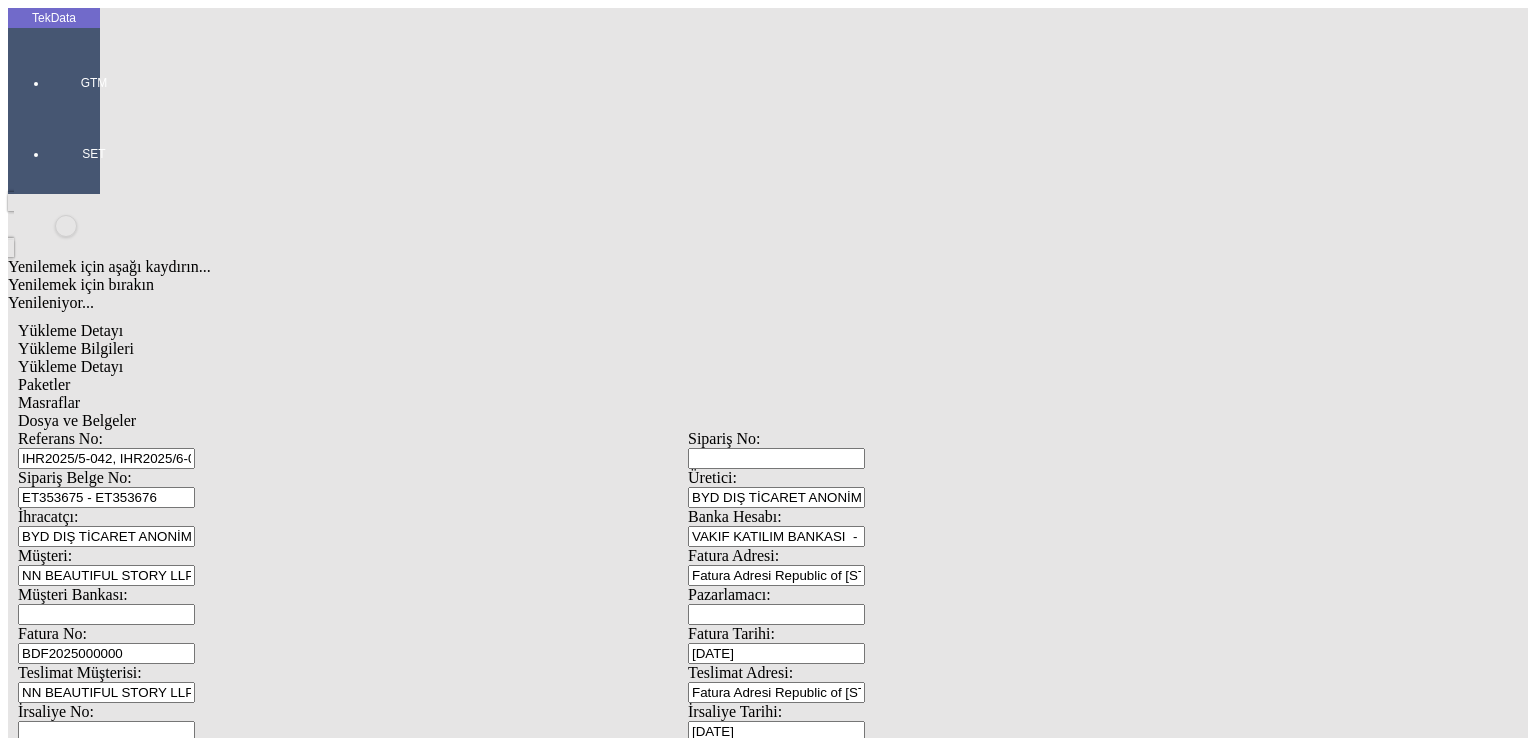 type on "320" 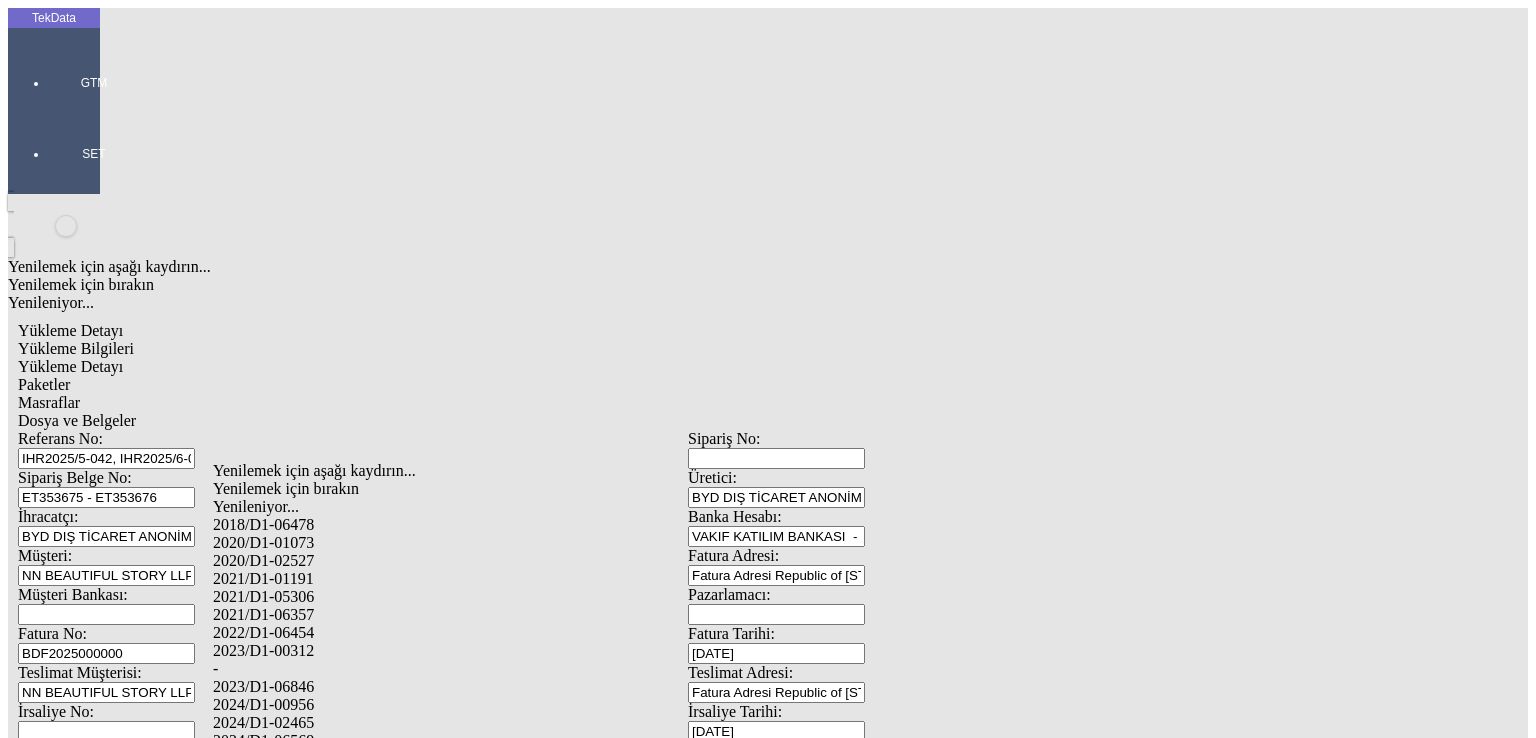 drag, startPoint x: 305, startPoint y: 687, endPoint x: 485, endPoint y: 681, distance: 180.09998 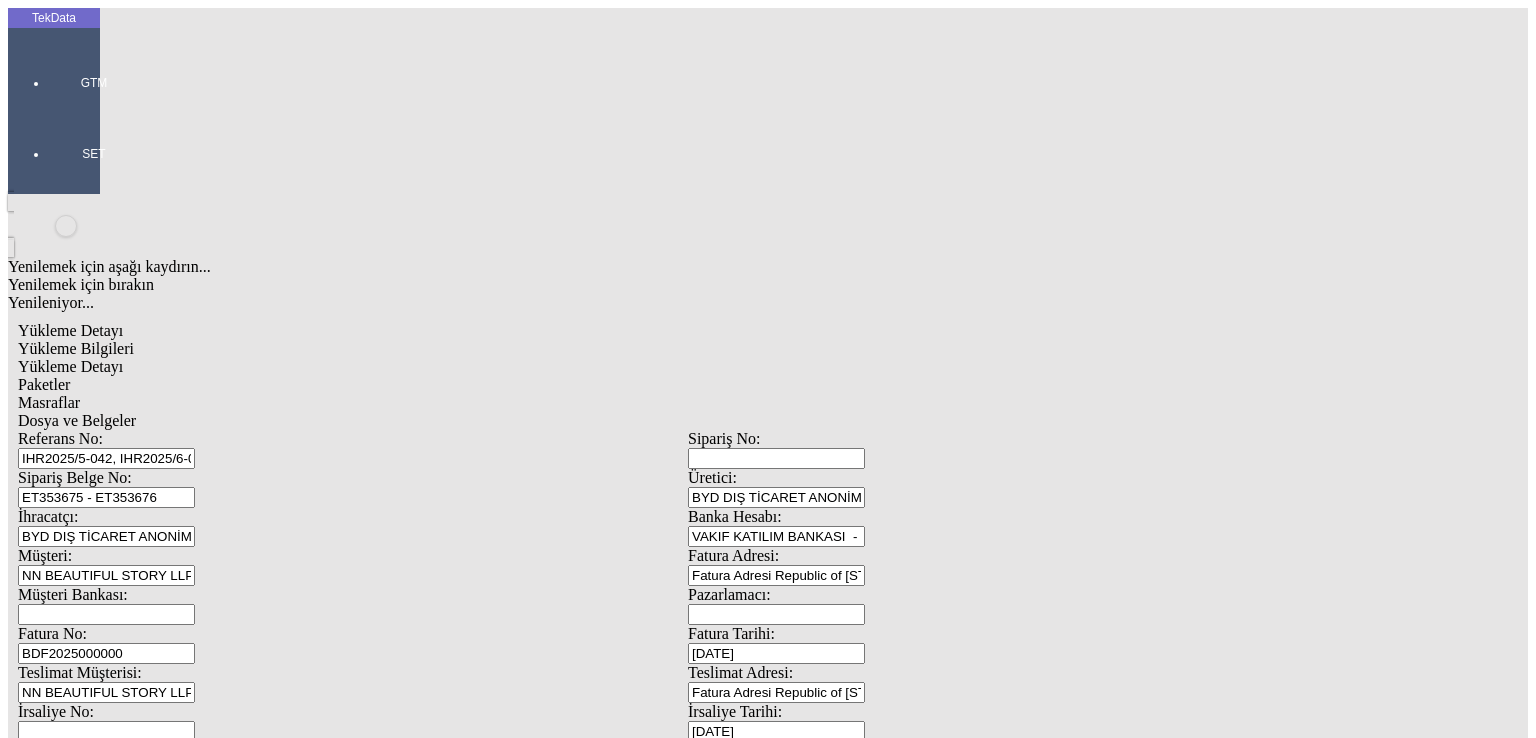 click on "Kaydet" at bounding box center (44, 2500) 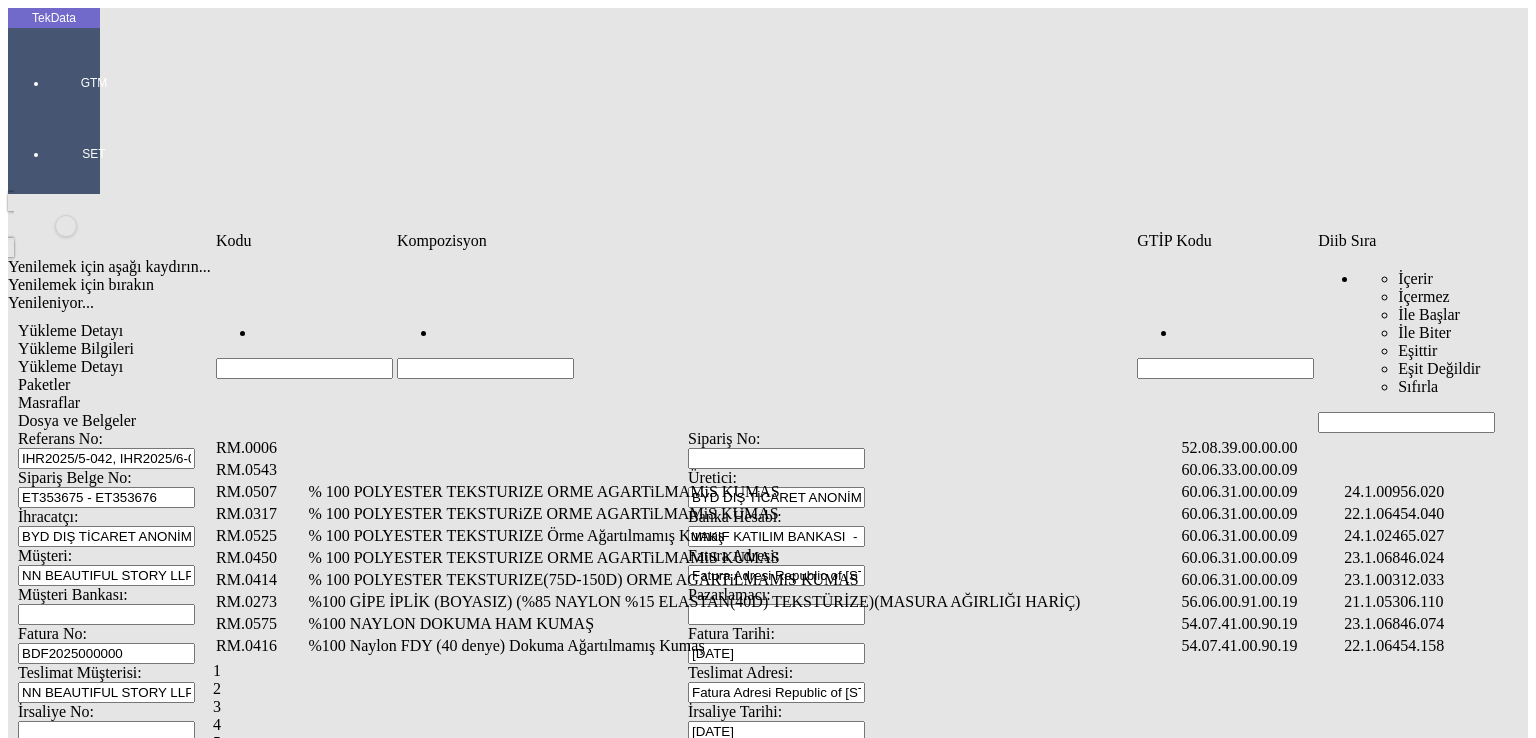 click at bounding box center [1406, 422] 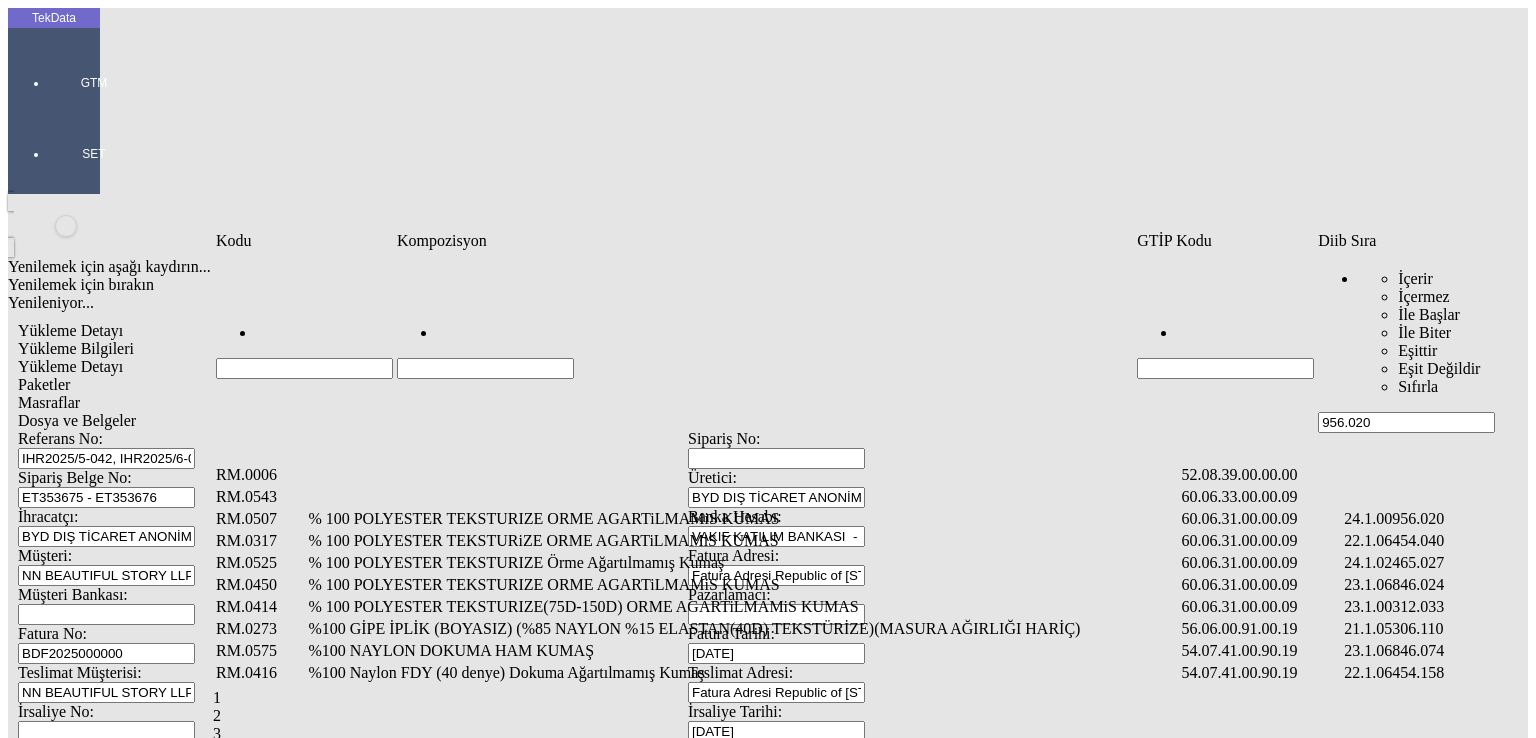 type on "956.020" 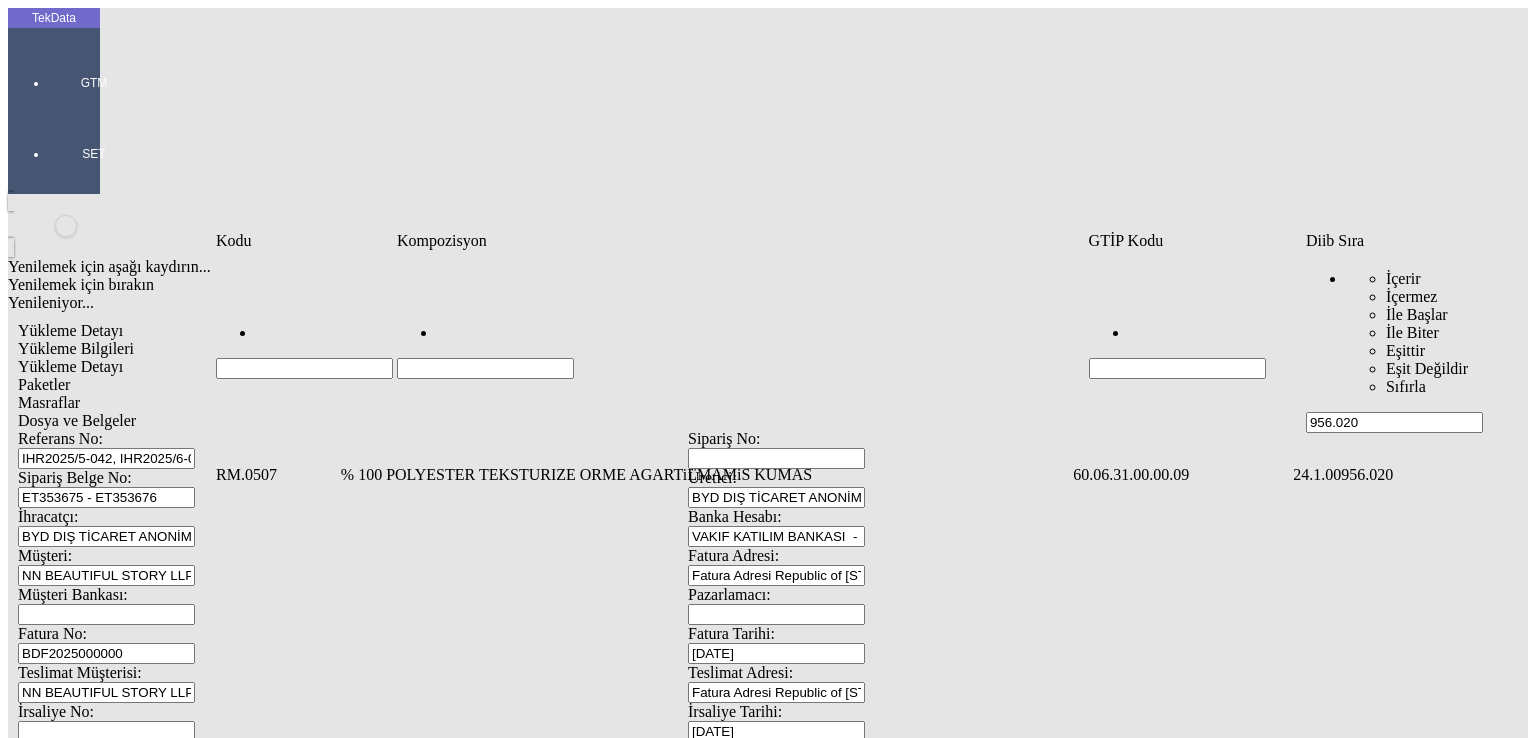 drag, startPoint x: 1352, startPoint y: 272, endPoint x: 1137, endPoint y: 284, distance: 215.33463 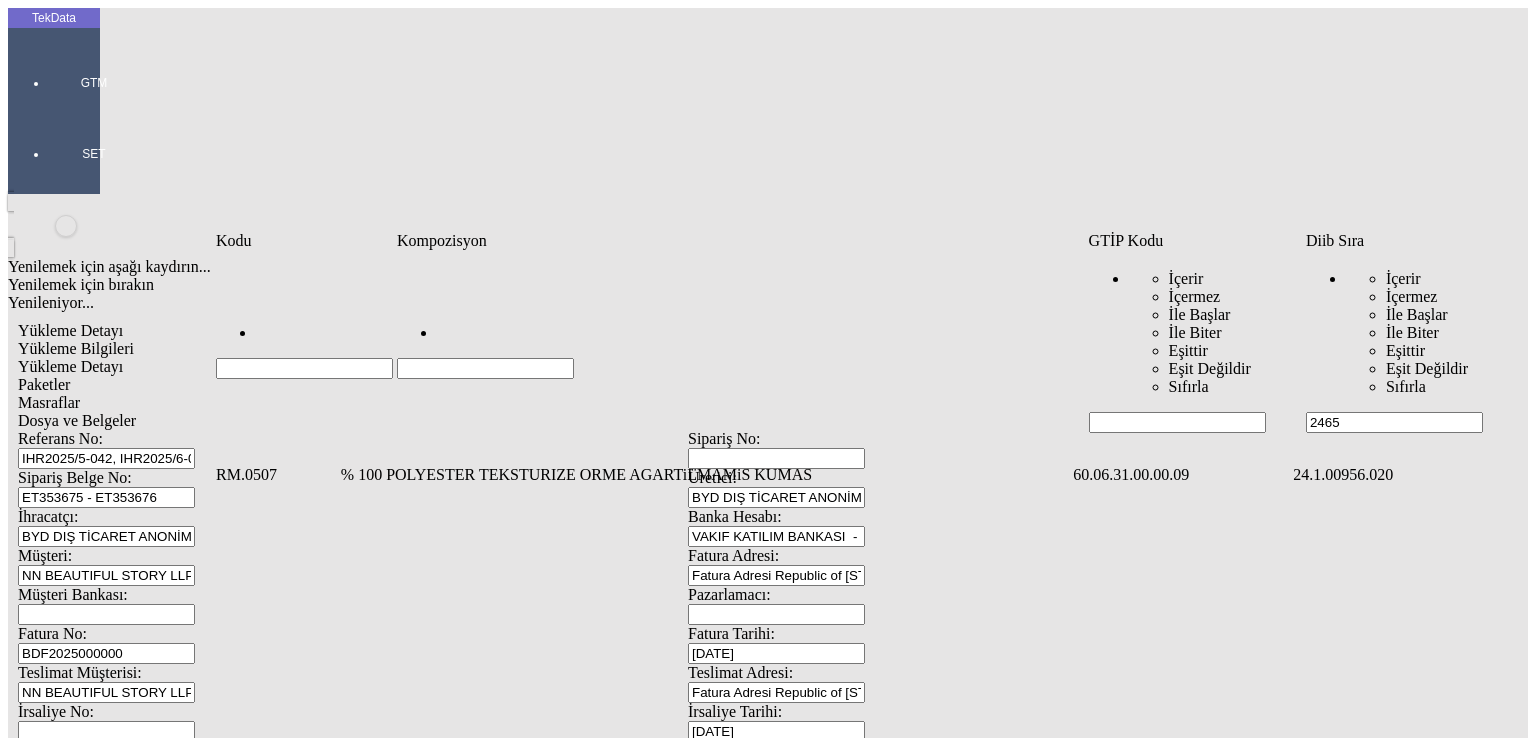 type on "2465" 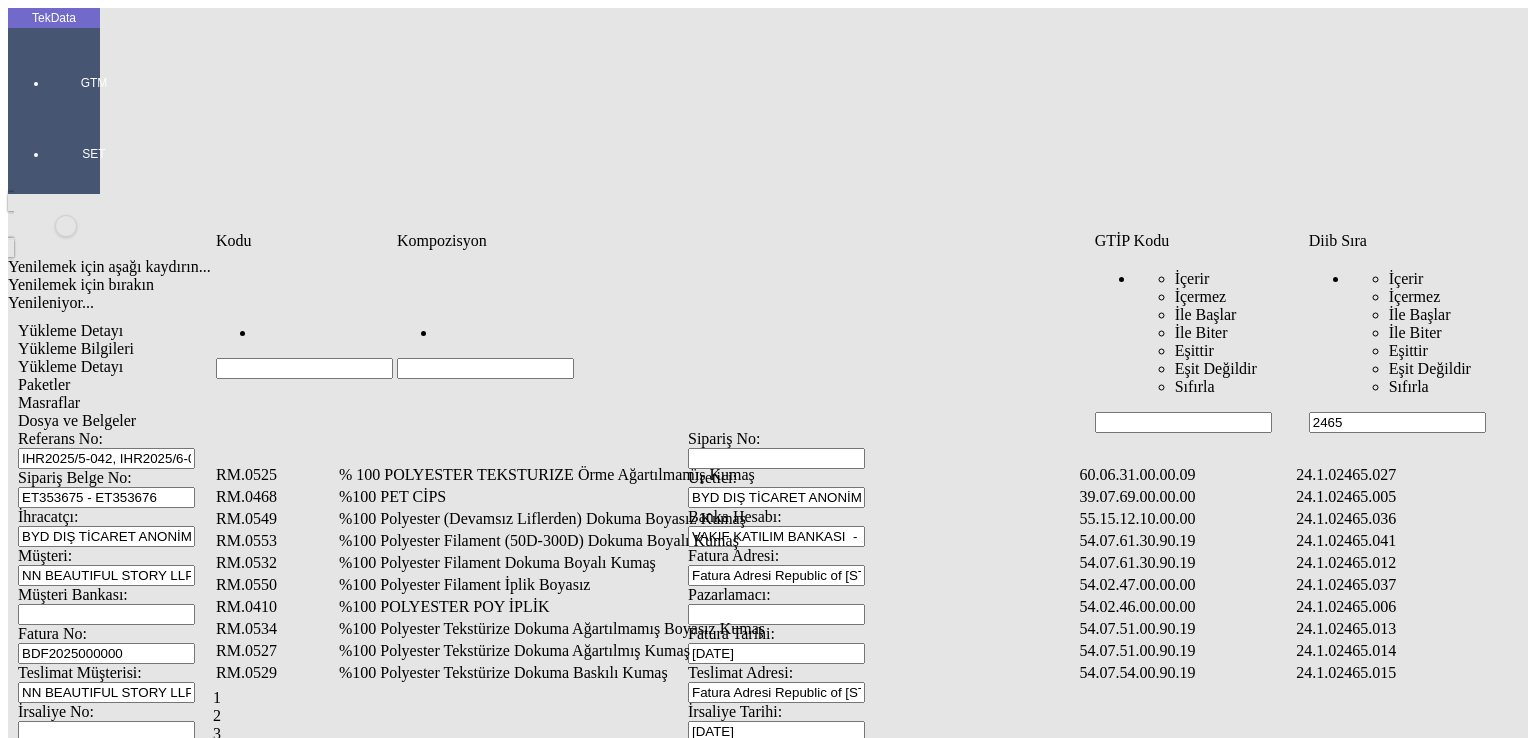 click on "%100 Polyester Filament Dokuma Boyalı Kumaş" at bounding box center (707, 563) 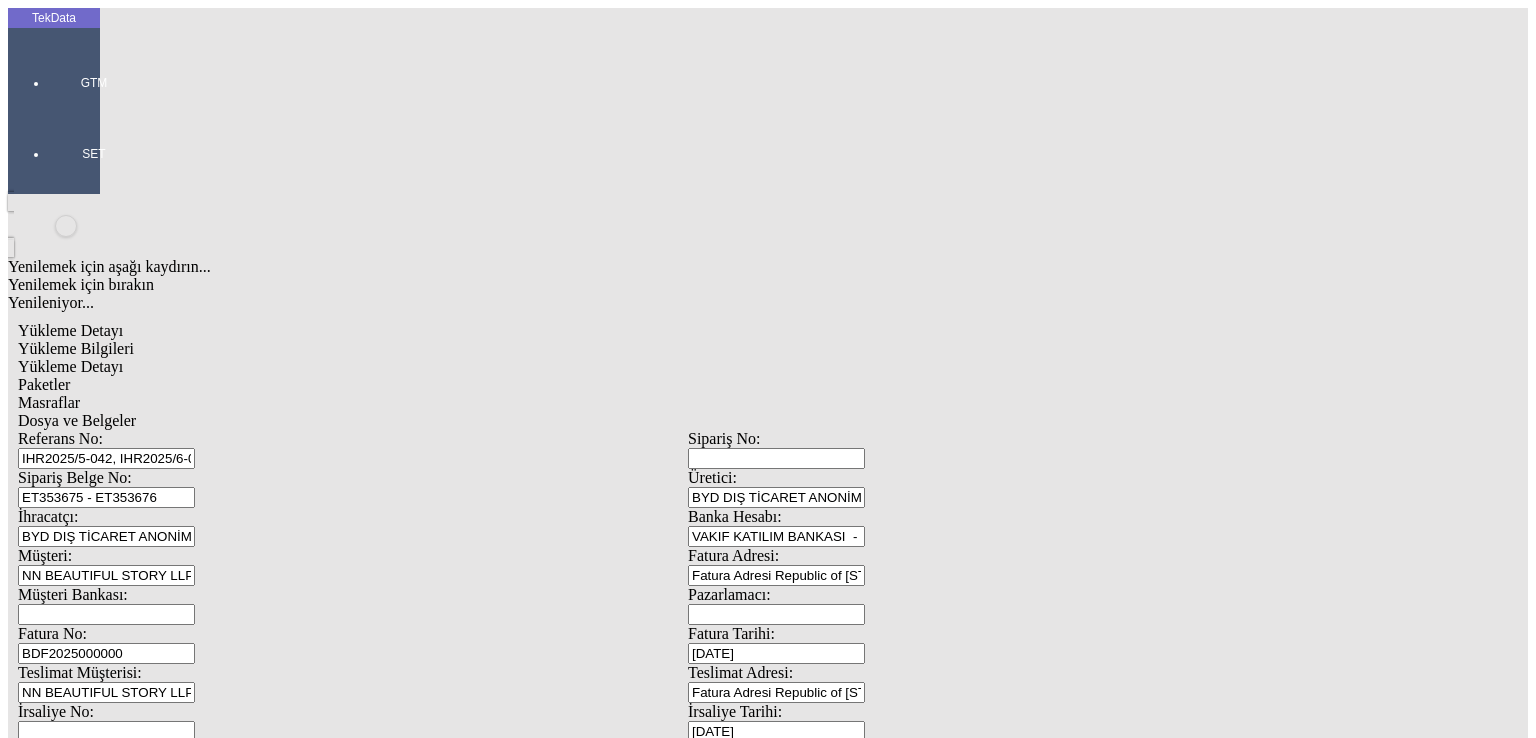 click on "Miktarı:  *" at bounding box center [109, 2005] 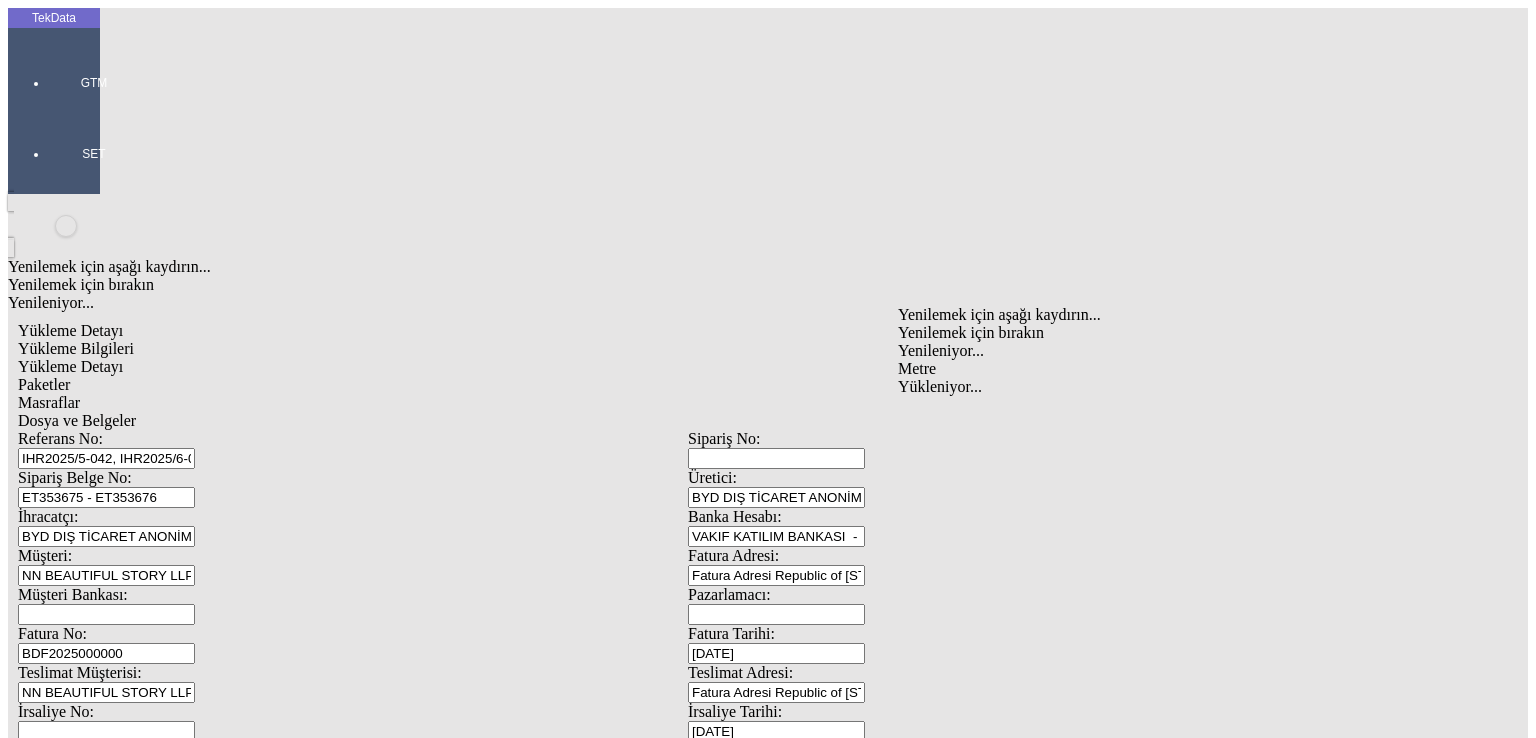 click on "Metre" at bounding box center (1198, 369) 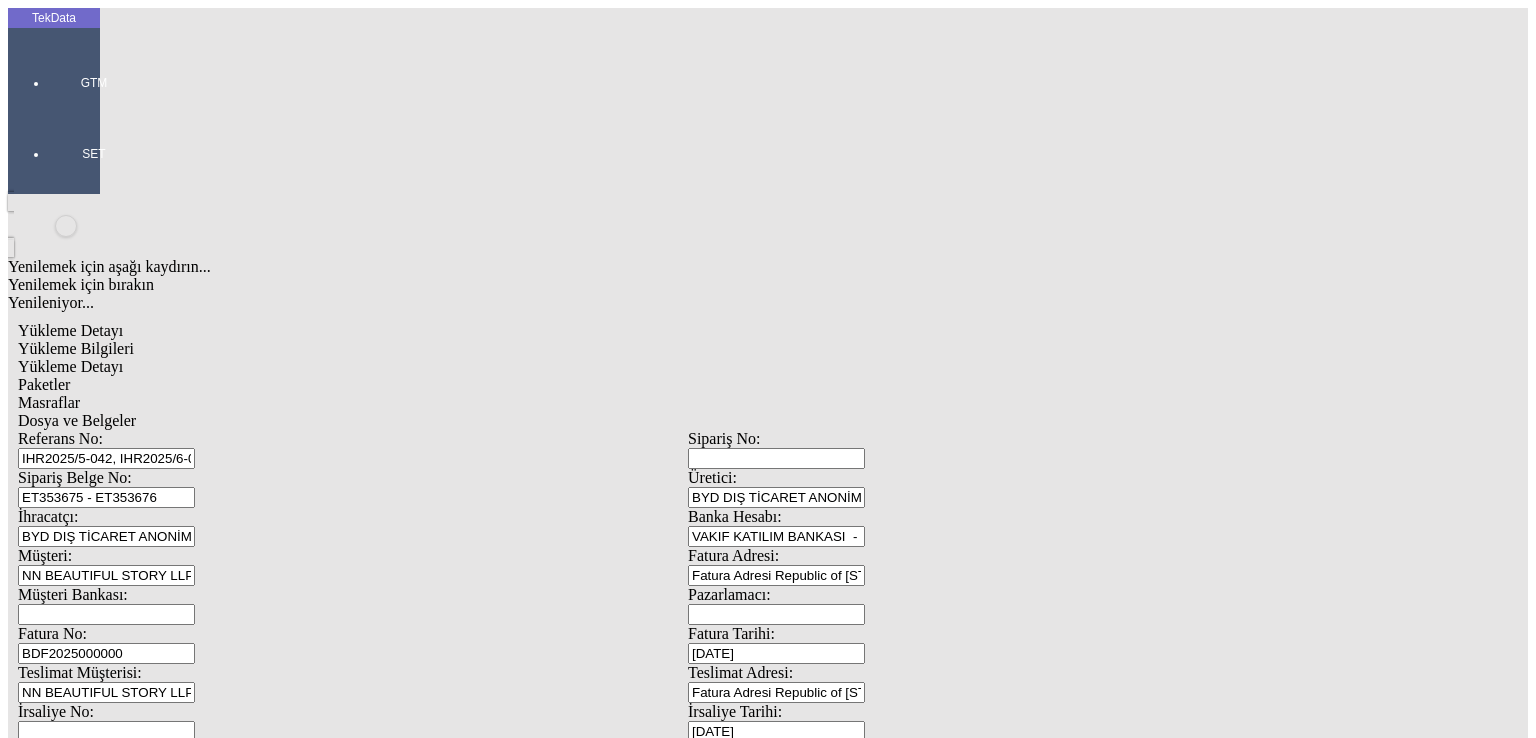 type on "1.75" 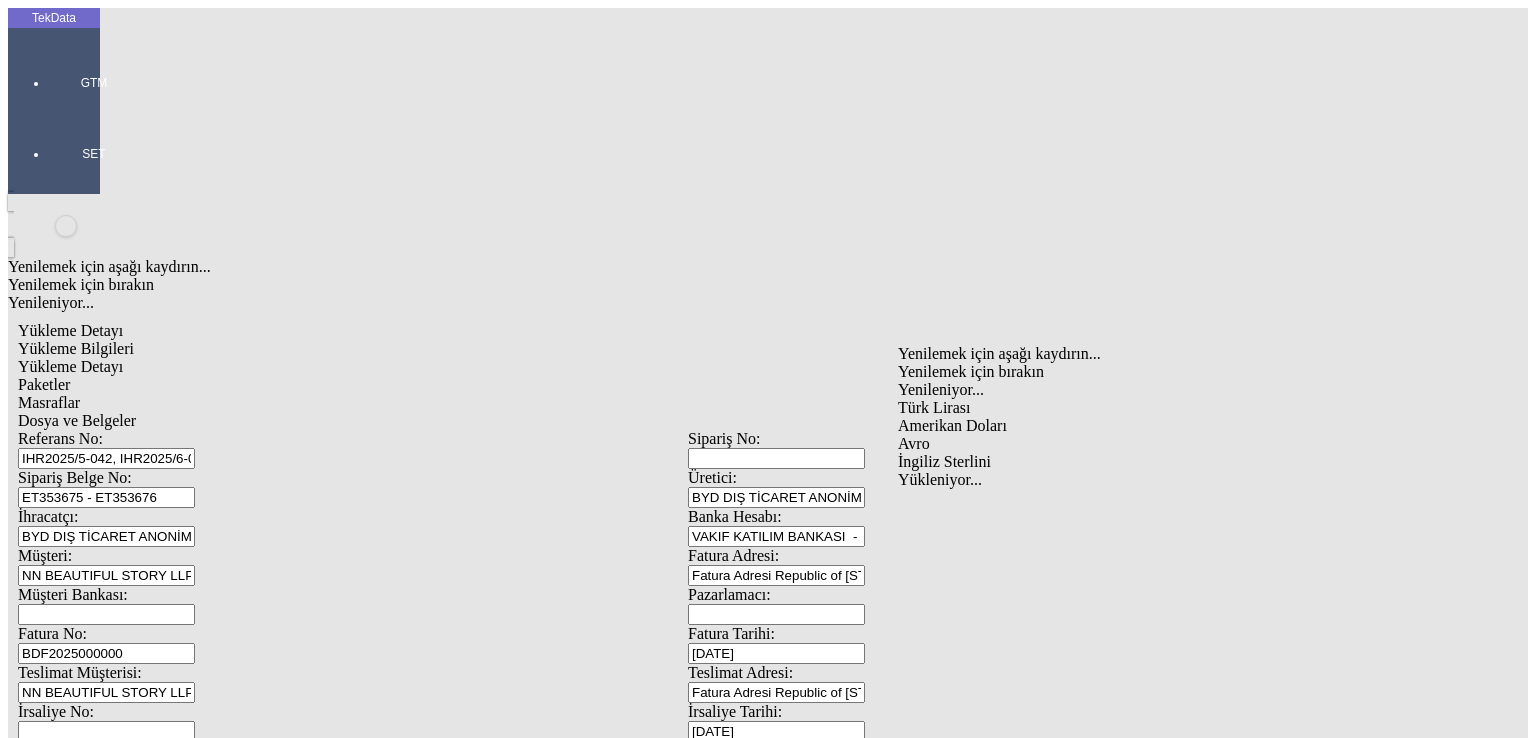 click on "Türk Lirası" at bounding box center (1198, 408) 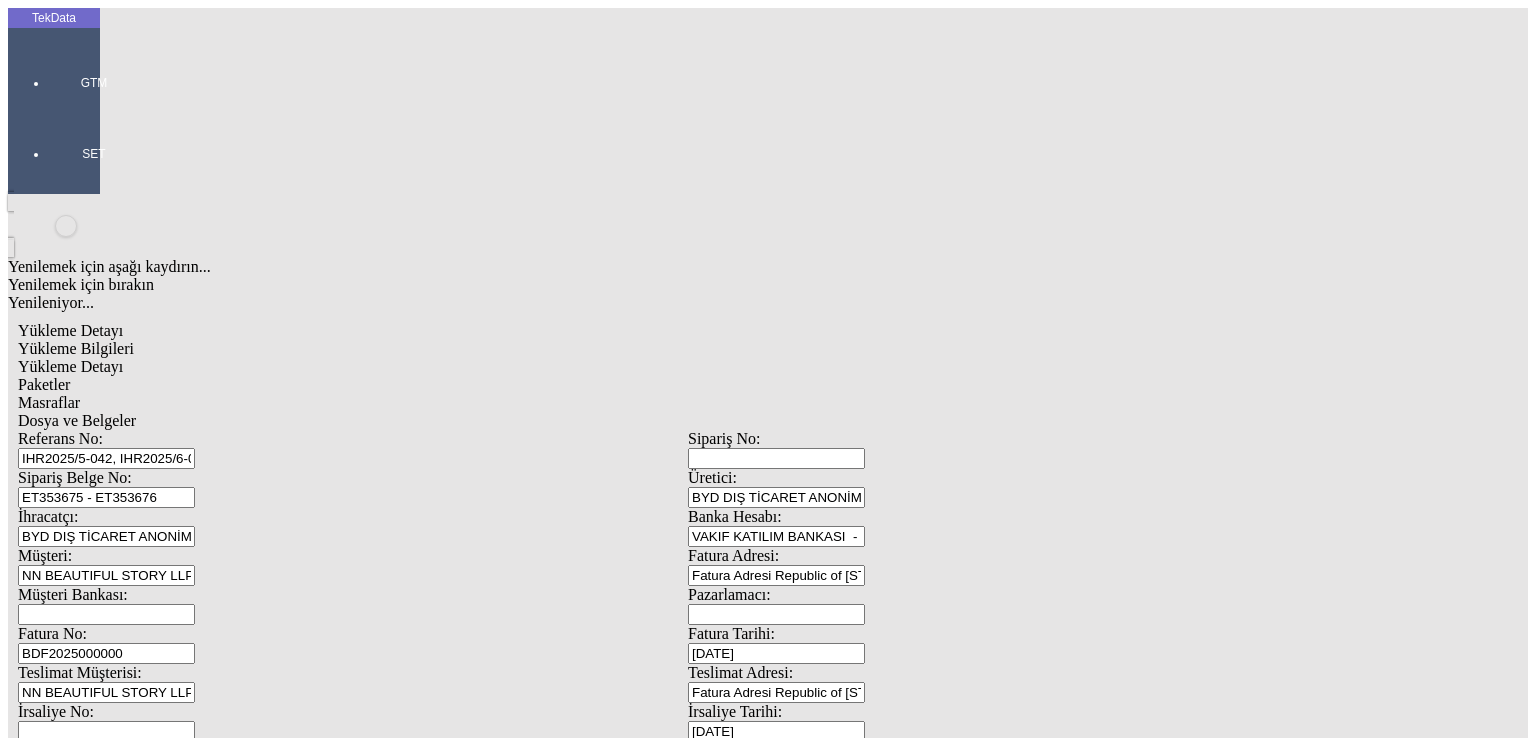 click on "Türk Lirası" at bounding box center [498, 2064] 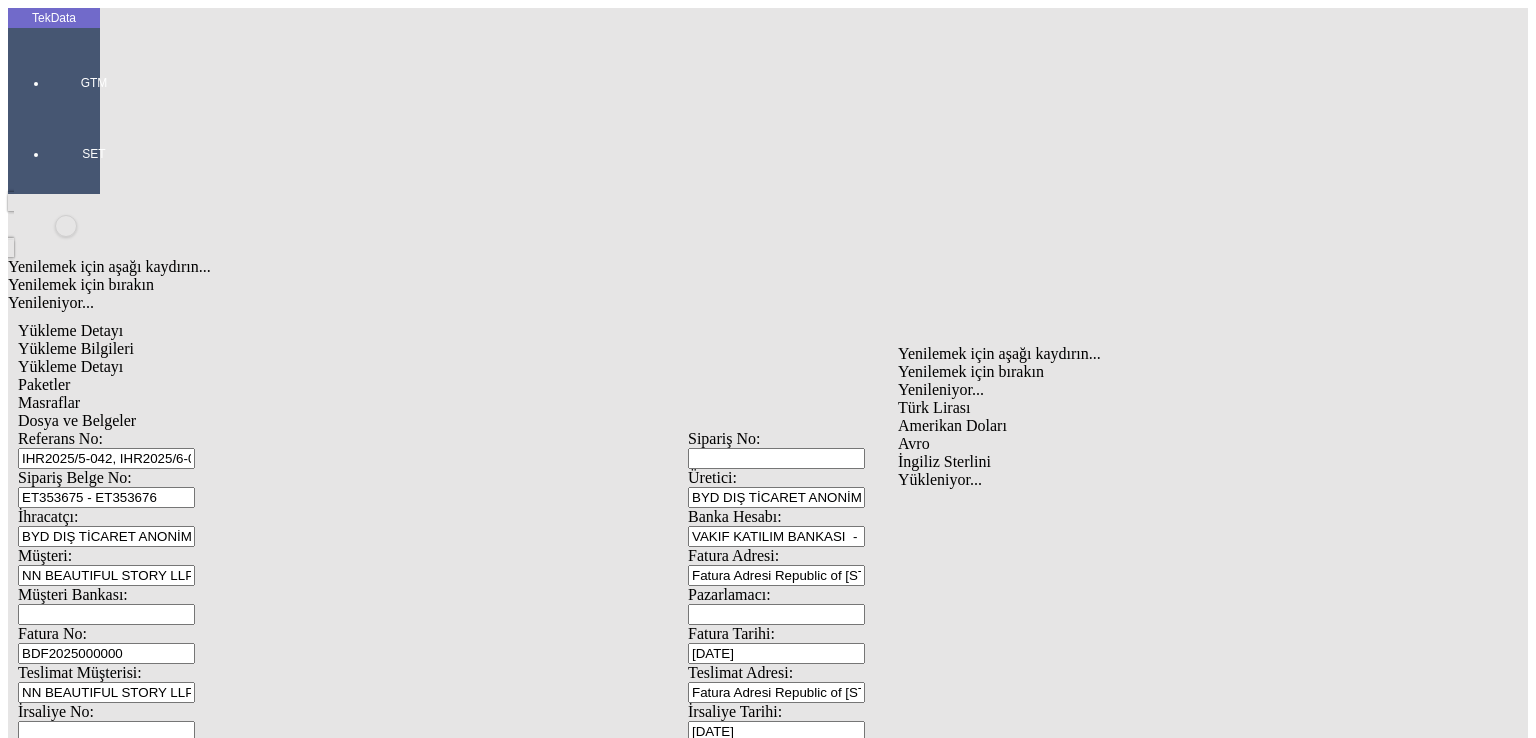 click on "Amerikan Doları" at bounding box center (1198, 426) 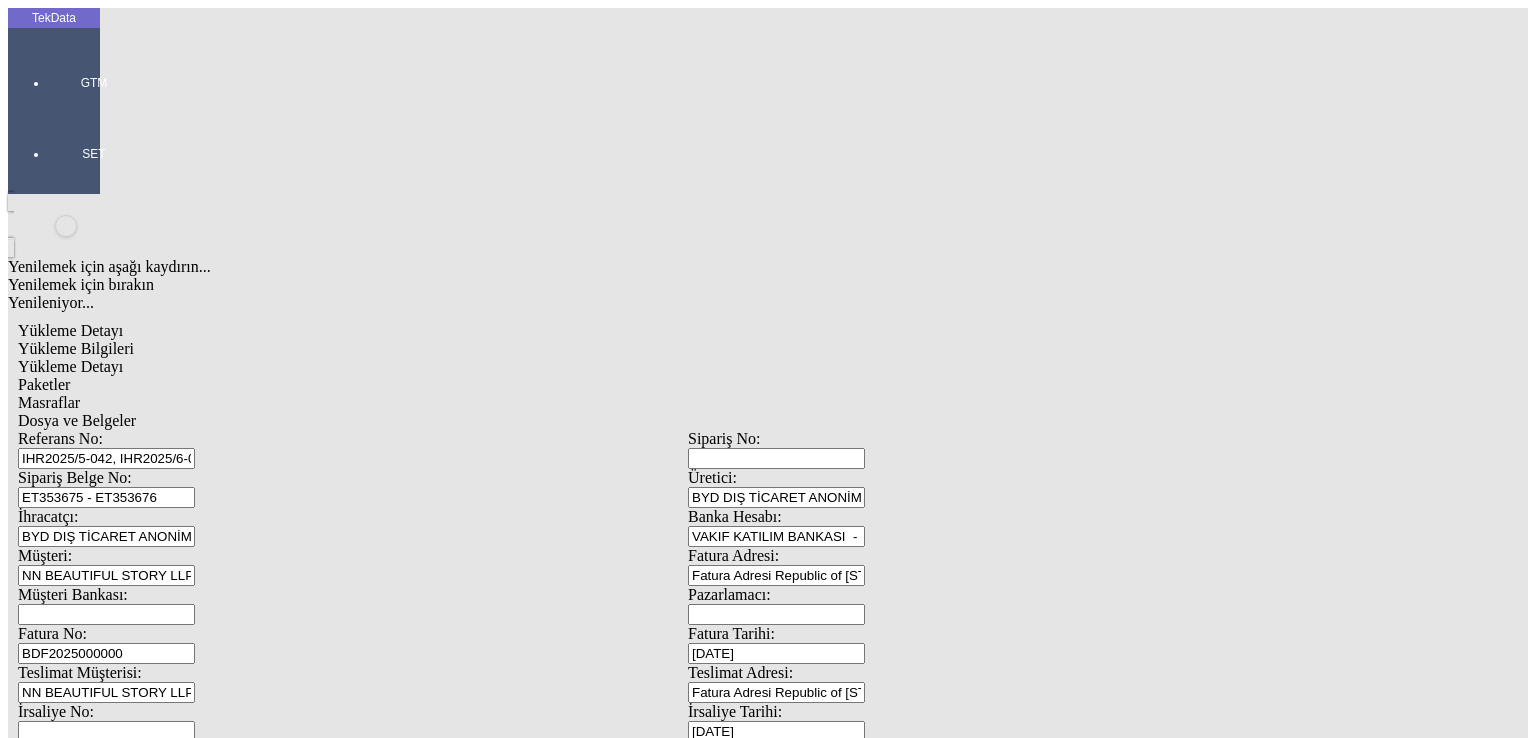 click on "Net Ağırlık:" at bounding box center (498, 2103) 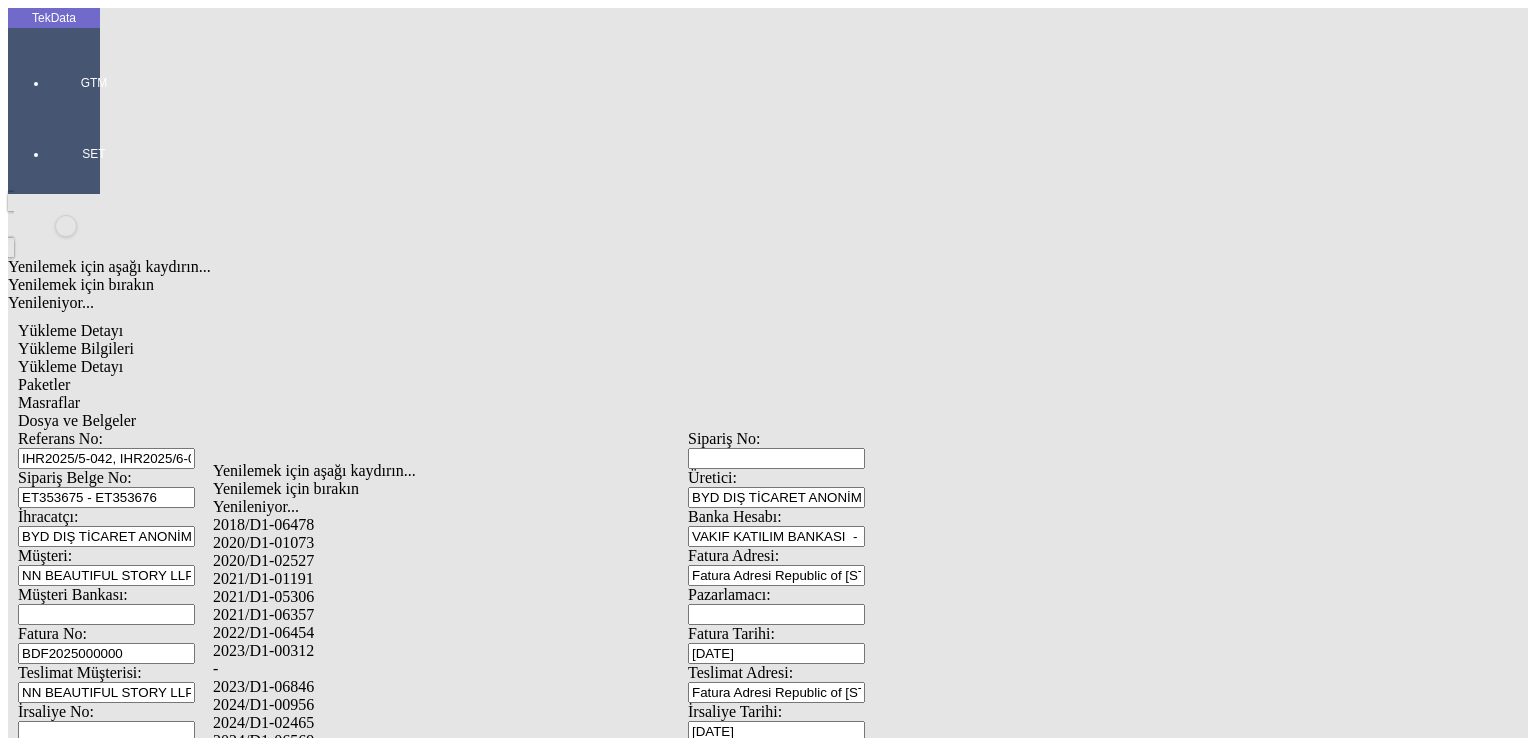 click on "2024/D1-02465" at bounding box center (506, 723) 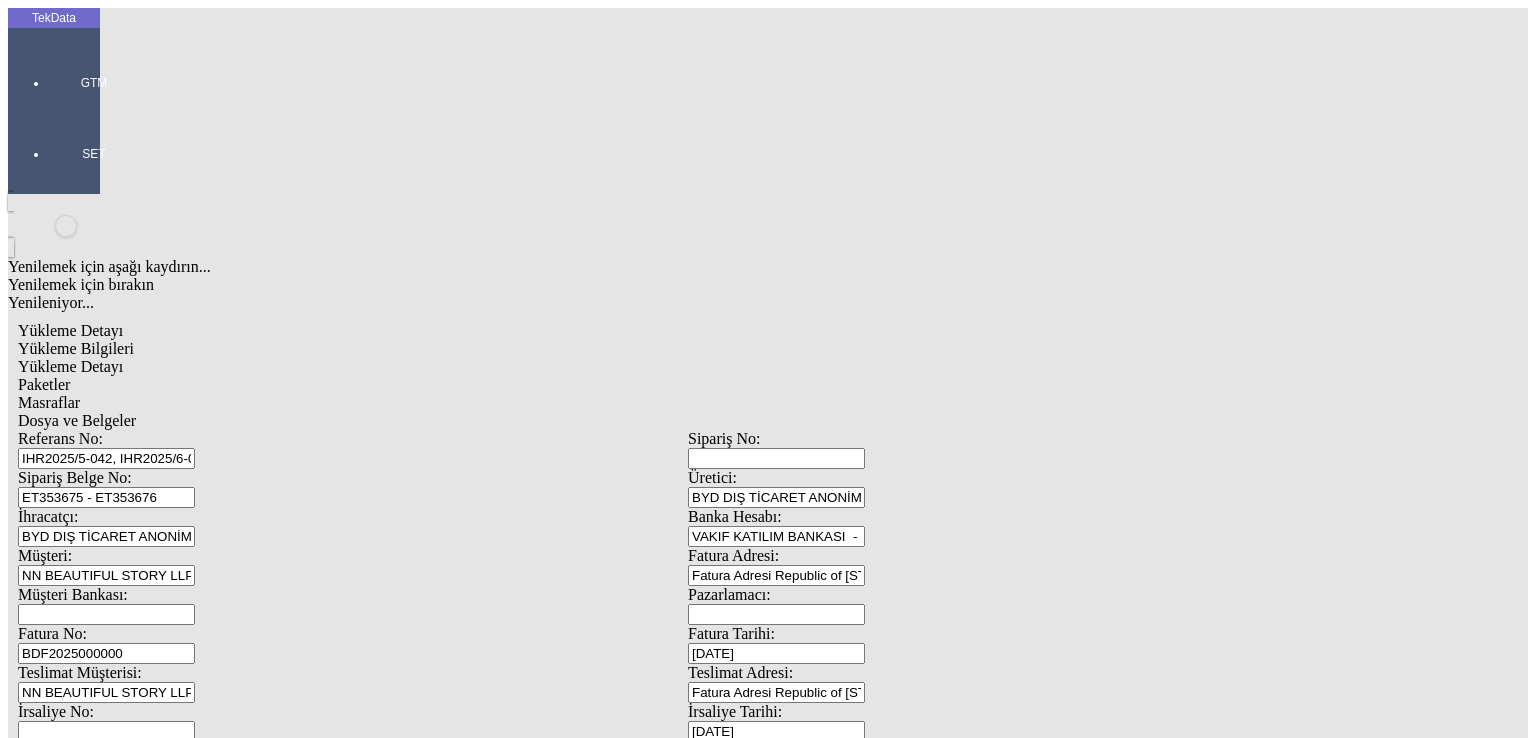 click on "Kaydet" at bounding box center (44, 2540) 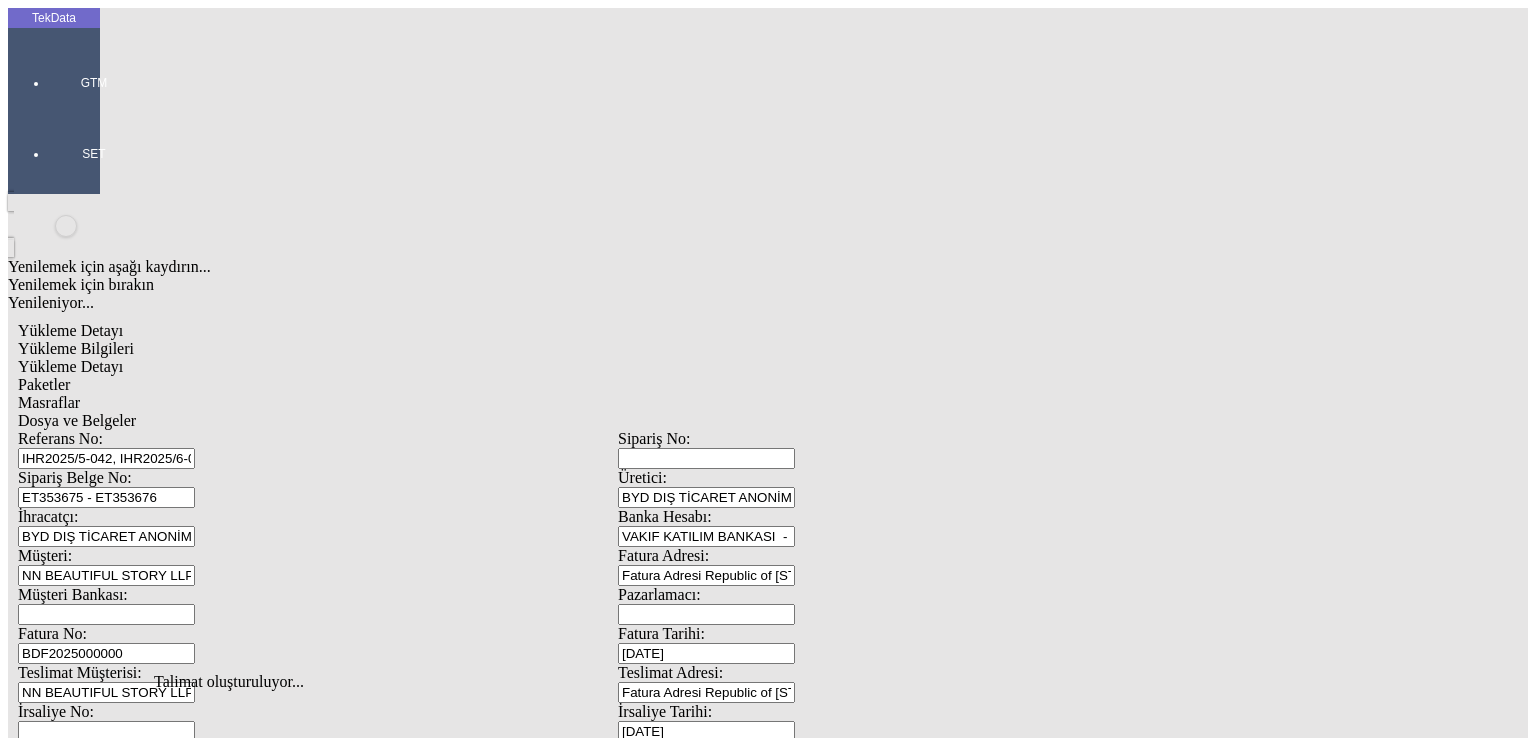 click on "Dosya ve Belgeler" at bounding box center (77, 420) 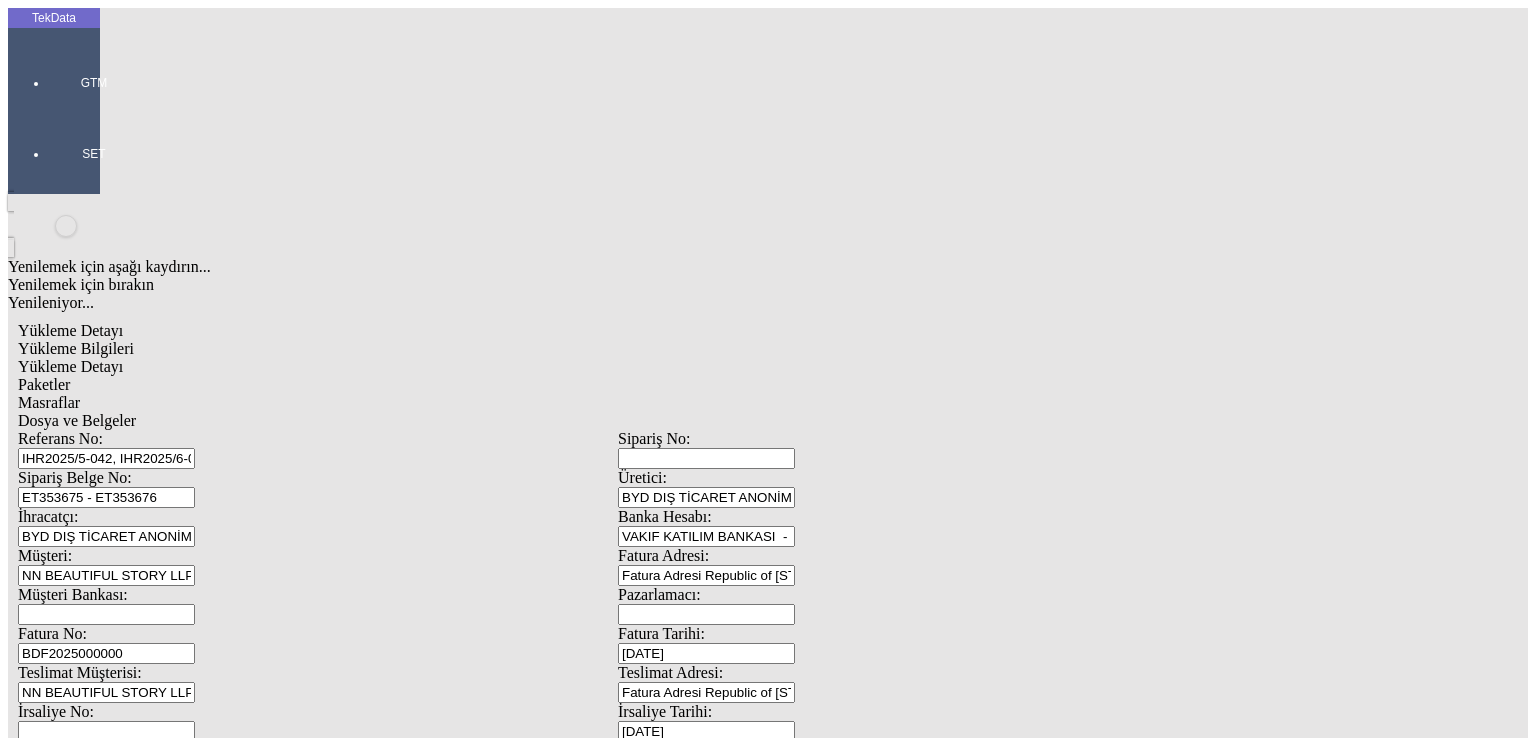 click on "İndir" 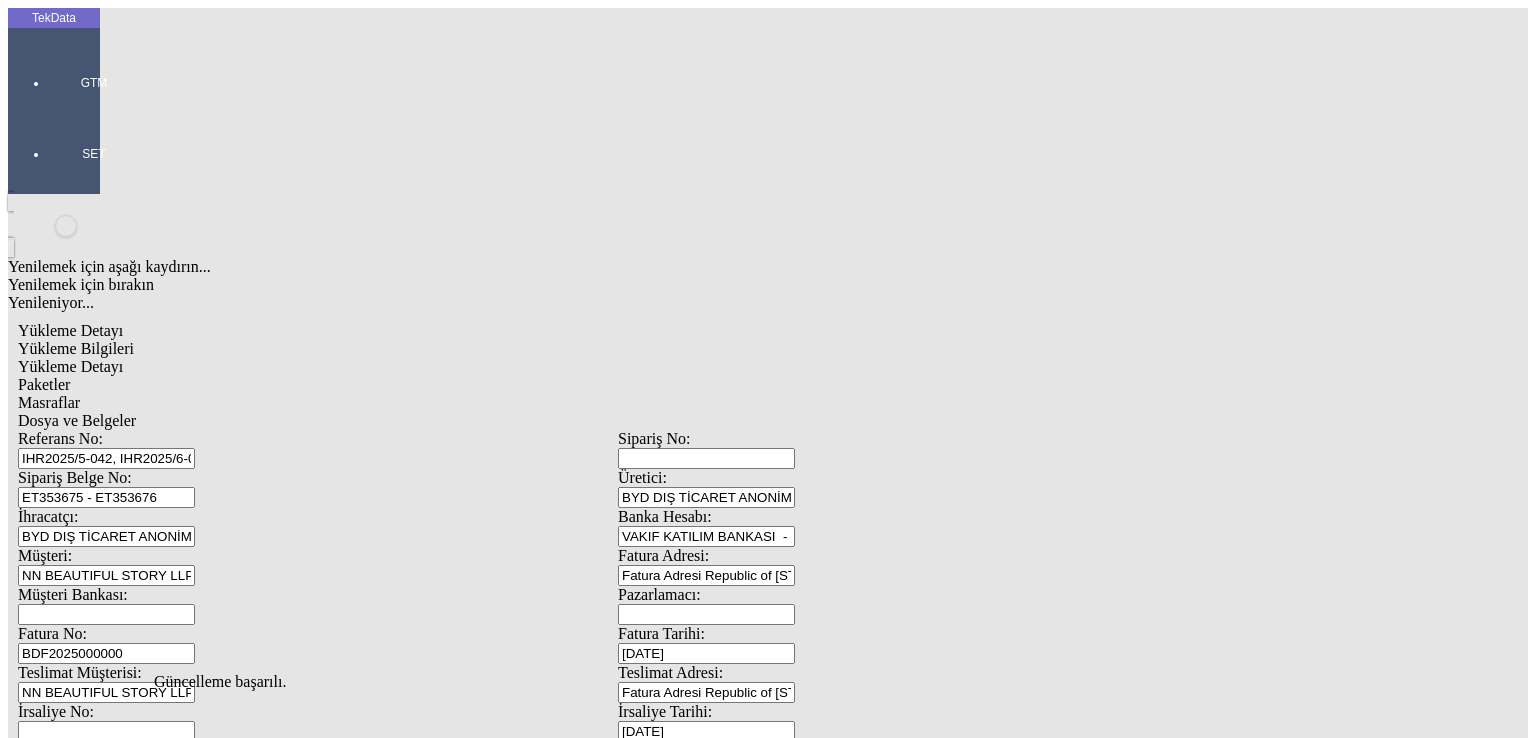 click on "Güncelle" 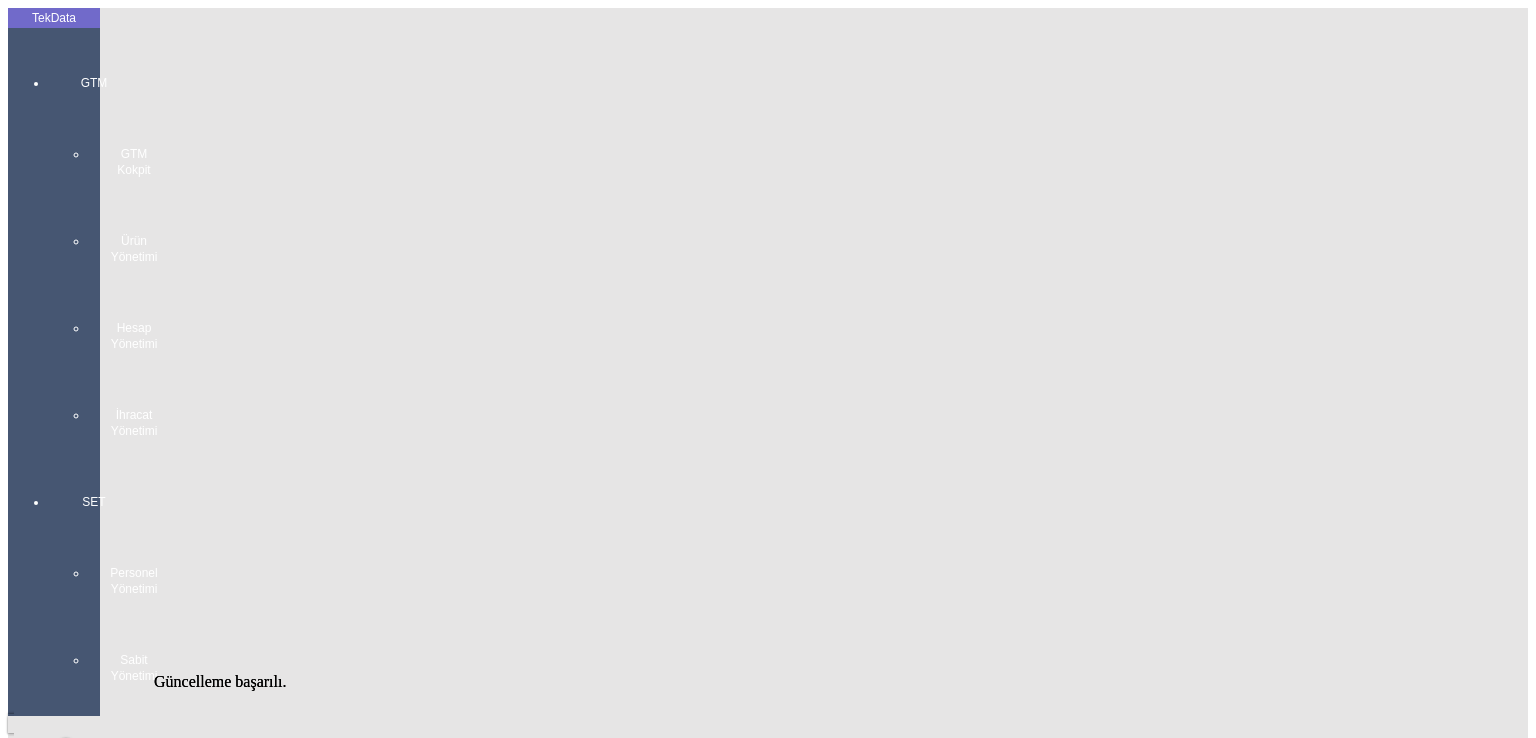 click on "GTM  GTM Kokpit  Ürün Yönetimi  Hesap Yönetimi  İhracat Yönetimi" at bounding box center [94, 249] 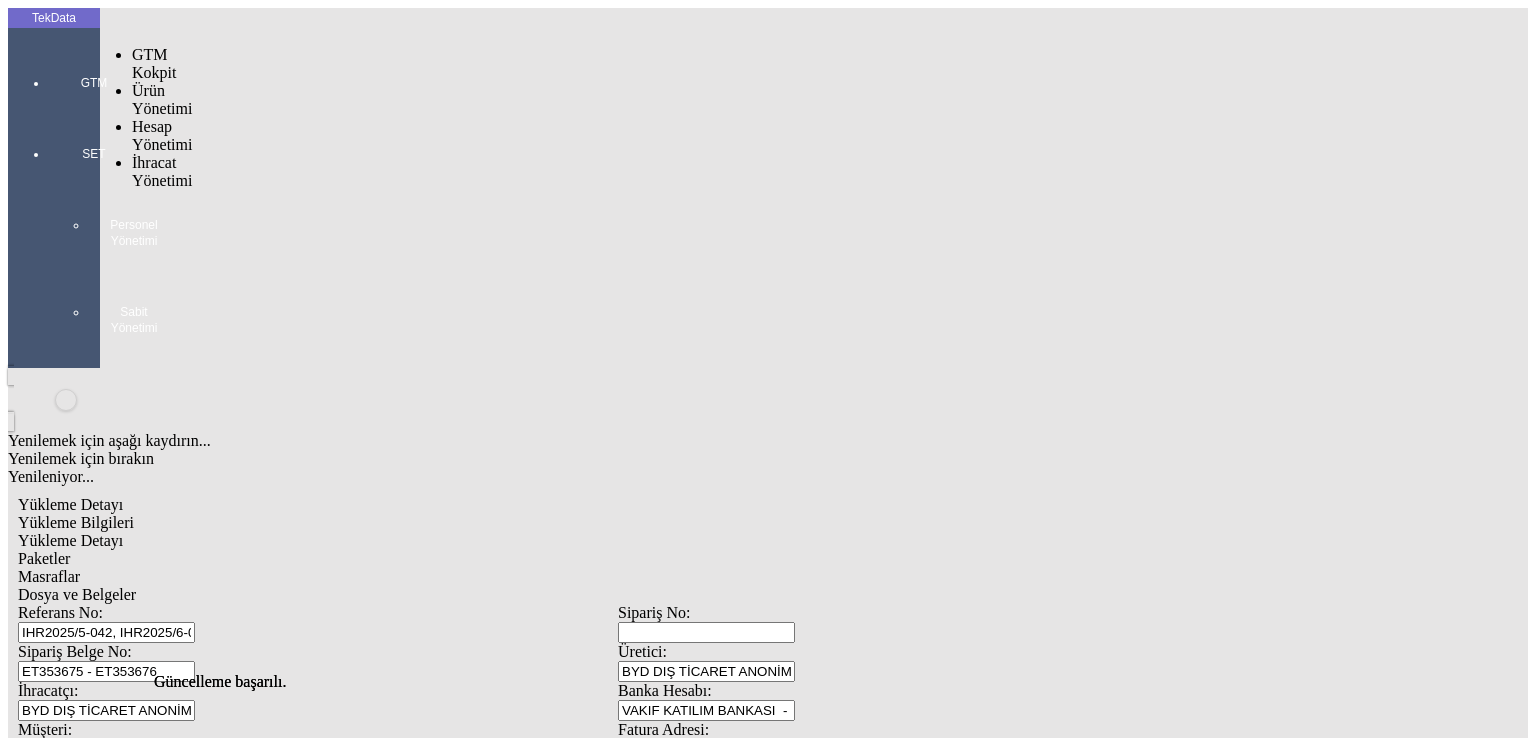 drag, startPoint x: 124, startPoint y: 125, endPoint x: 162, endPoint y: 116, distance: 39.051247 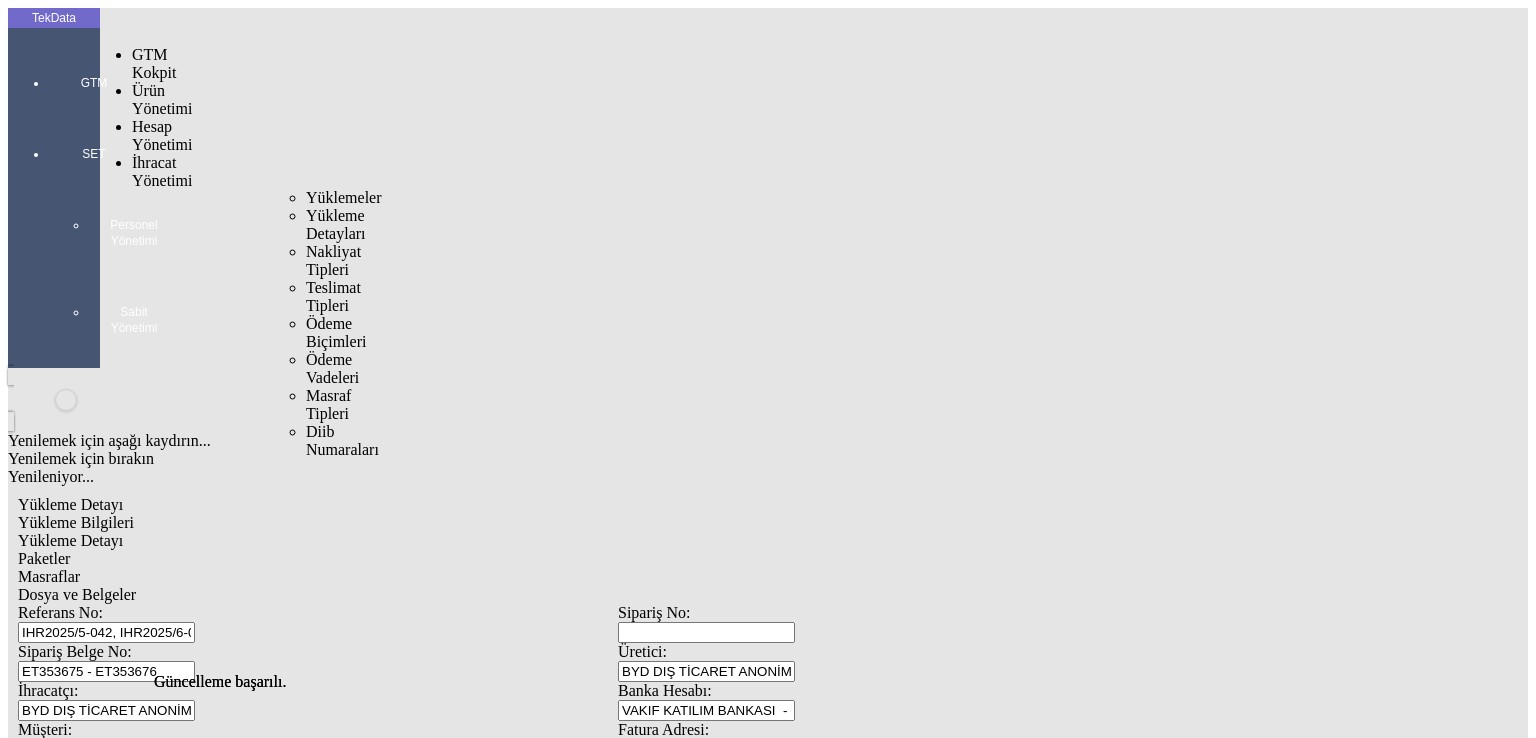 drag, startPoint x: 221, startPoint y: 111, endPoint x: 298, endPoint y: 113, distance: 77.02597 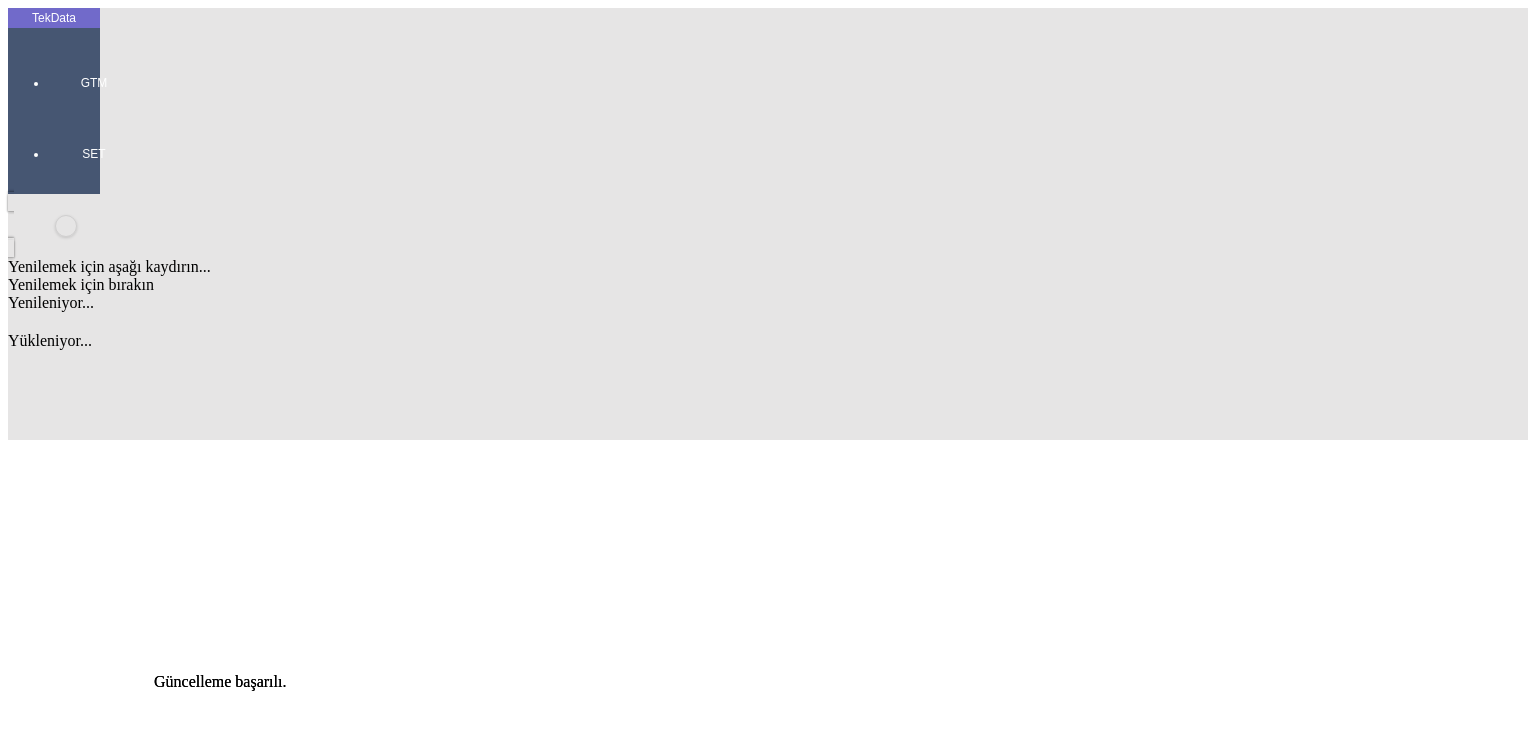 scroll, scrollTop: 0, scrollLeft: 0, axis: both 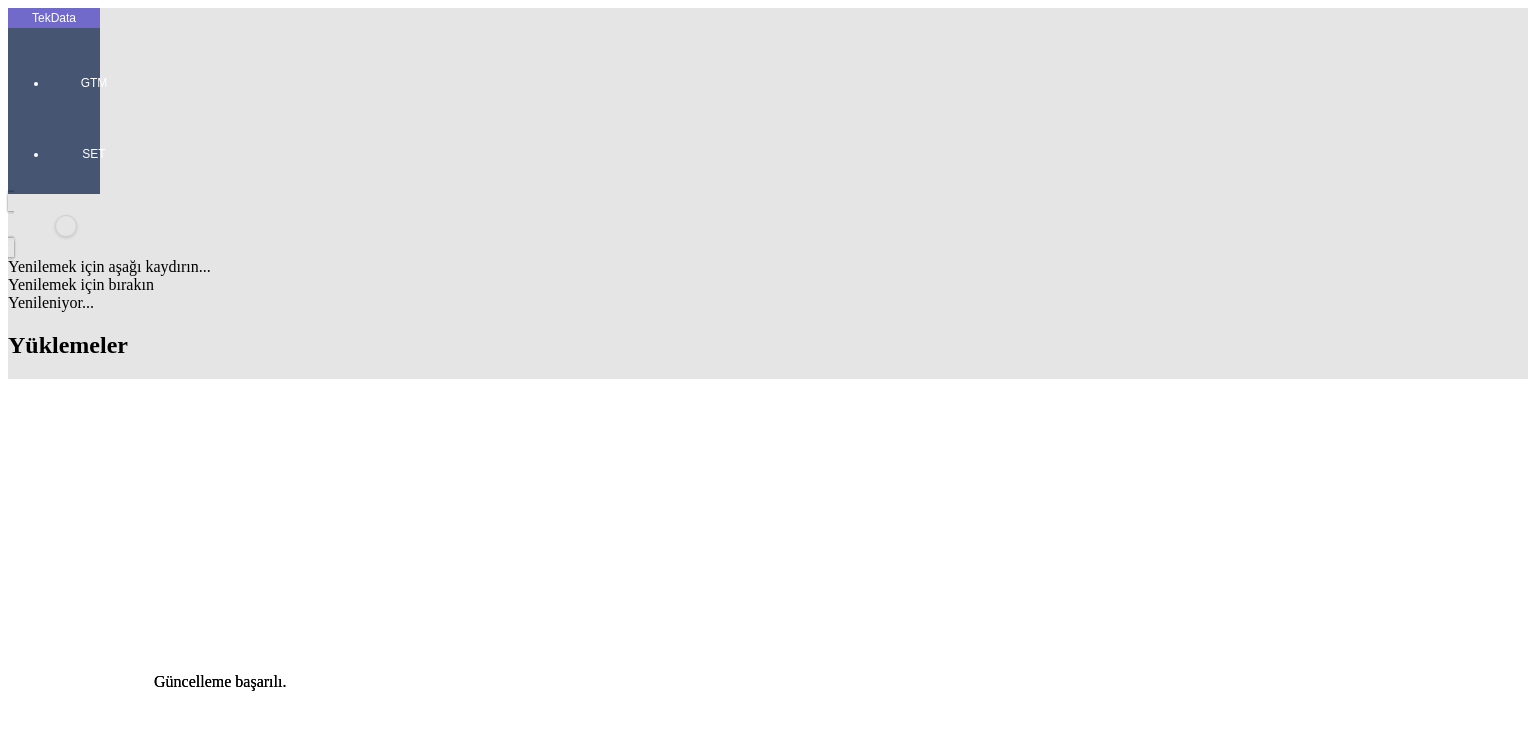 click on "[DATE]" 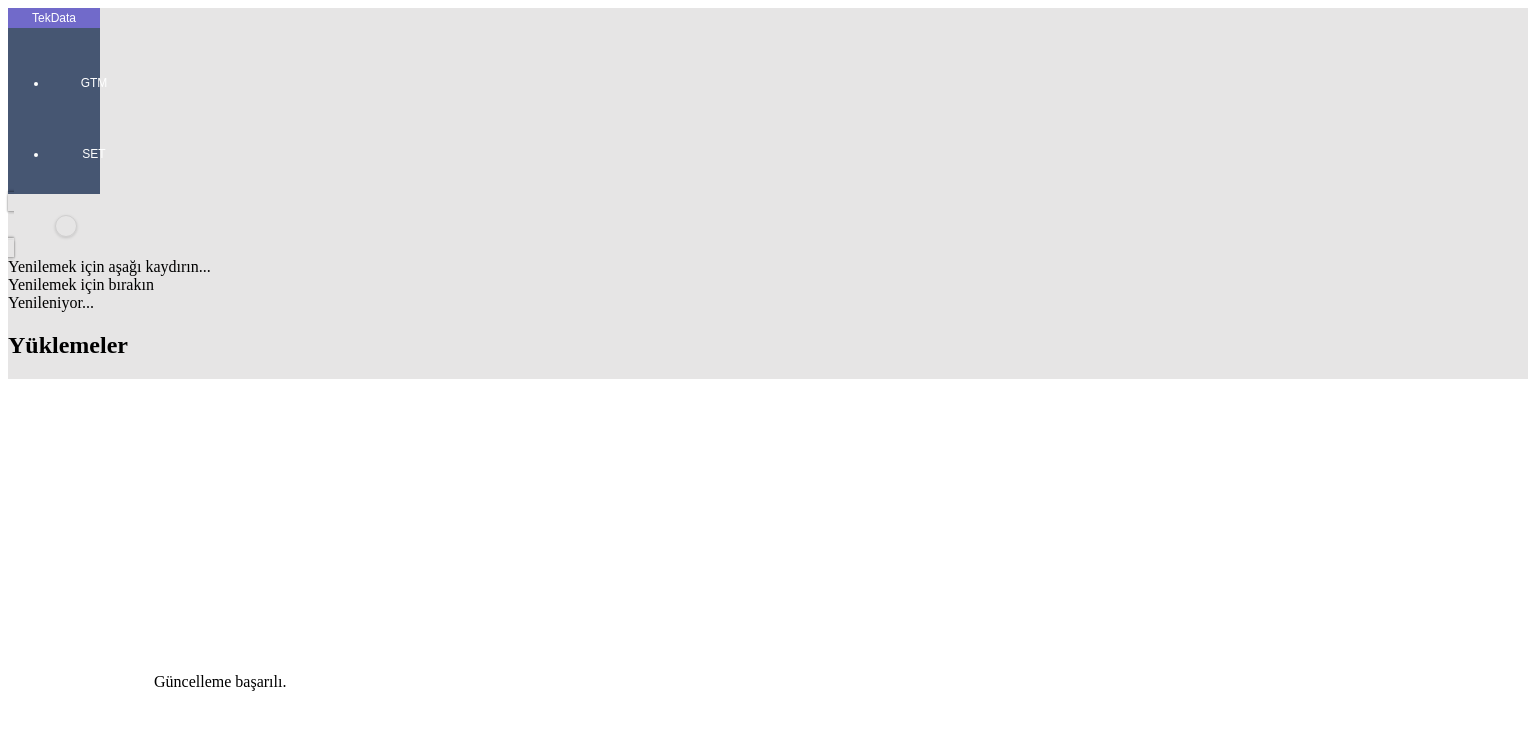 scroll, scrollTop: 0, scrollLeft: 786, axis: horizontal 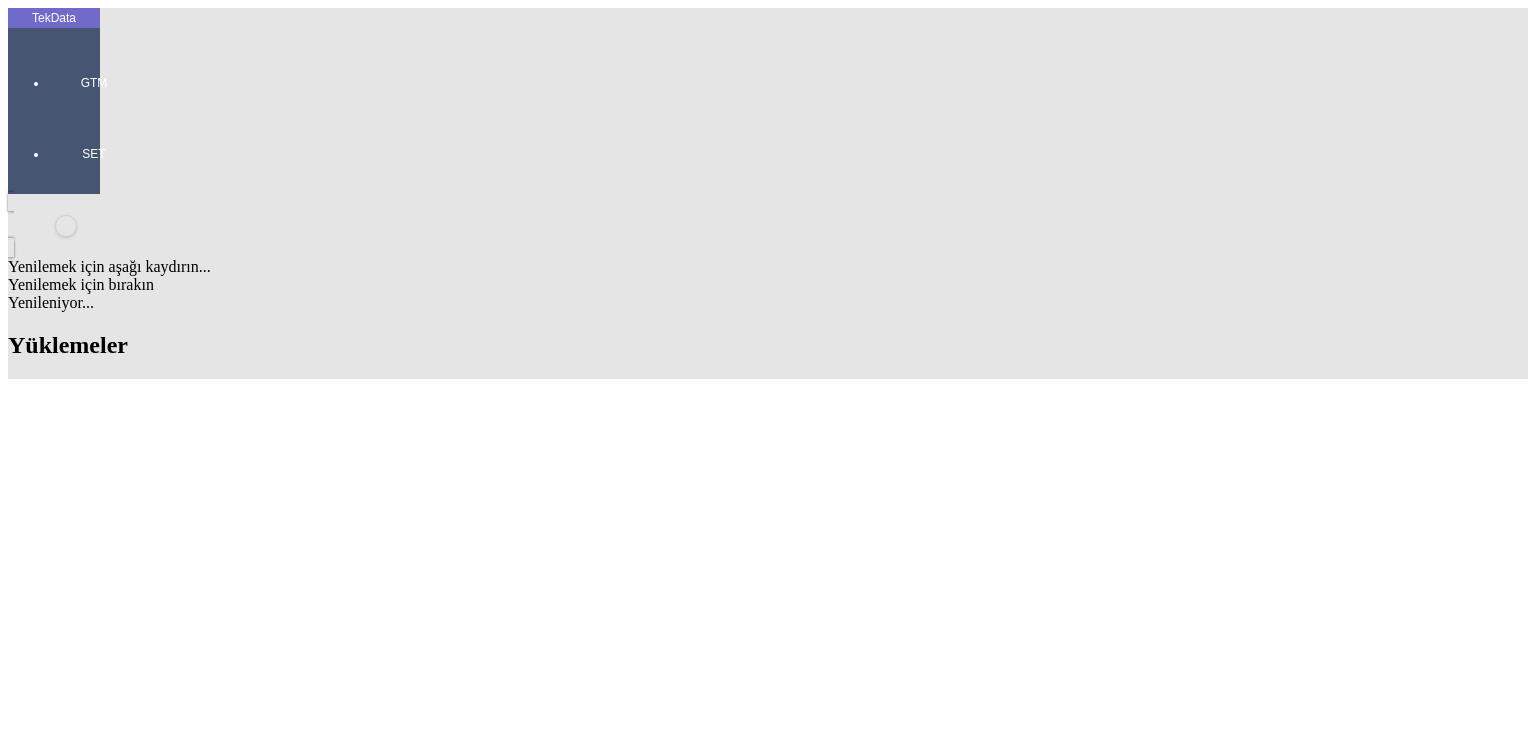 click 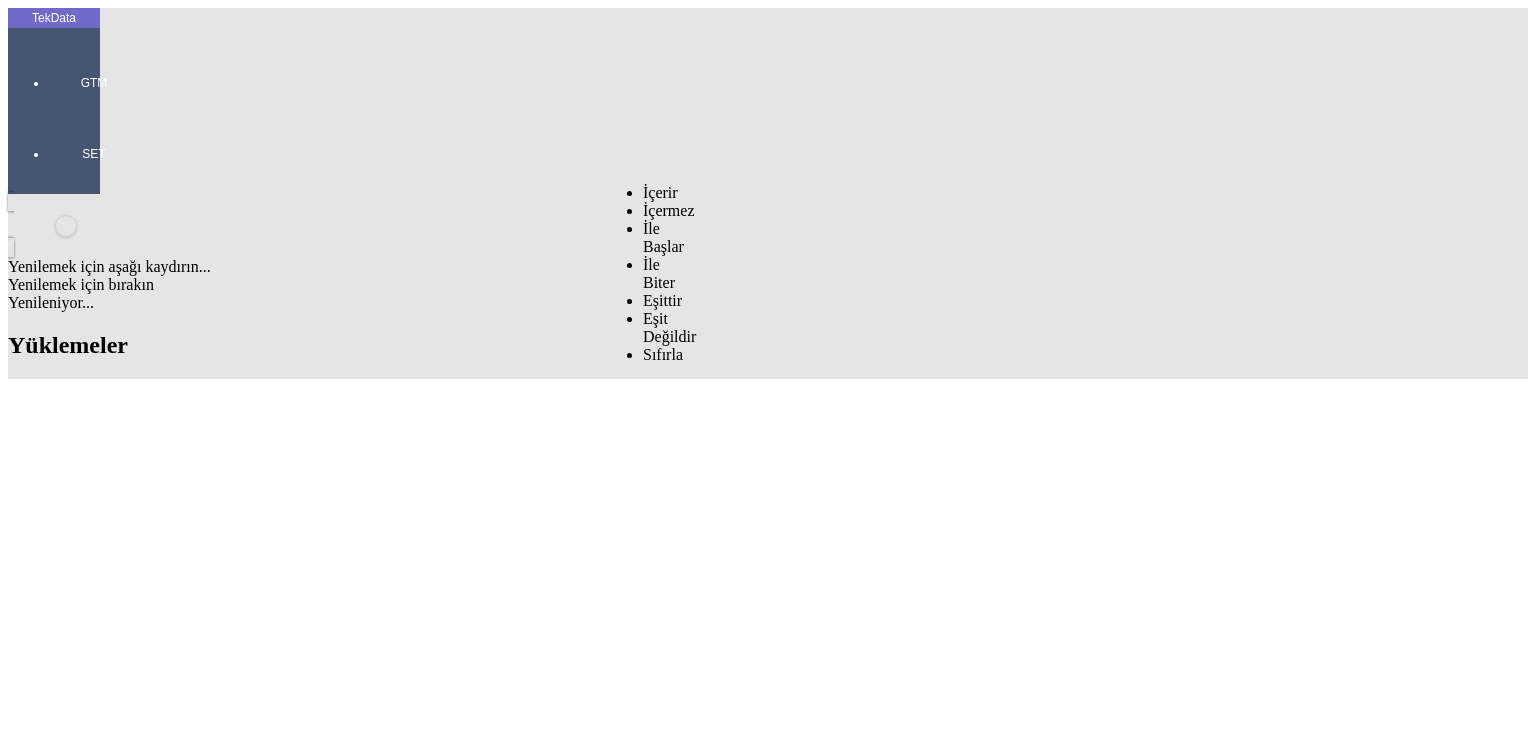 click 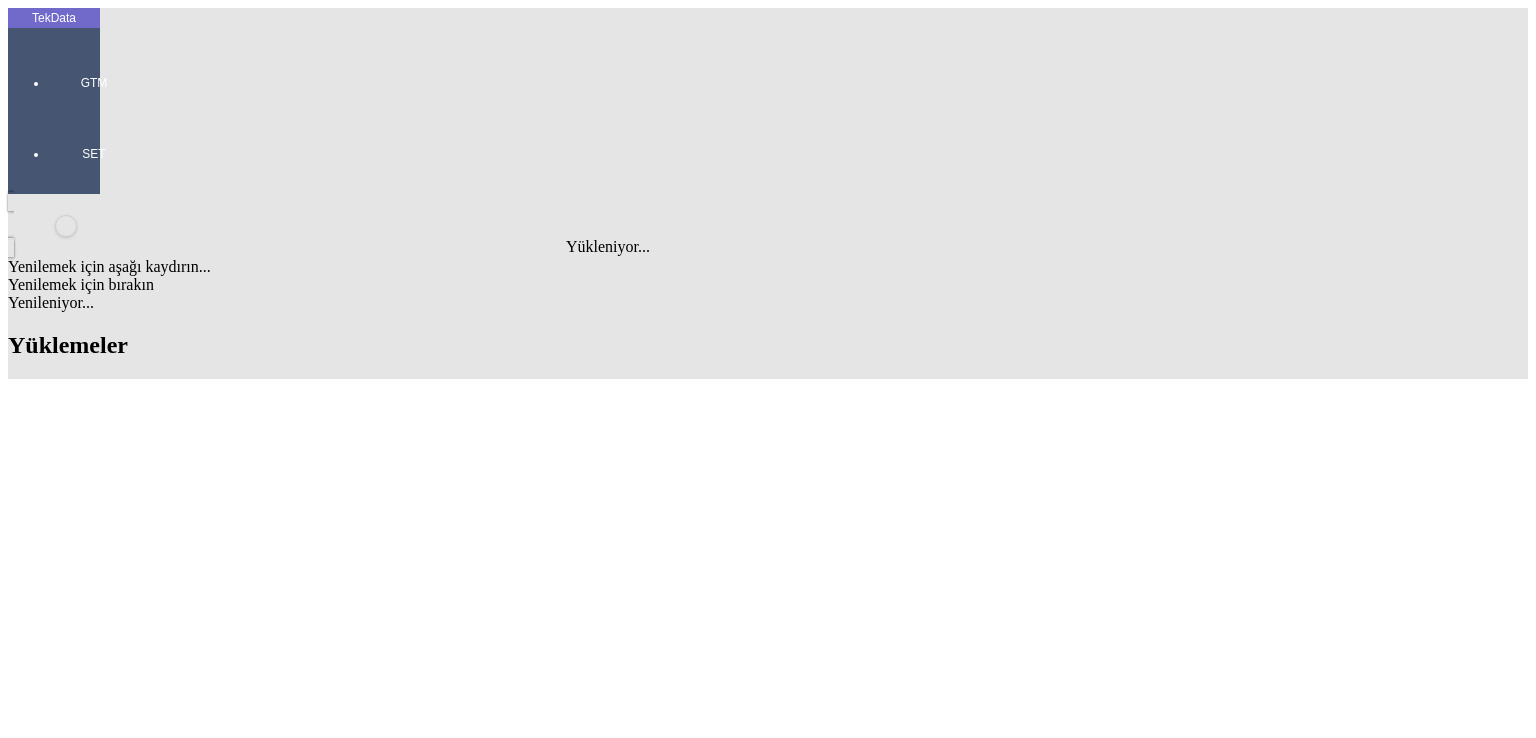 type on "IP BAB" 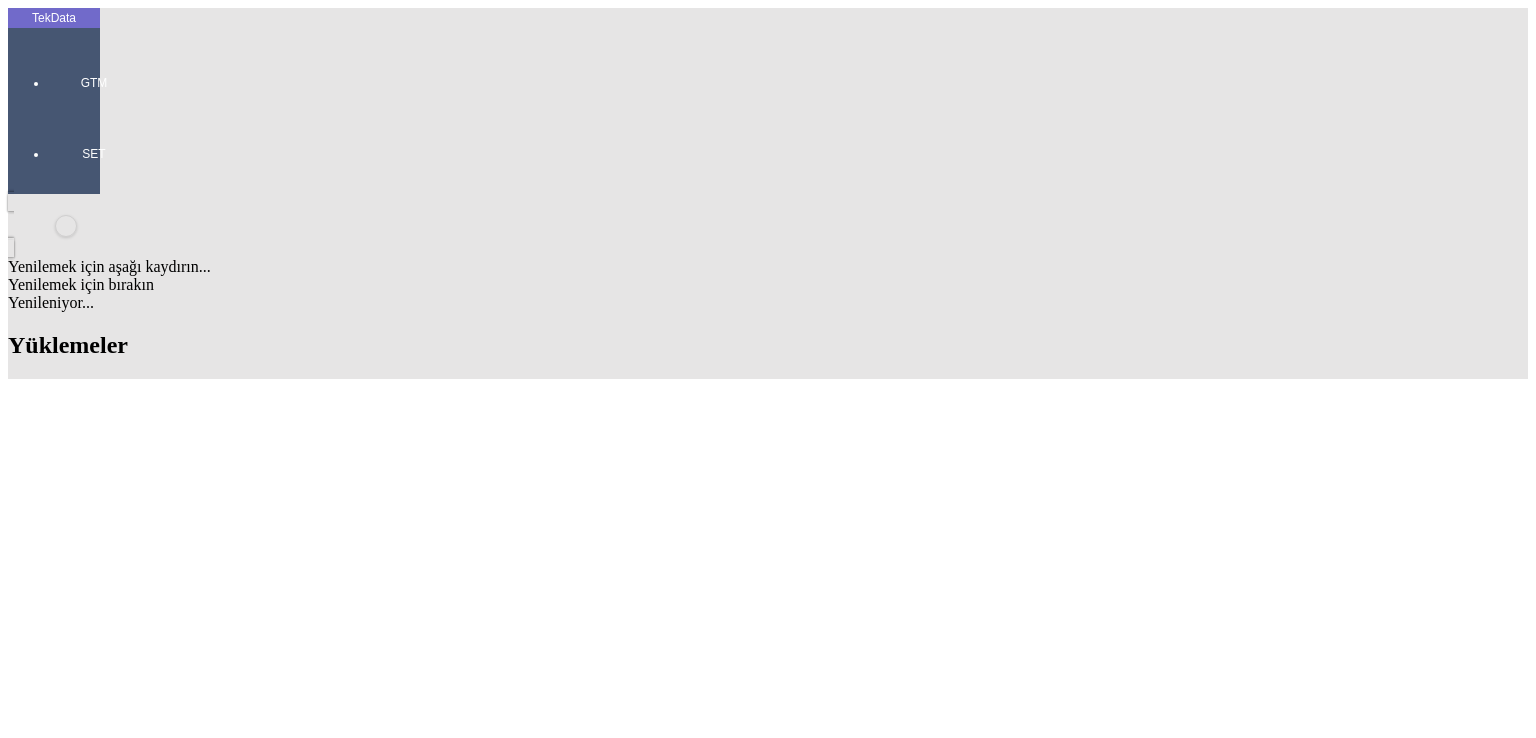 scroll, scrollTop: 507, scrollLeft: 0, axis: vertical 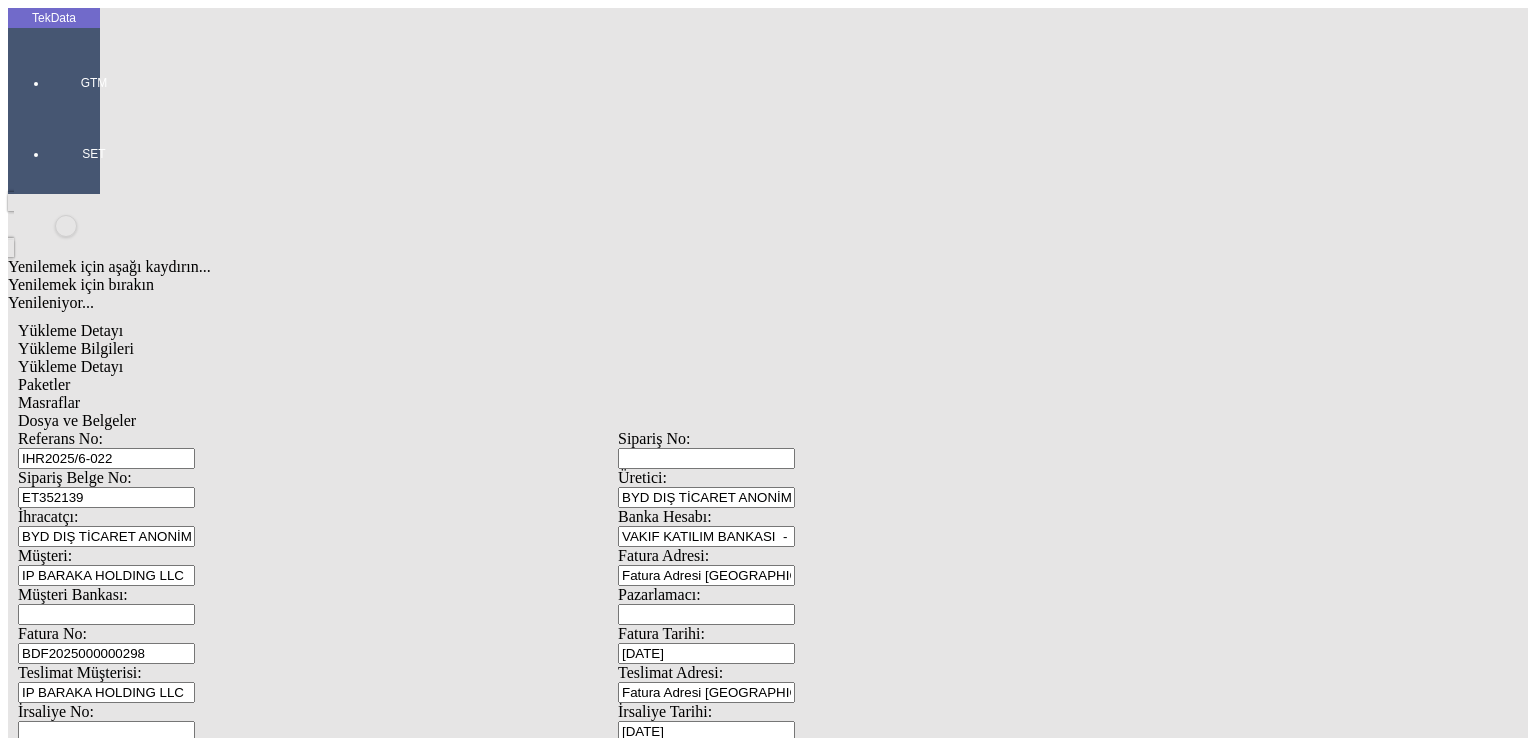 click on "IHR2025/6-022" at bounding box center [106, 458] 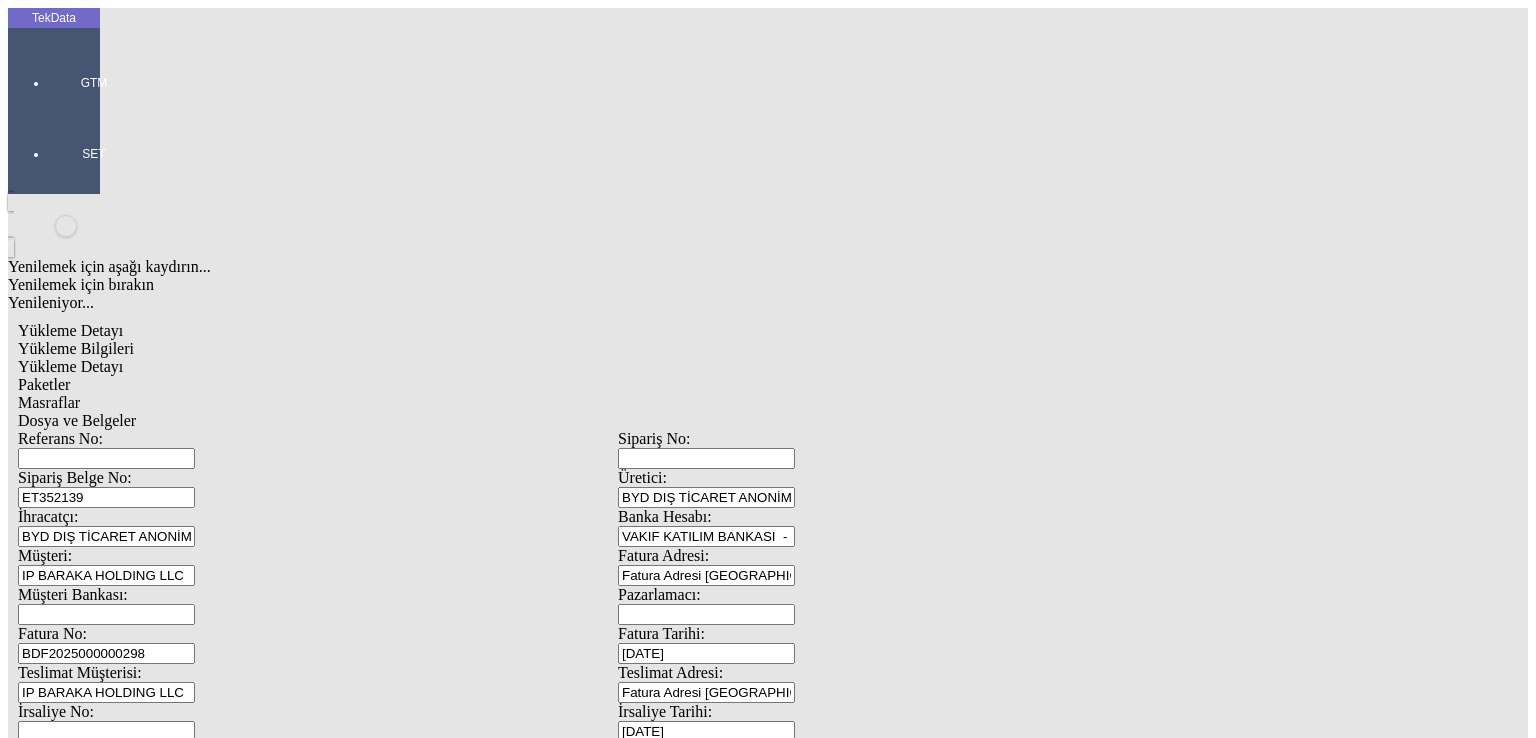 type 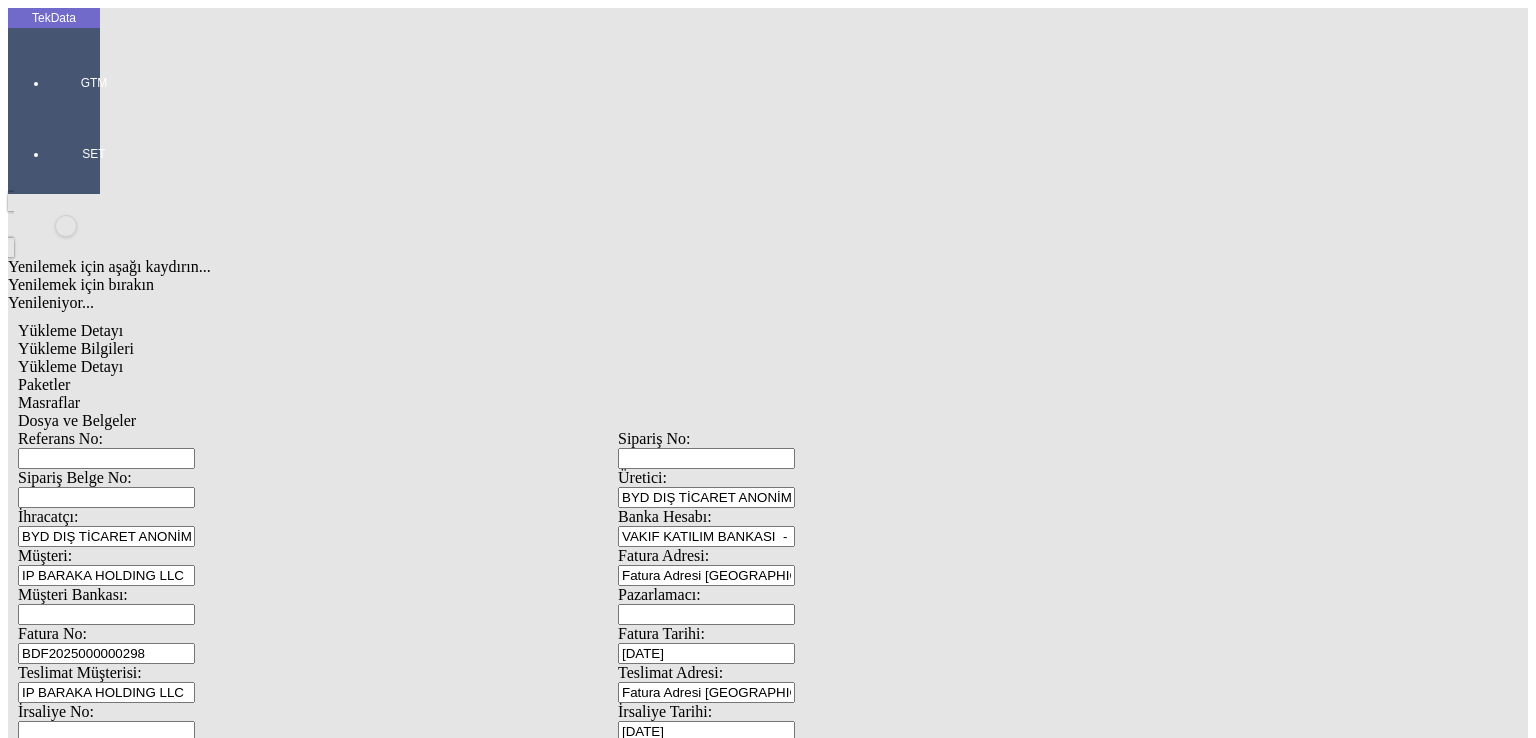 type 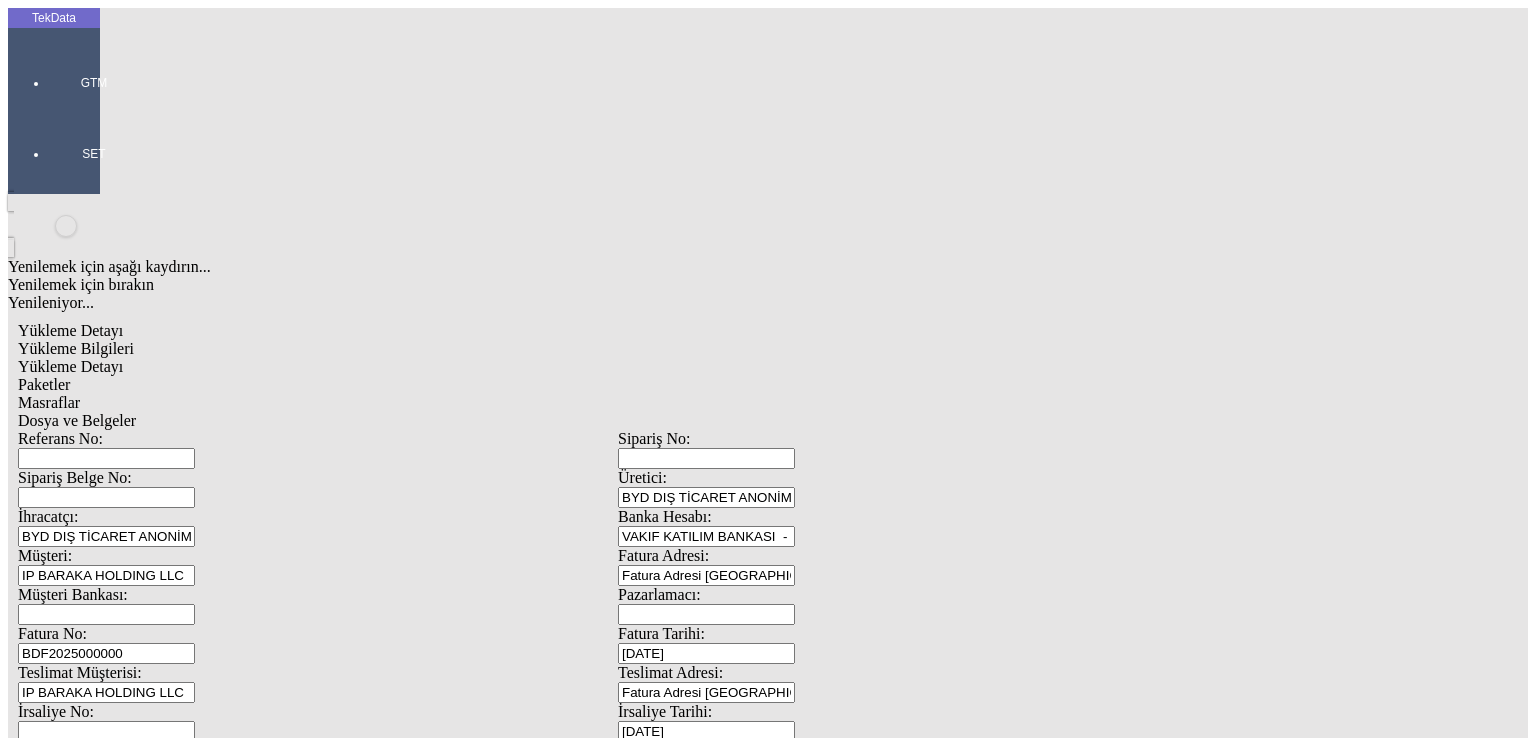 type on "BDF2025000000" 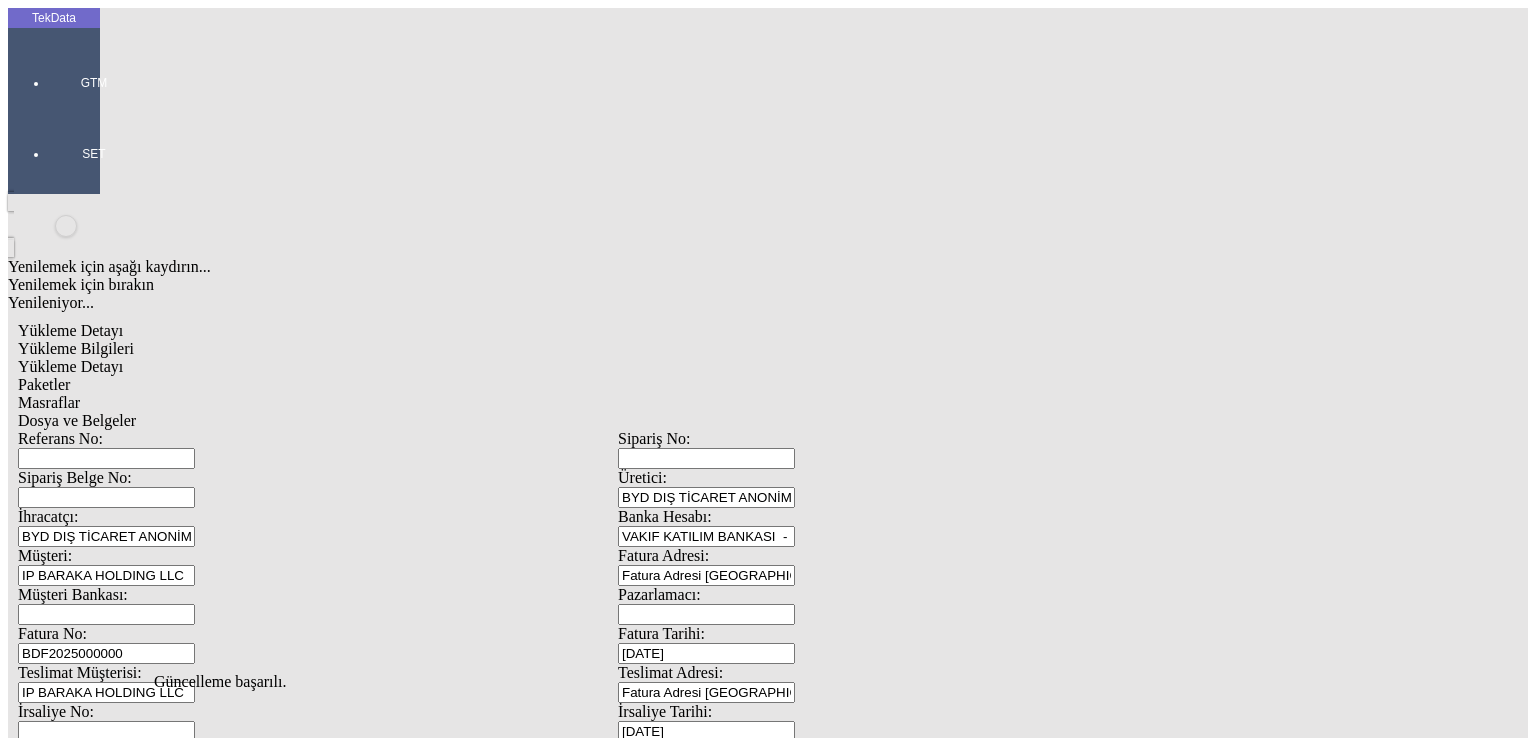 scroll, scrollTop: 0, scrollLeft: 0, axis: both 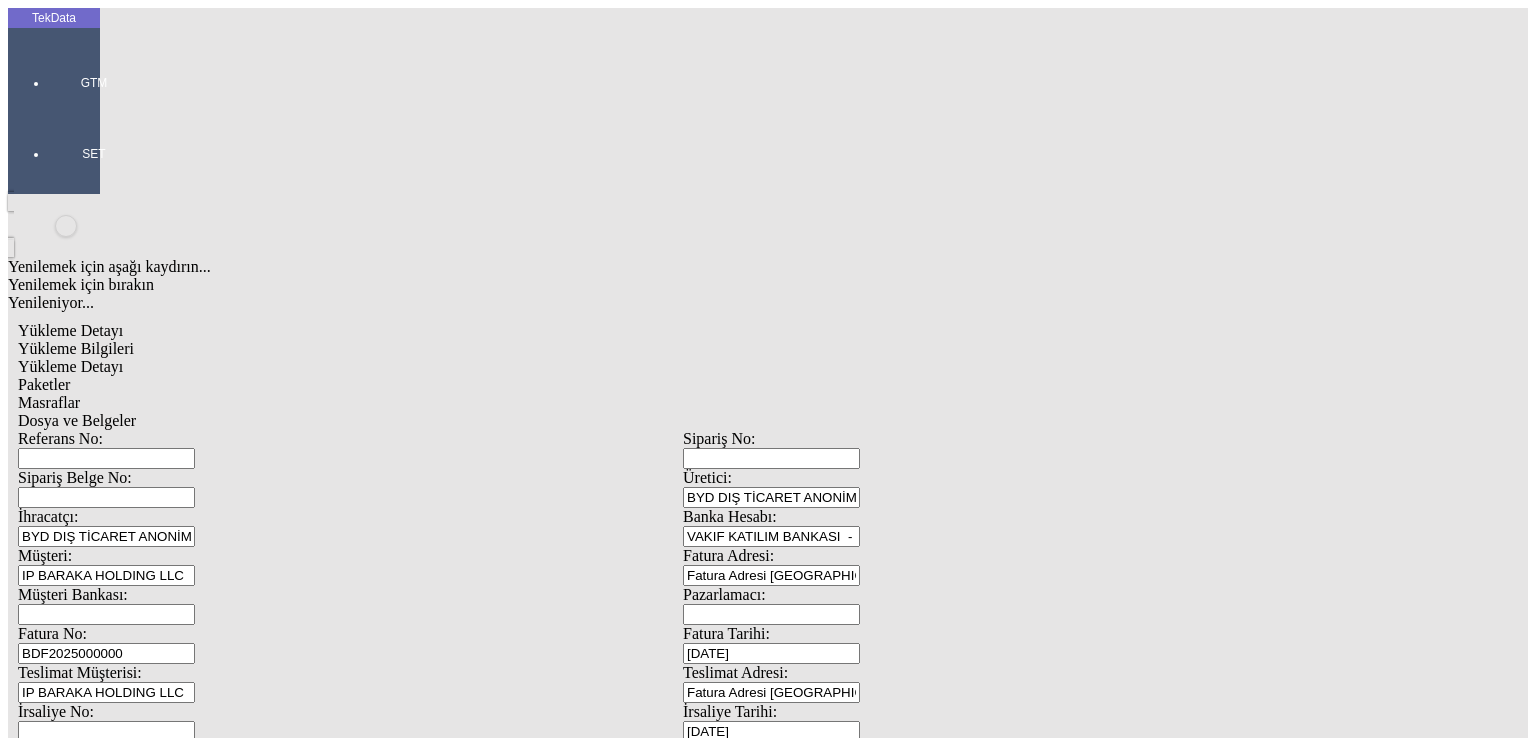 click on "Düzenle" at bounding box center [64, 1547] 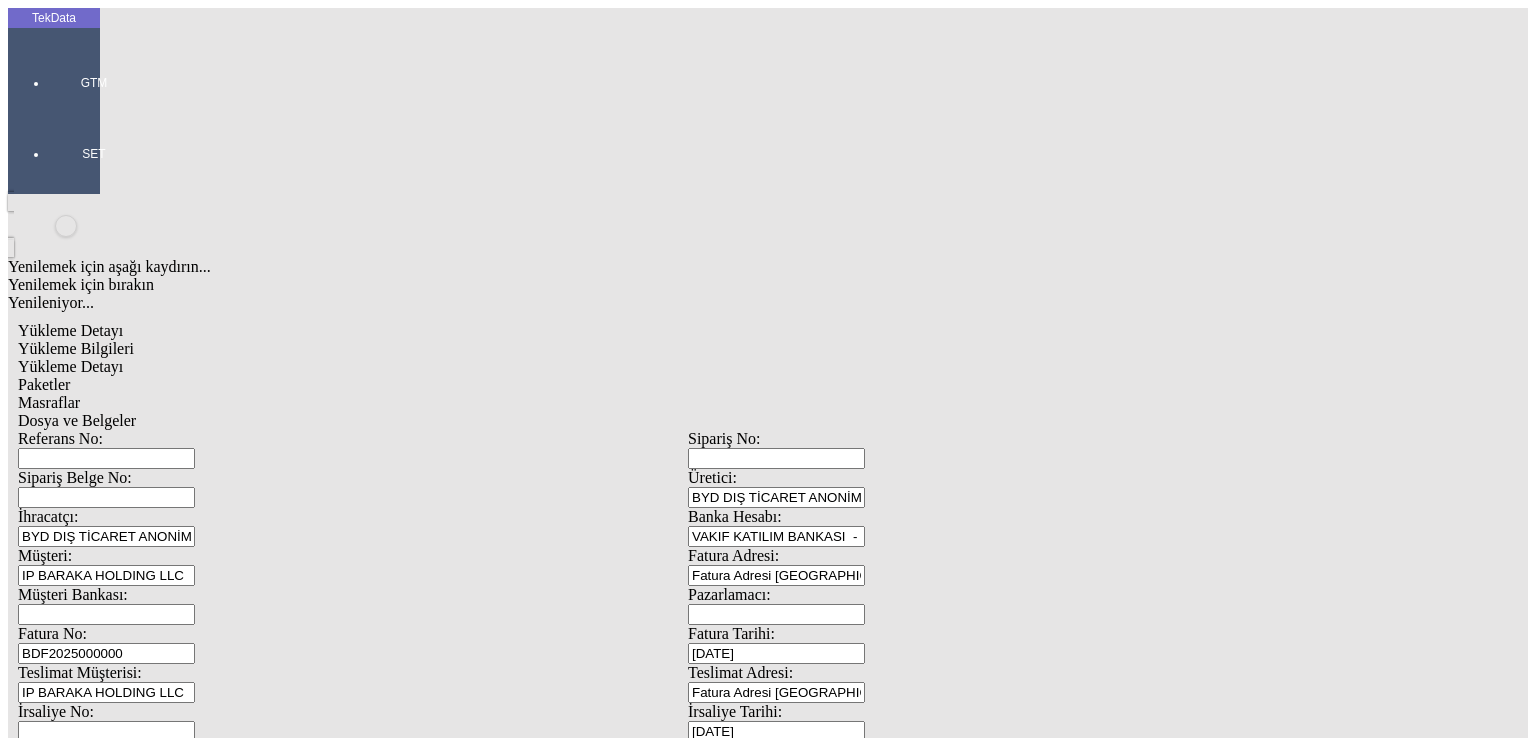 click on "Düzenle" at bounding box center (64, 1569) 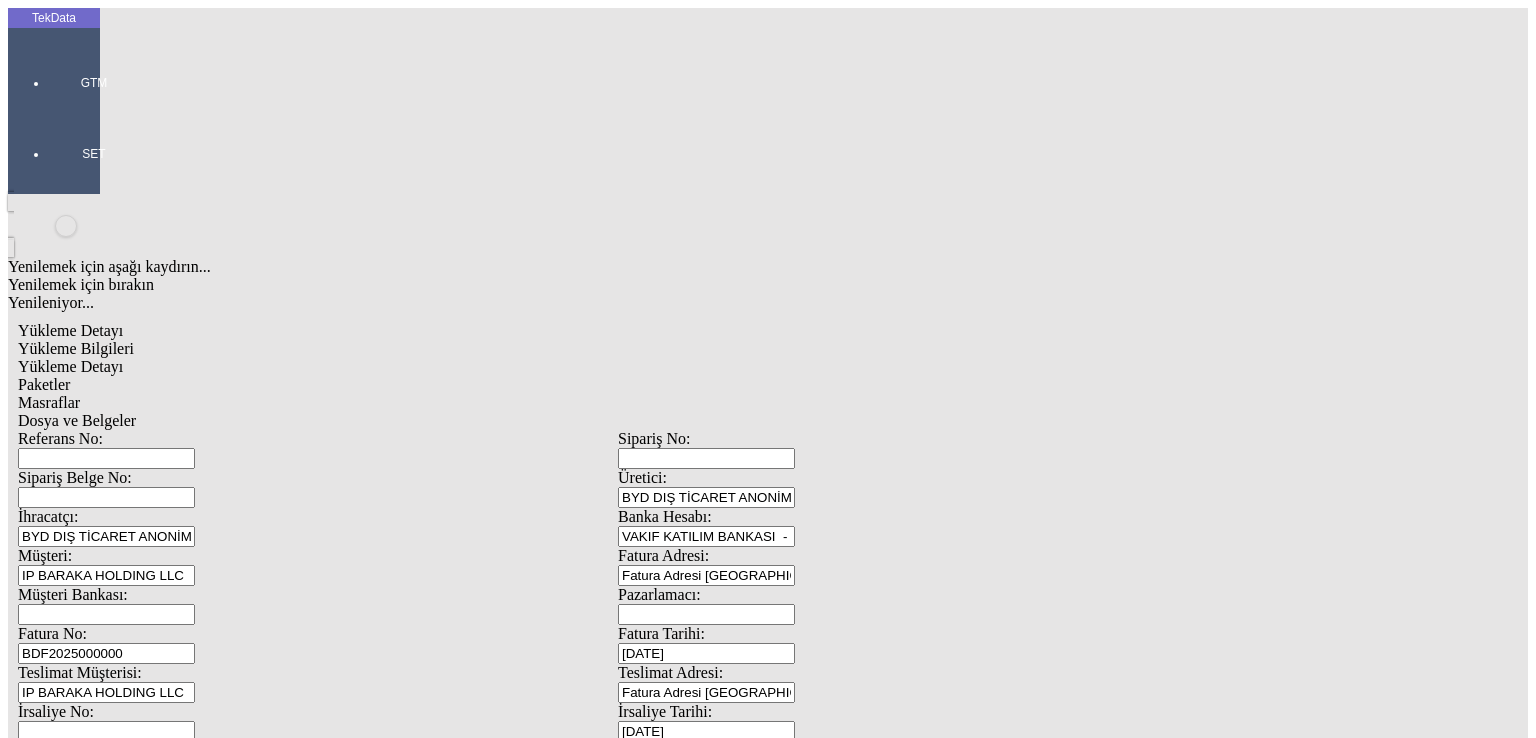 click on "Referans No:" at bounding box center [106, 458] 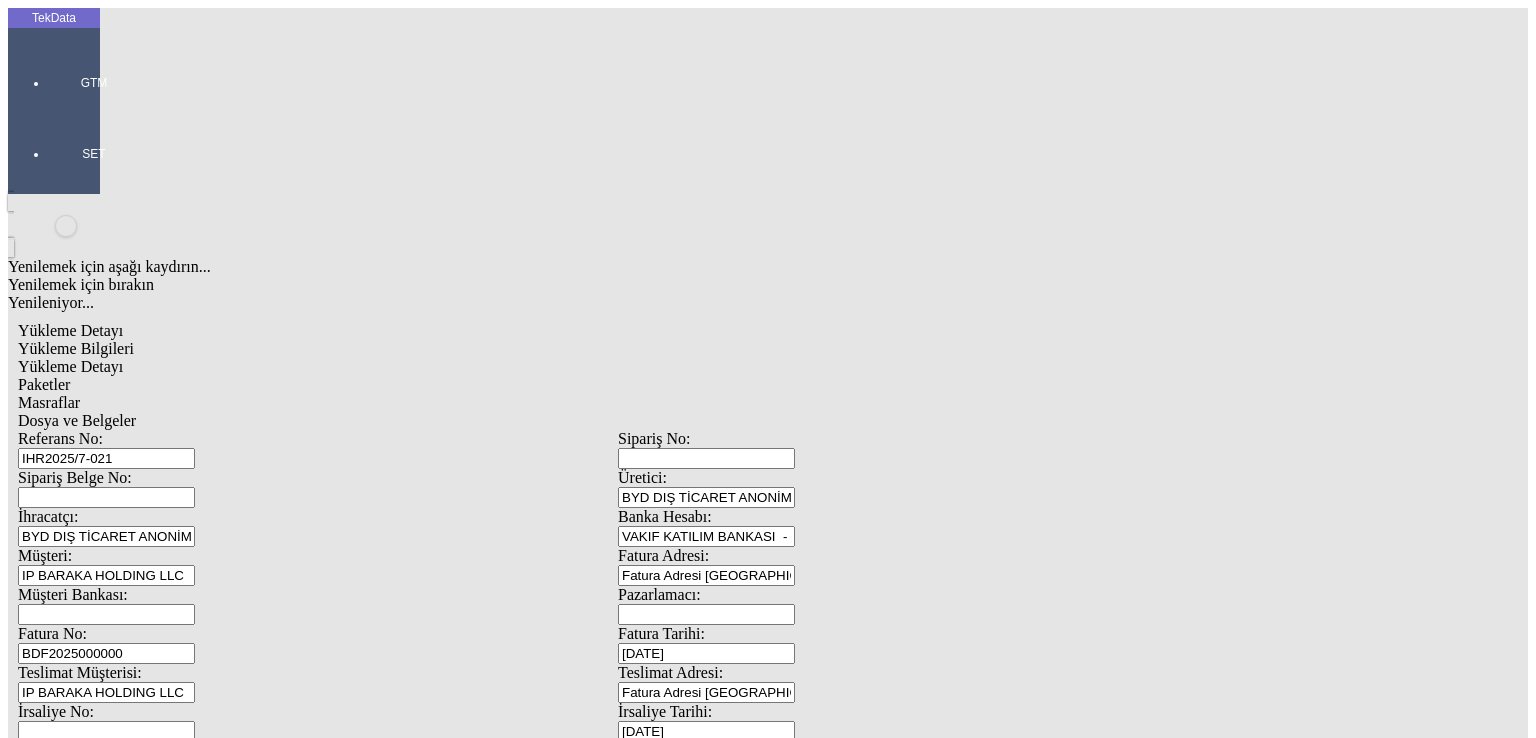 type on "IHR2025/7-021" 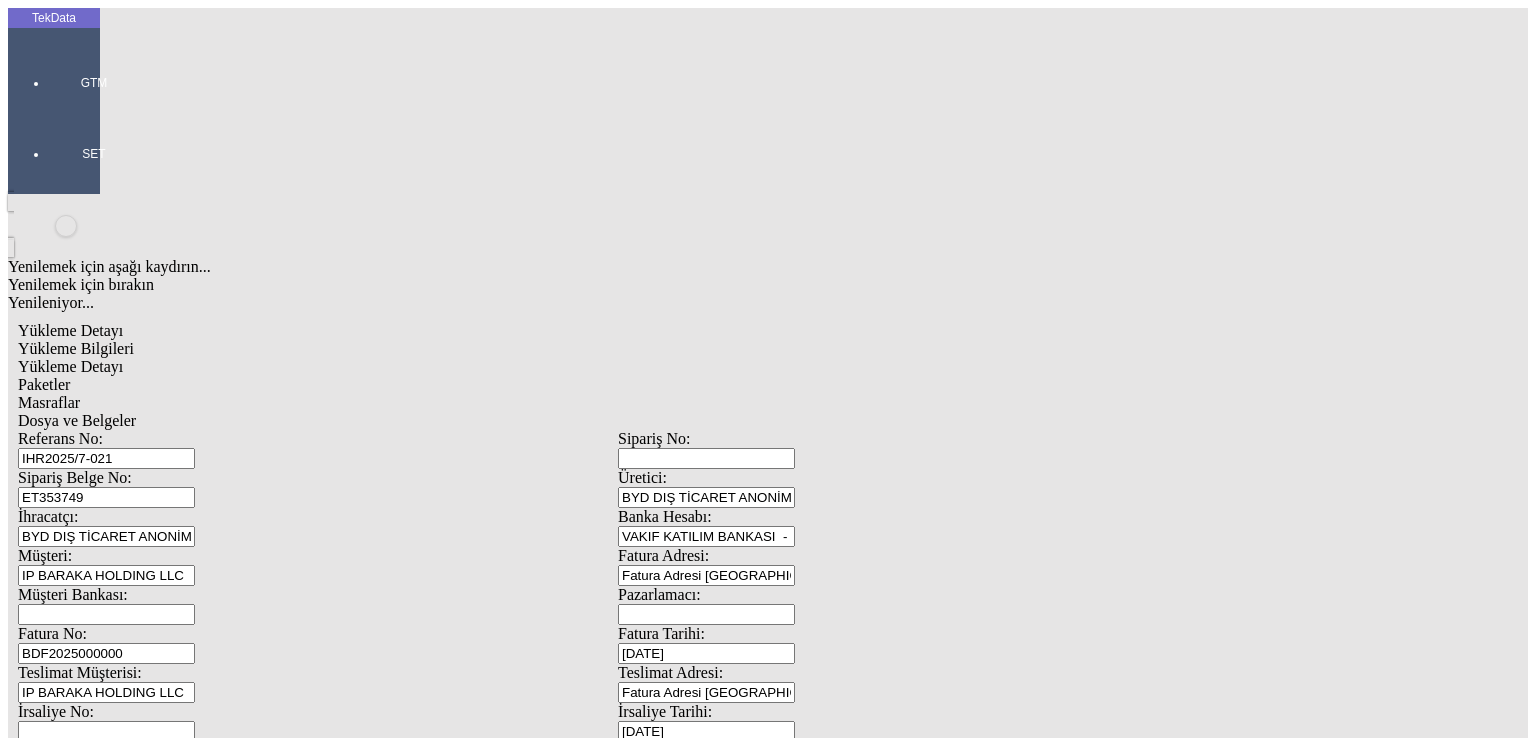 type on "ET353749" 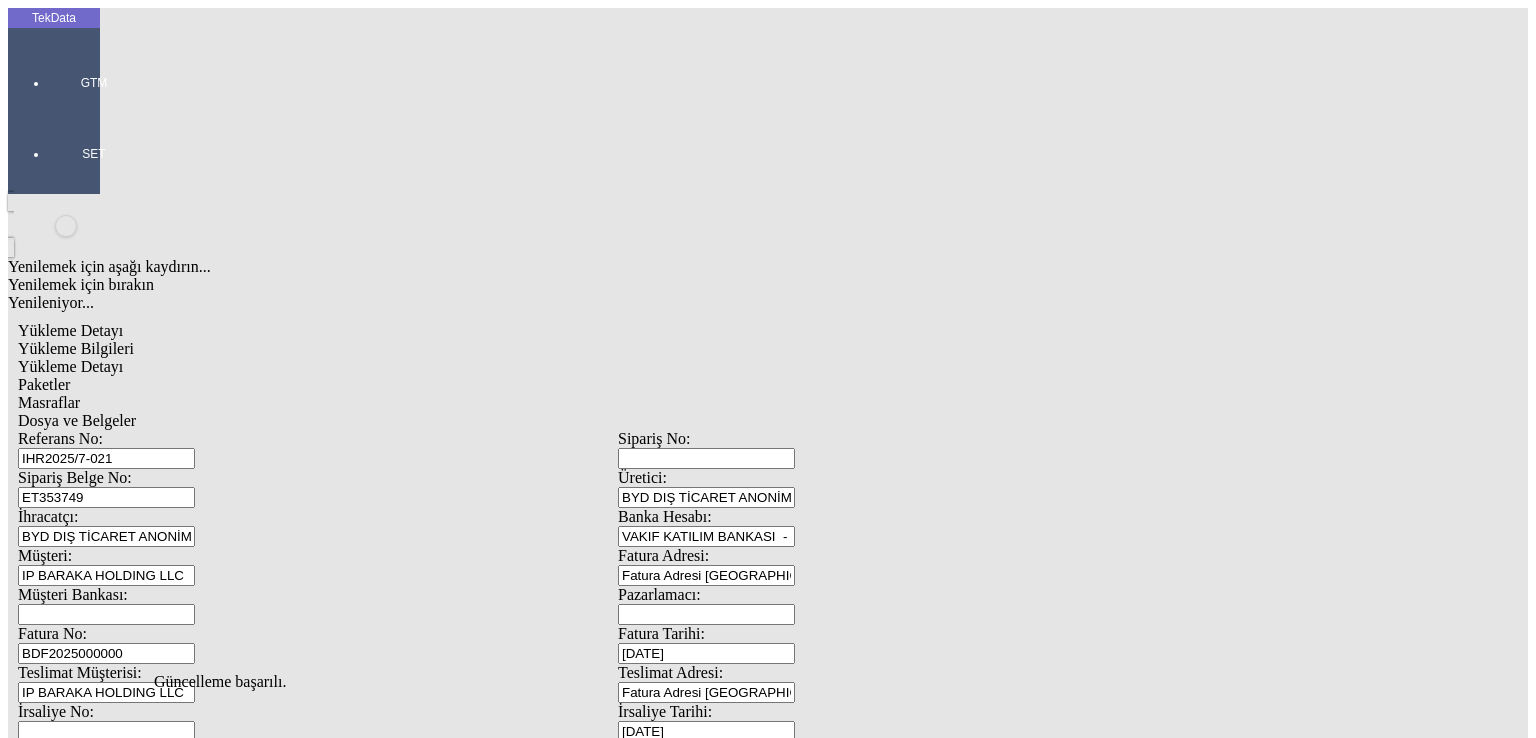click on "Güncelle" 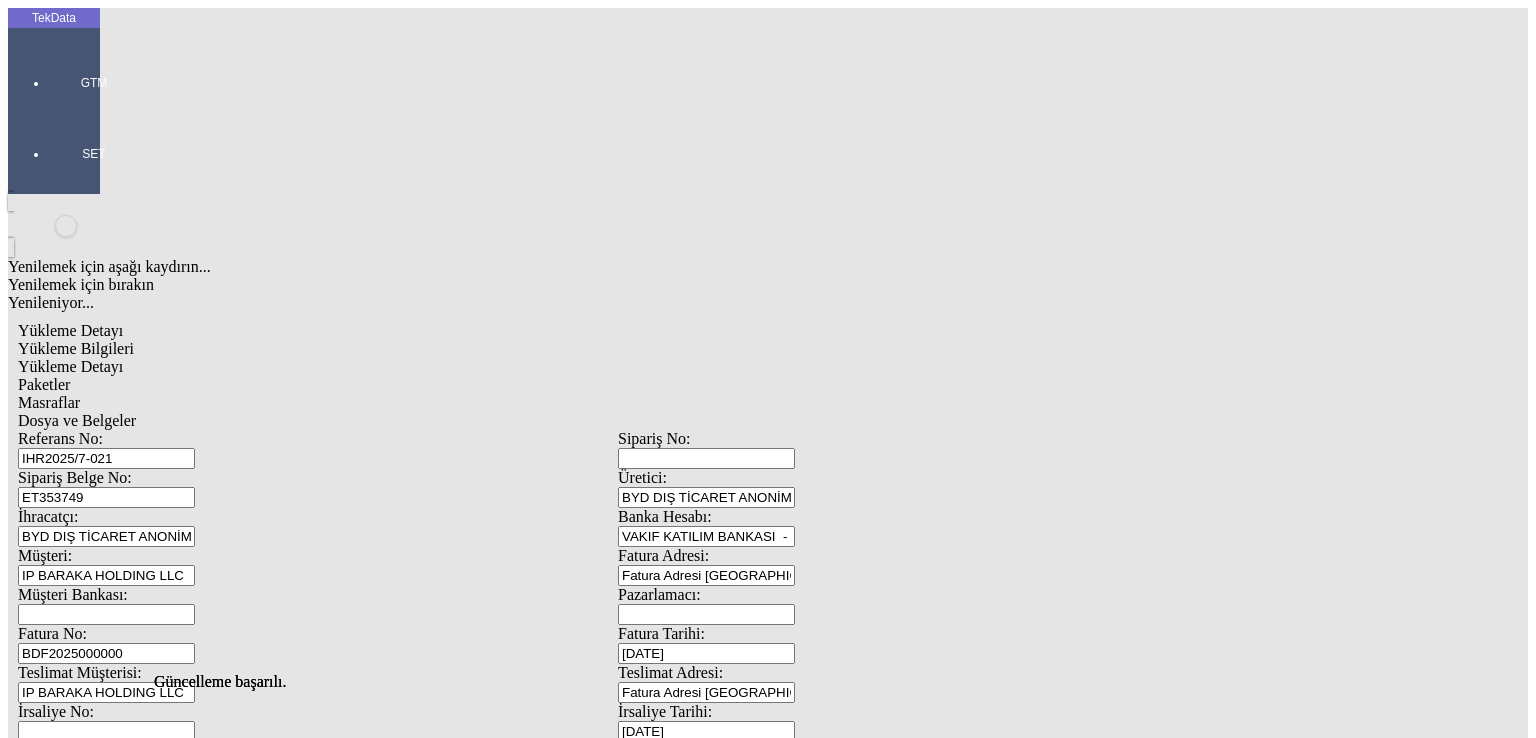 scroll, scrollTop: 0, scrollLeft: 0, axis: both 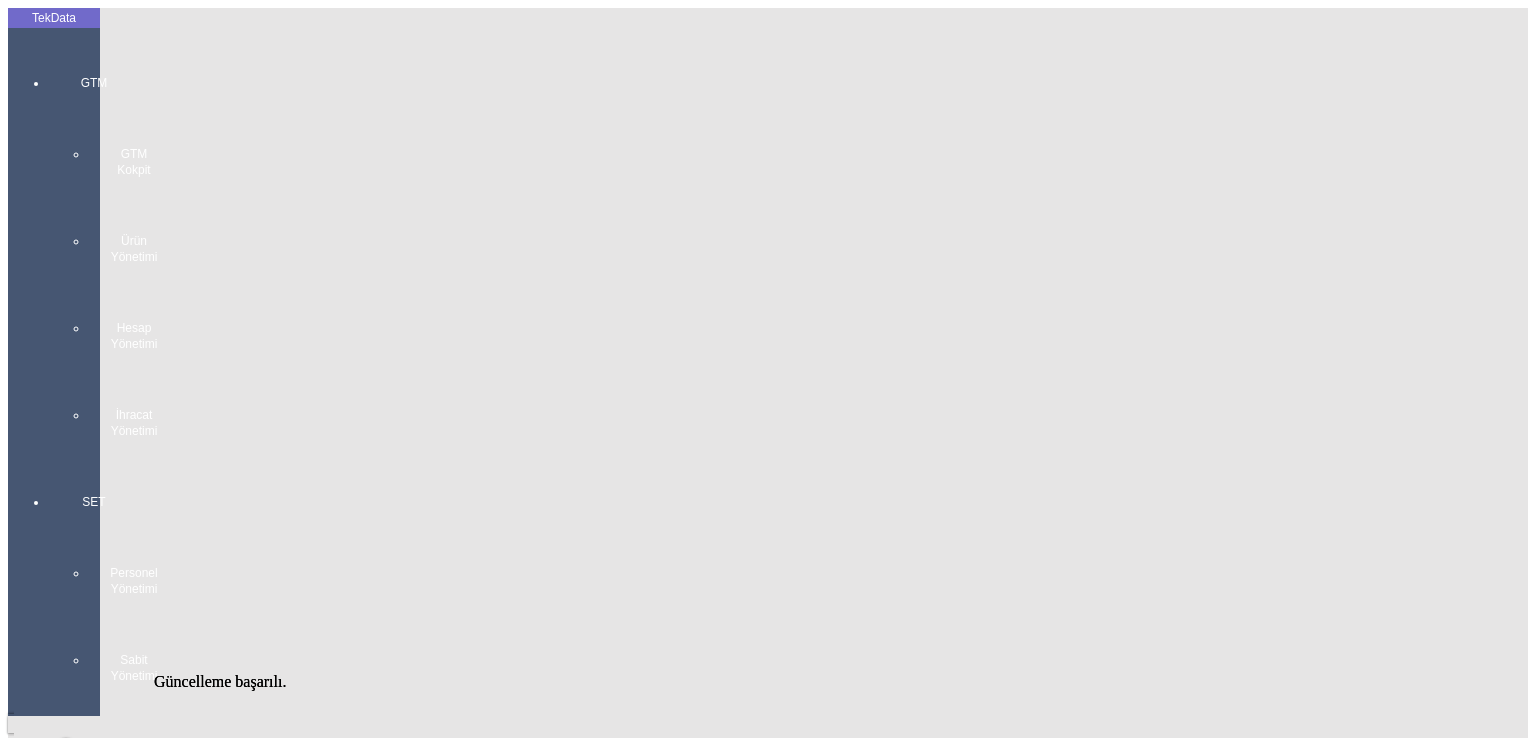 click on "Talimat Oluştur" at bounding box center (68, 1896) 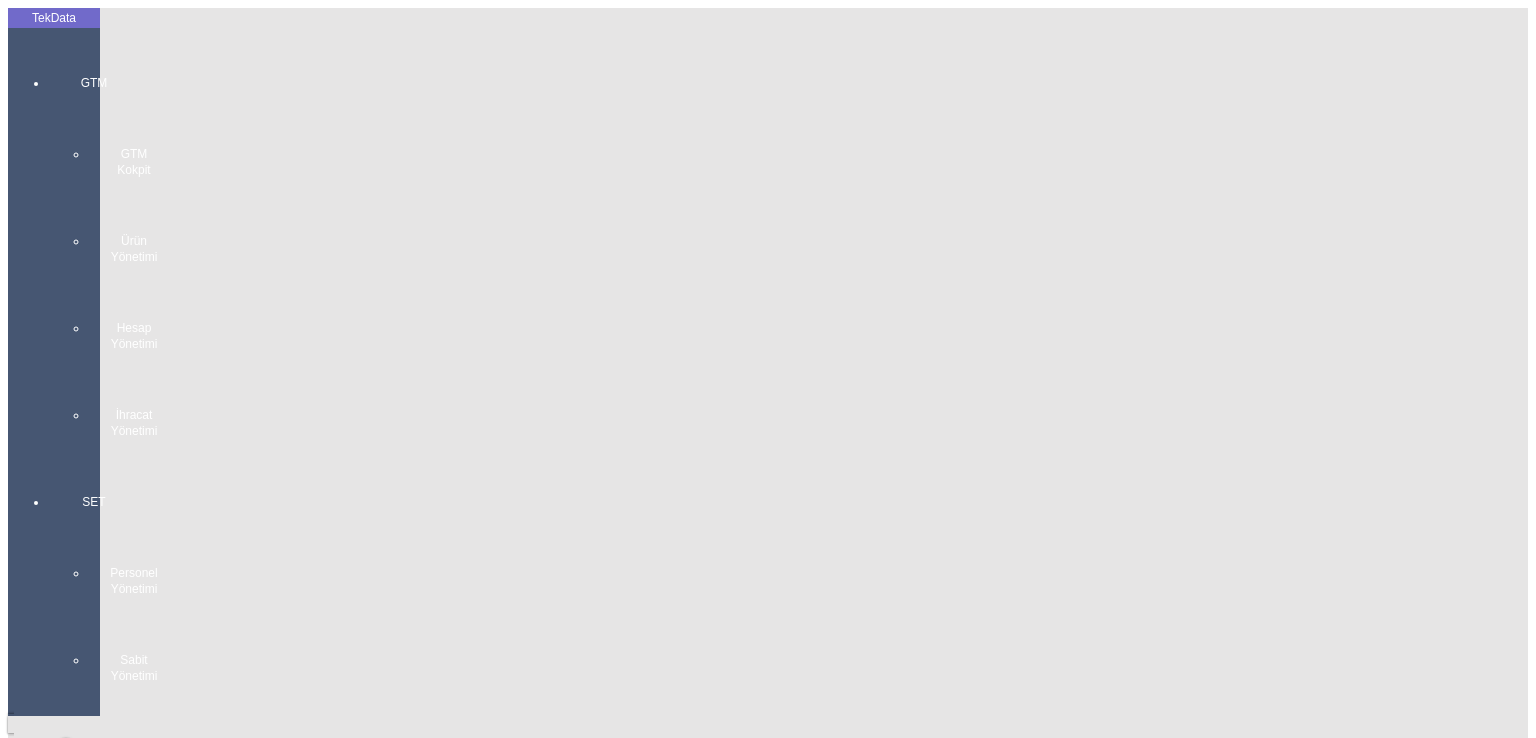 click on "İndir" 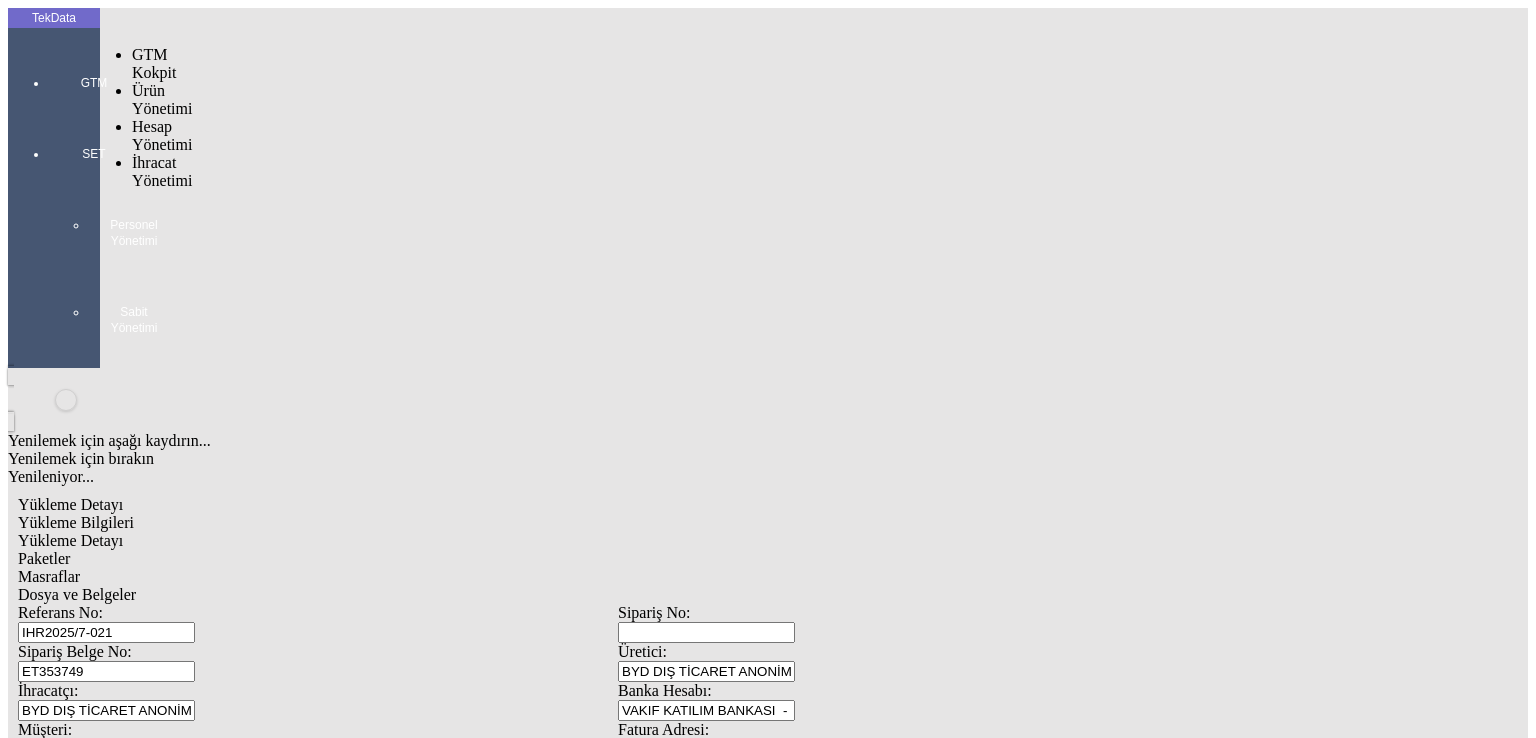 click at bounding box center (94, 111) 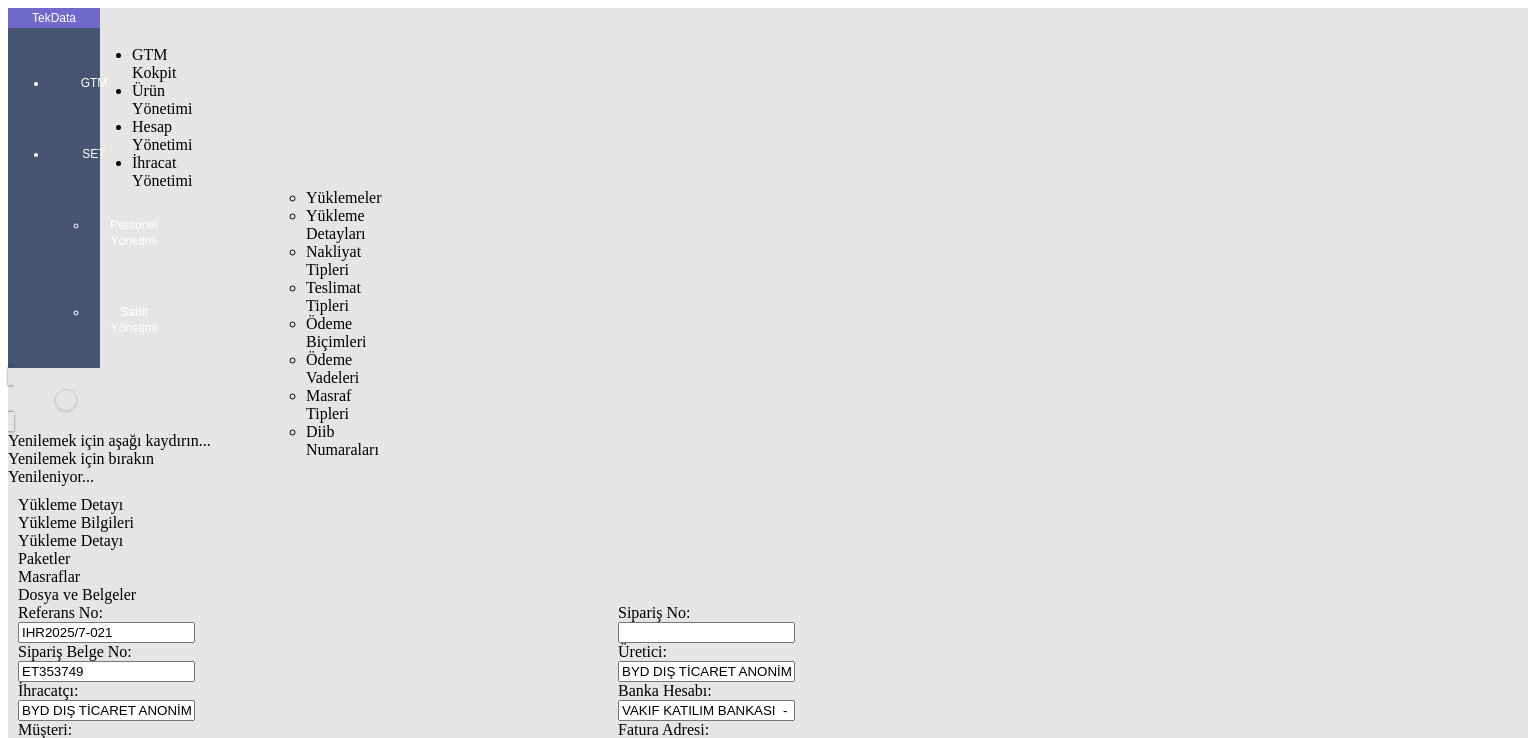 drag, startPoint x: 131, startPoint y: 117, endPoint x: 150, endPoint y: 114, distance: 19.235384 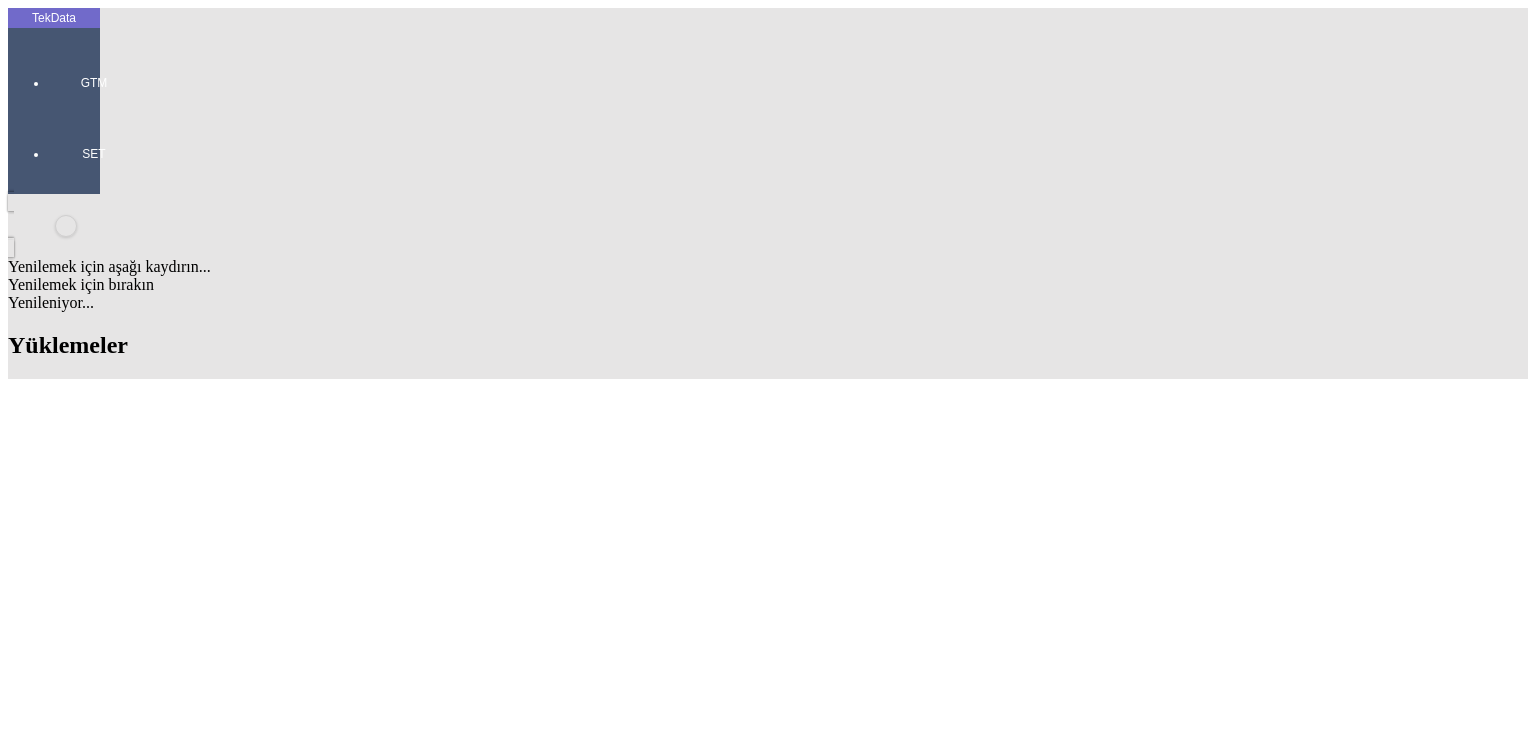 scroll, scrollTop: 0, scrollLeft: 0, axis: both 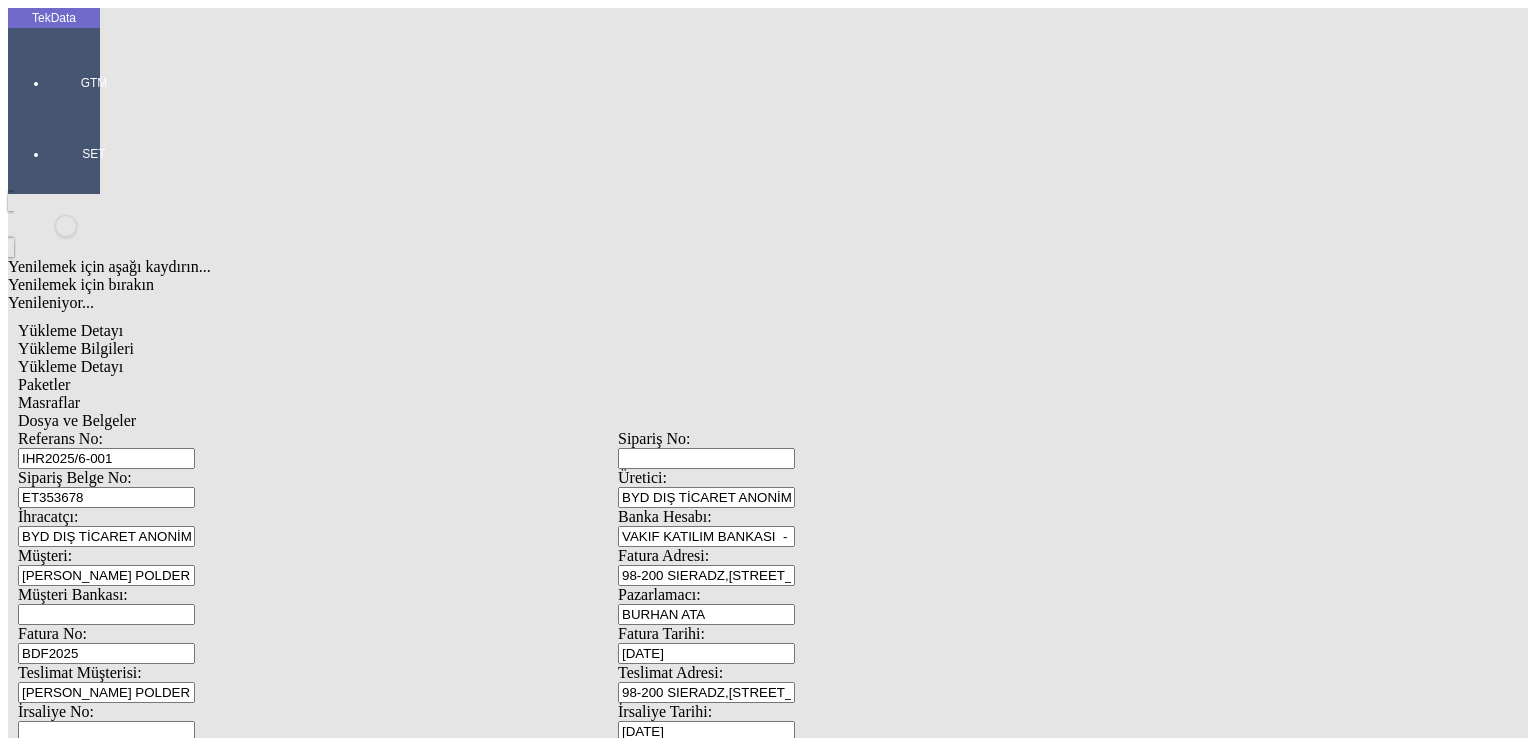 click on "Yükleme Detayı" 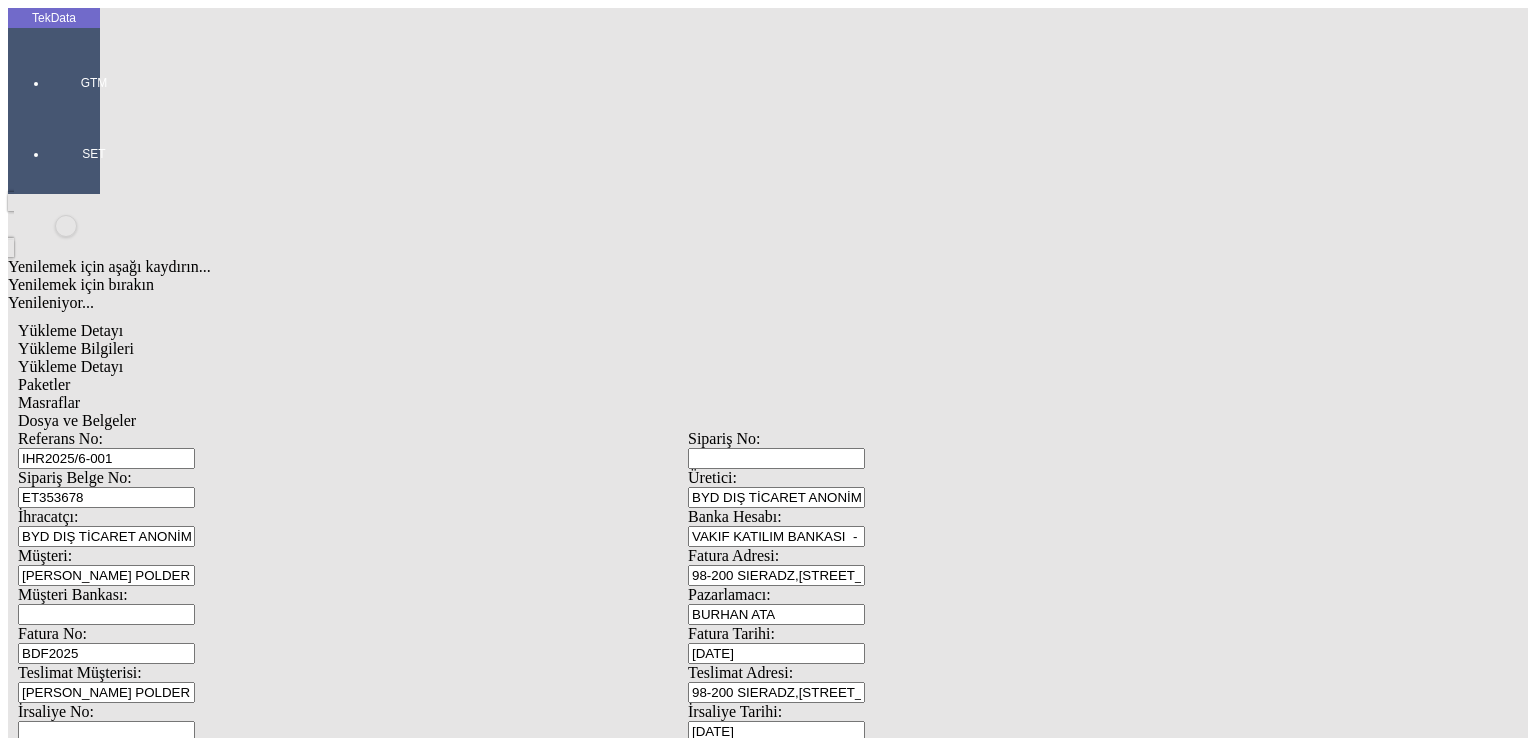 click on "Paketler" 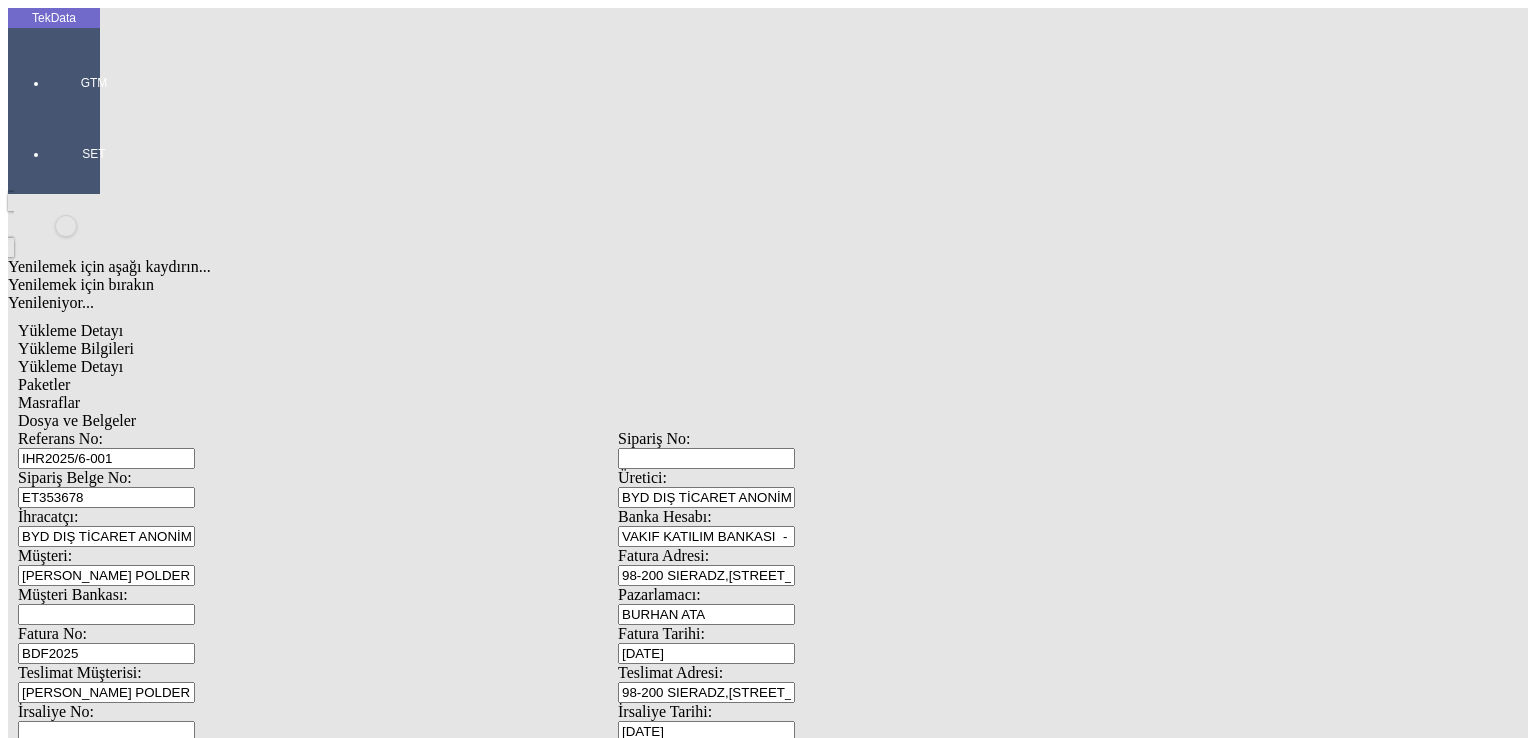 click on "Dosya ve Belgeler" 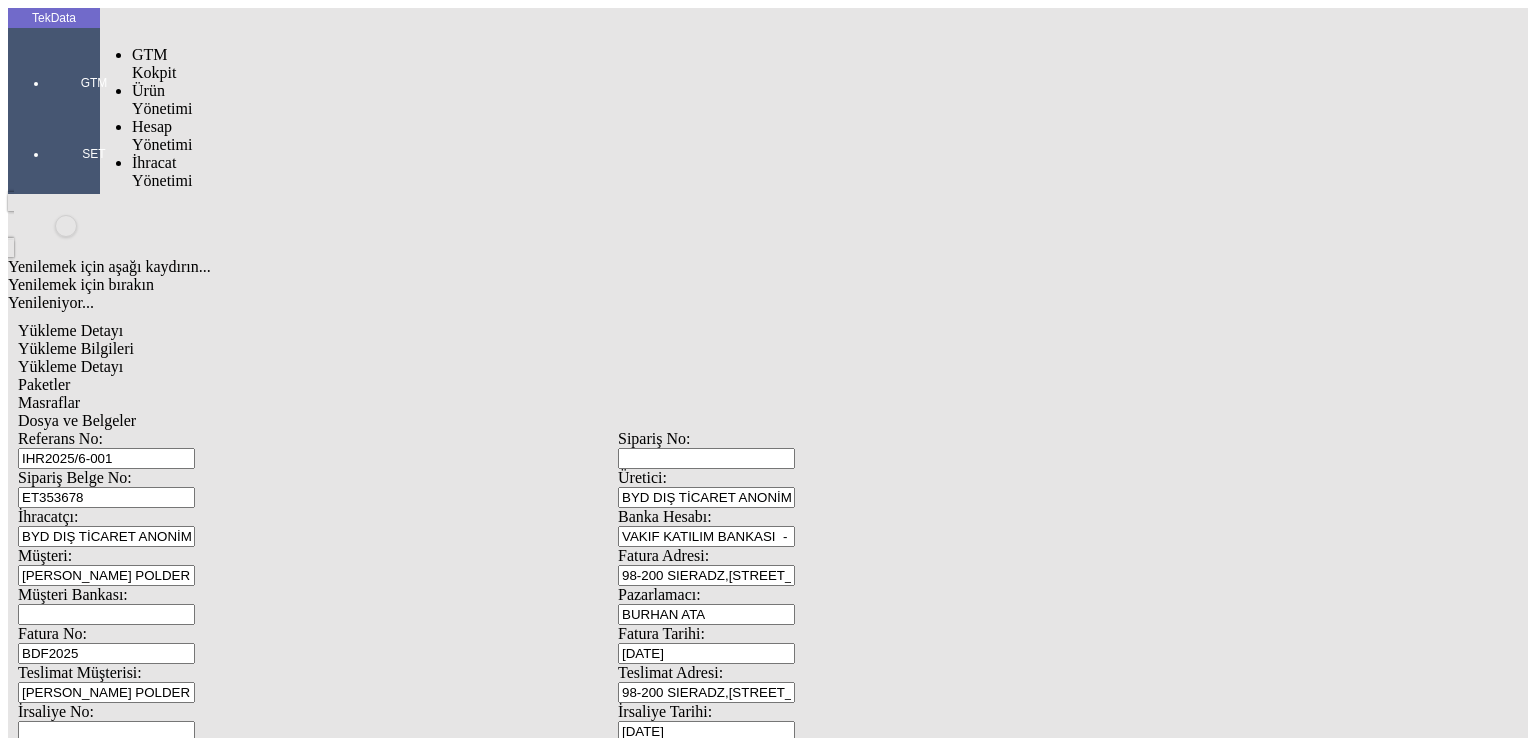 click at bounding box center (94, 111) 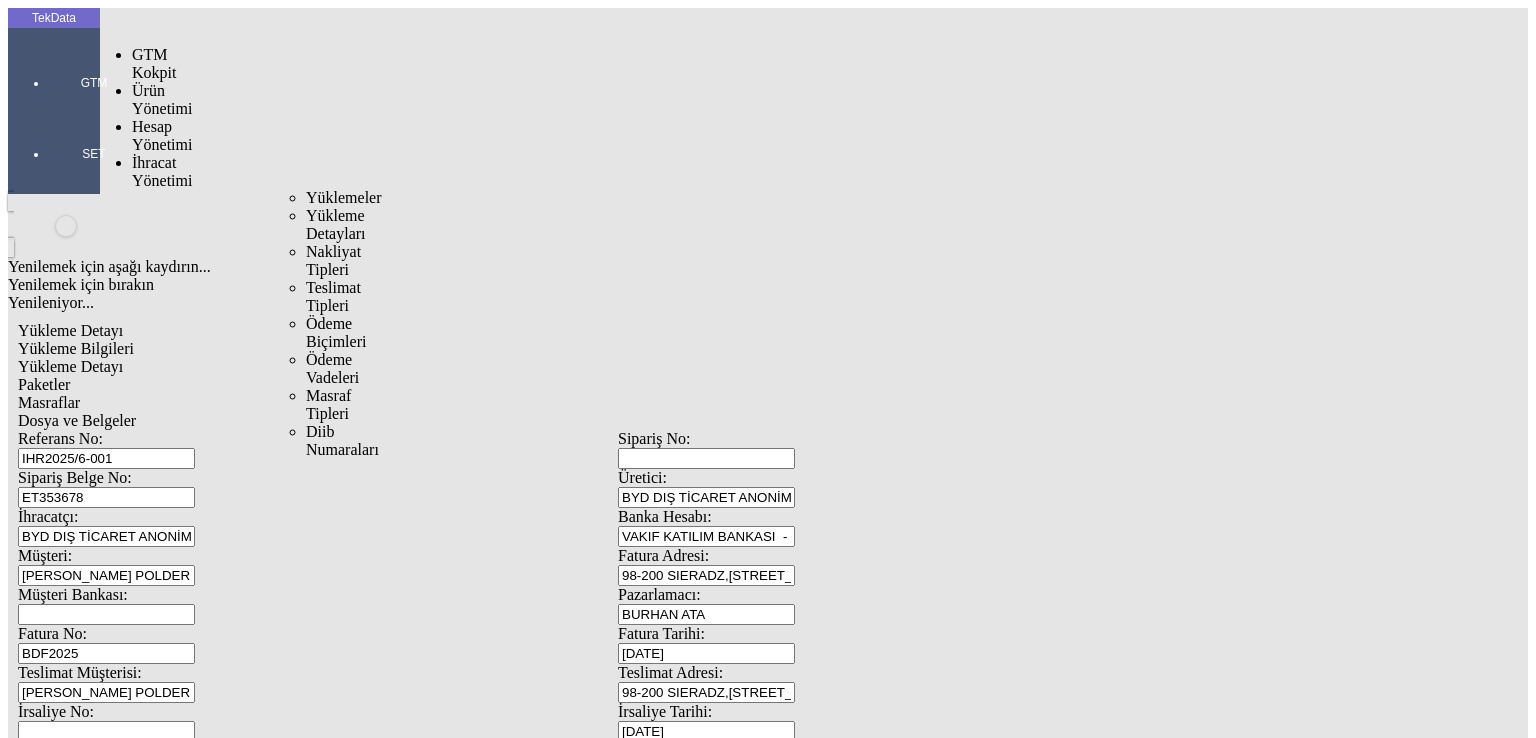 click on "İhracat Yönetimi" at bounding box center [162, 171] 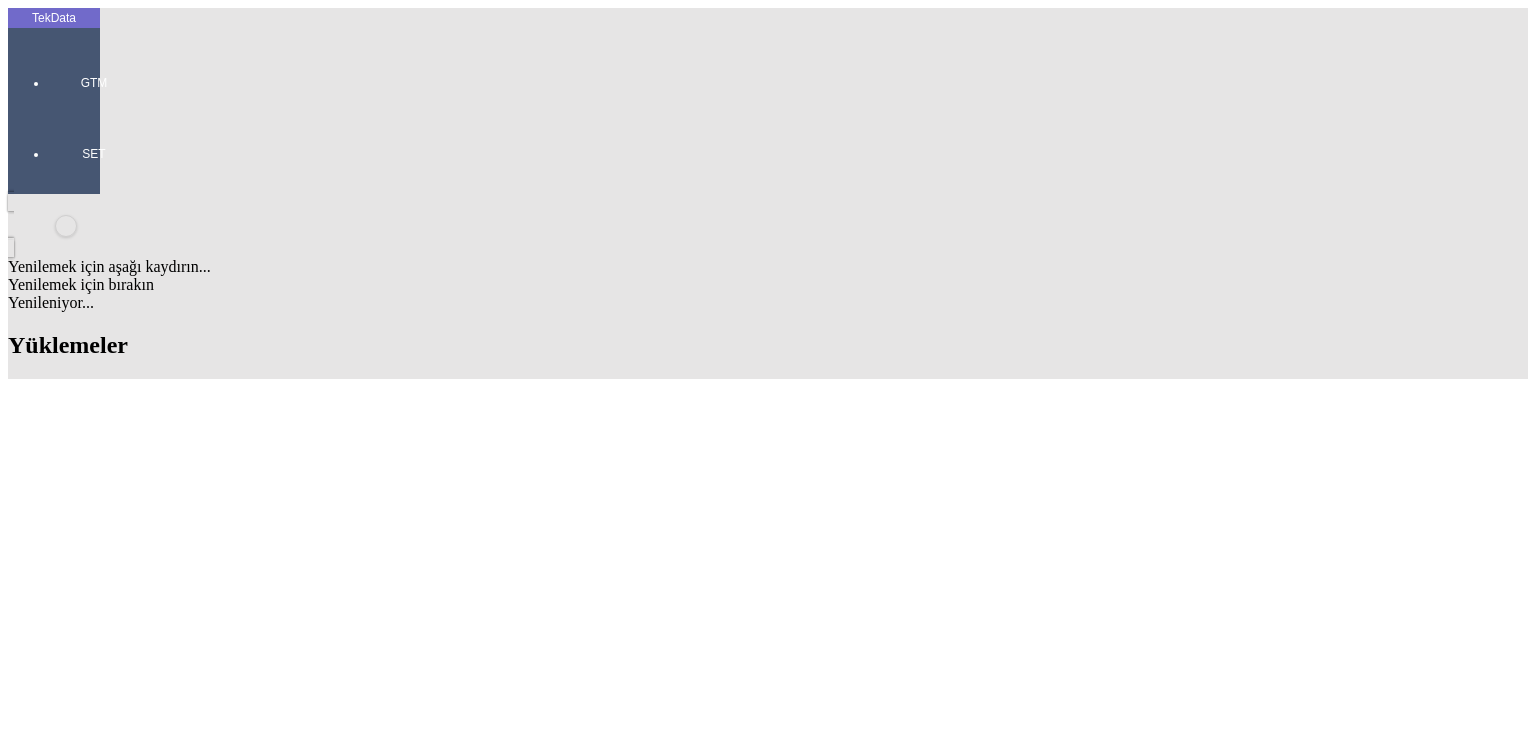 click 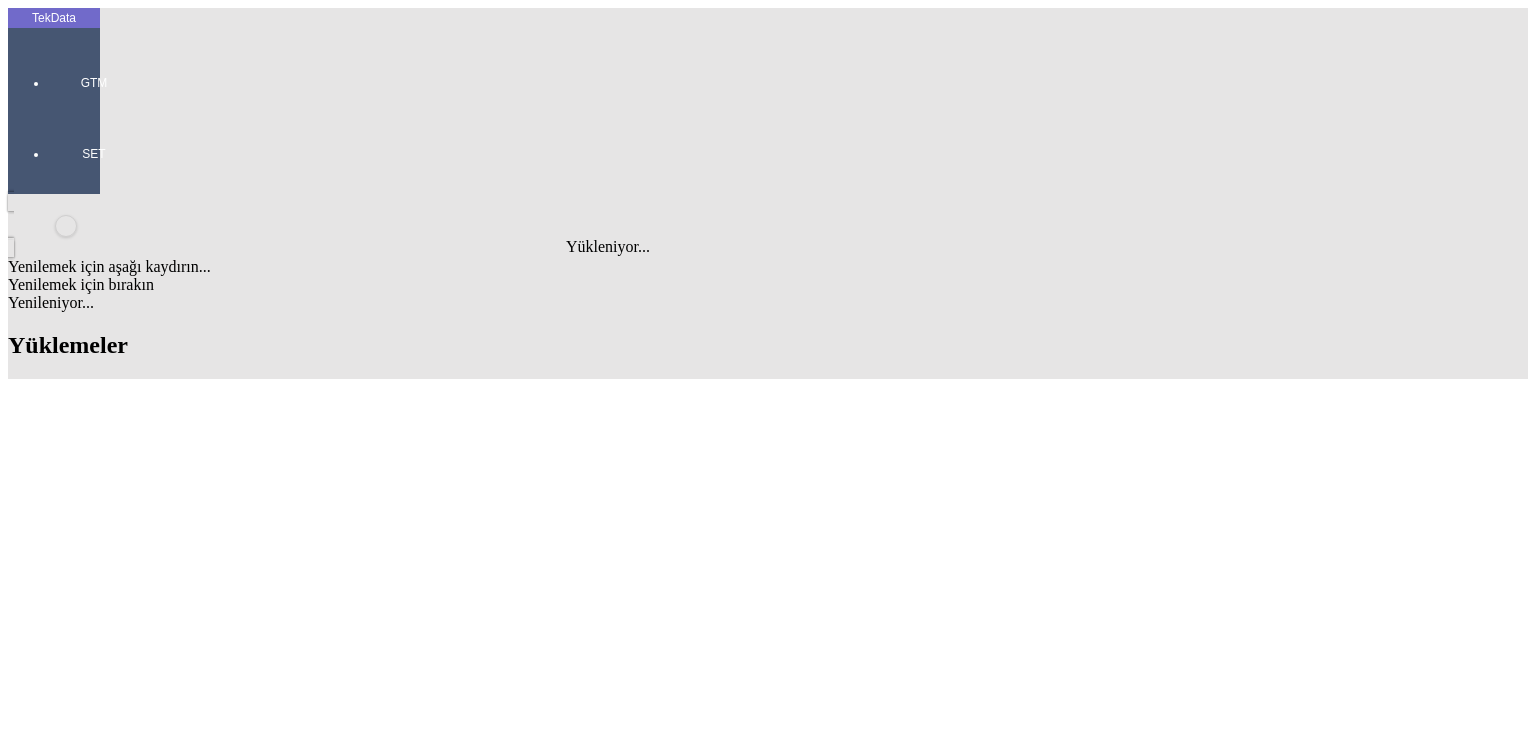 type on "pold" 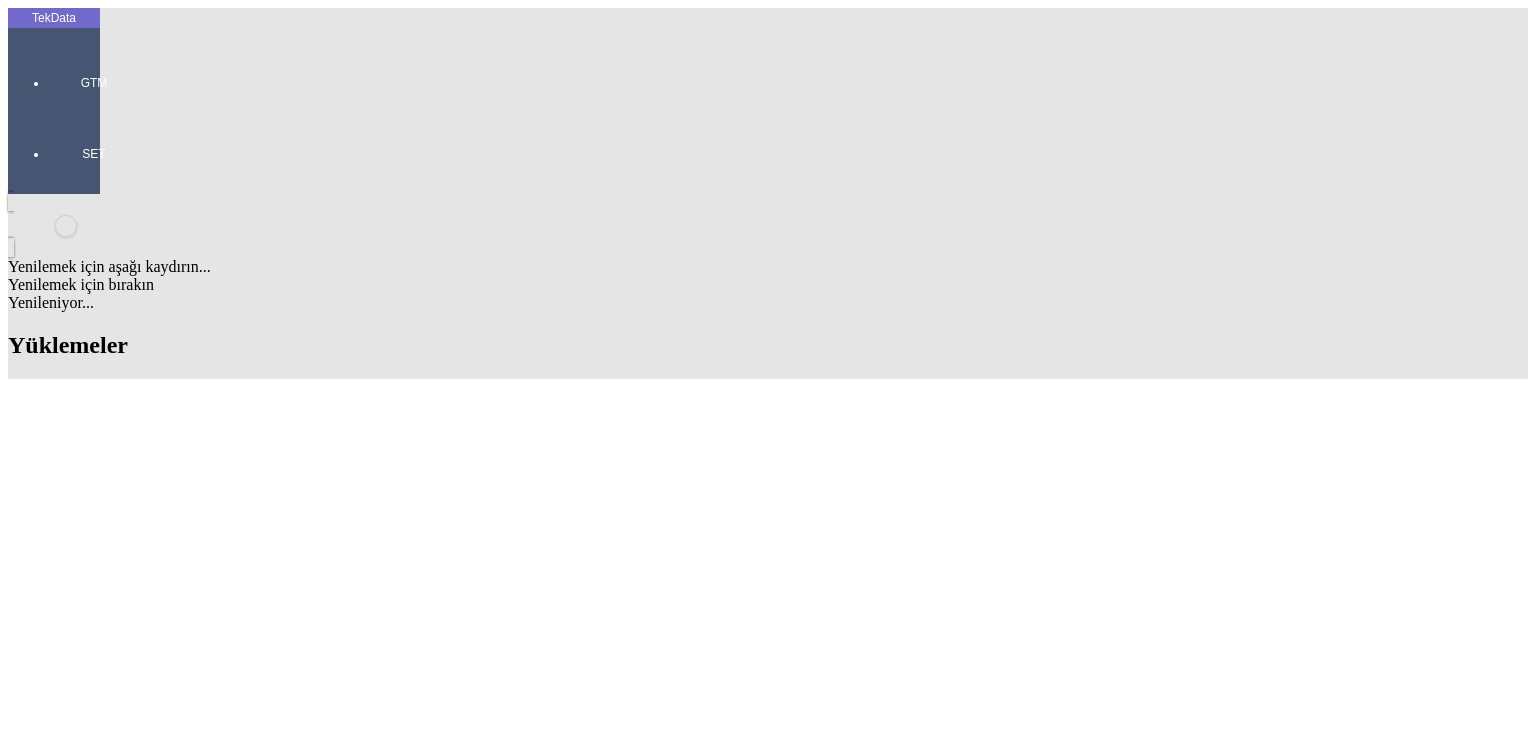 drag, startPoint x: 496, startPoint y: 404, endPoint x: 156, endPoint y: 396, distance: 340.09412 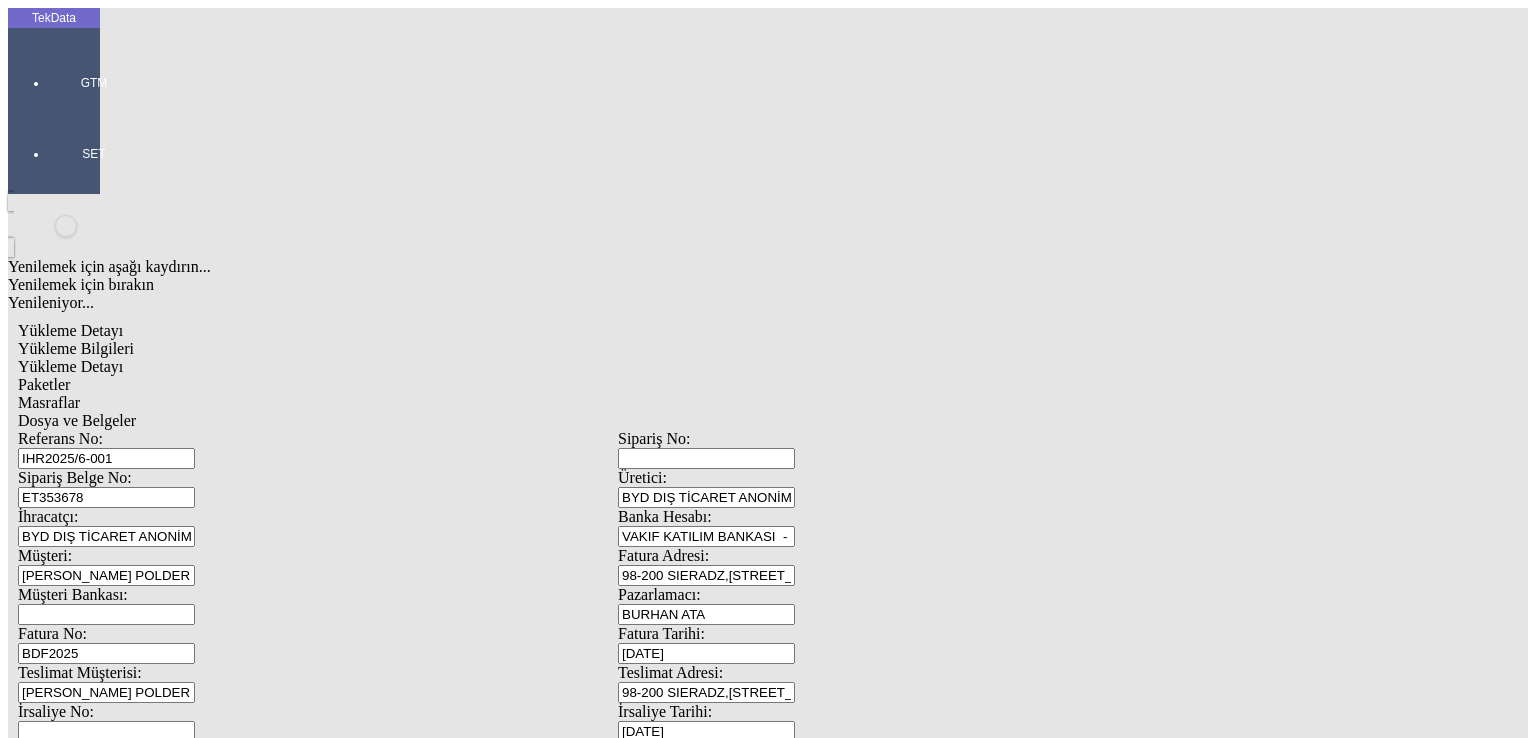 click on "Dosya ve Belgeler" 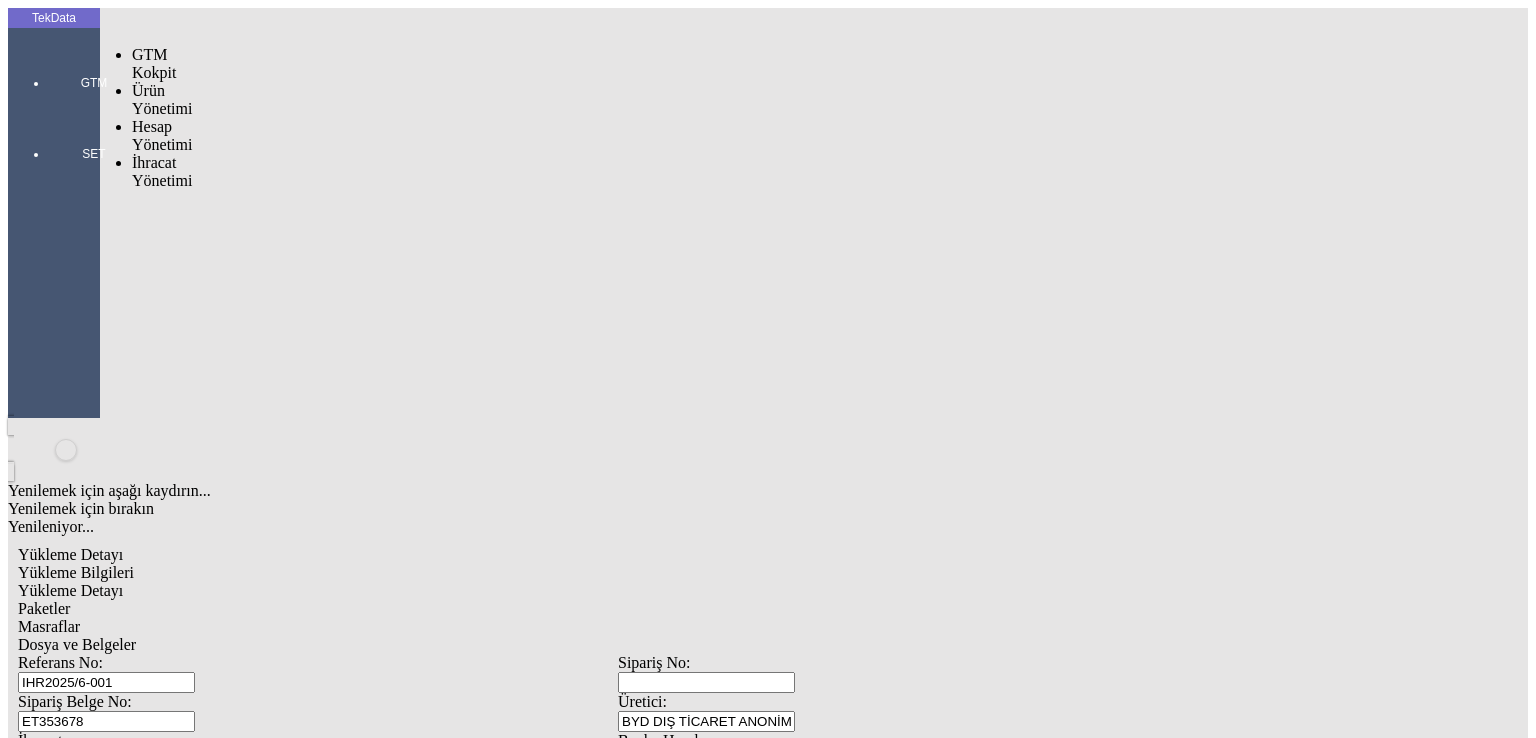 click at bounding box center [94, 111] 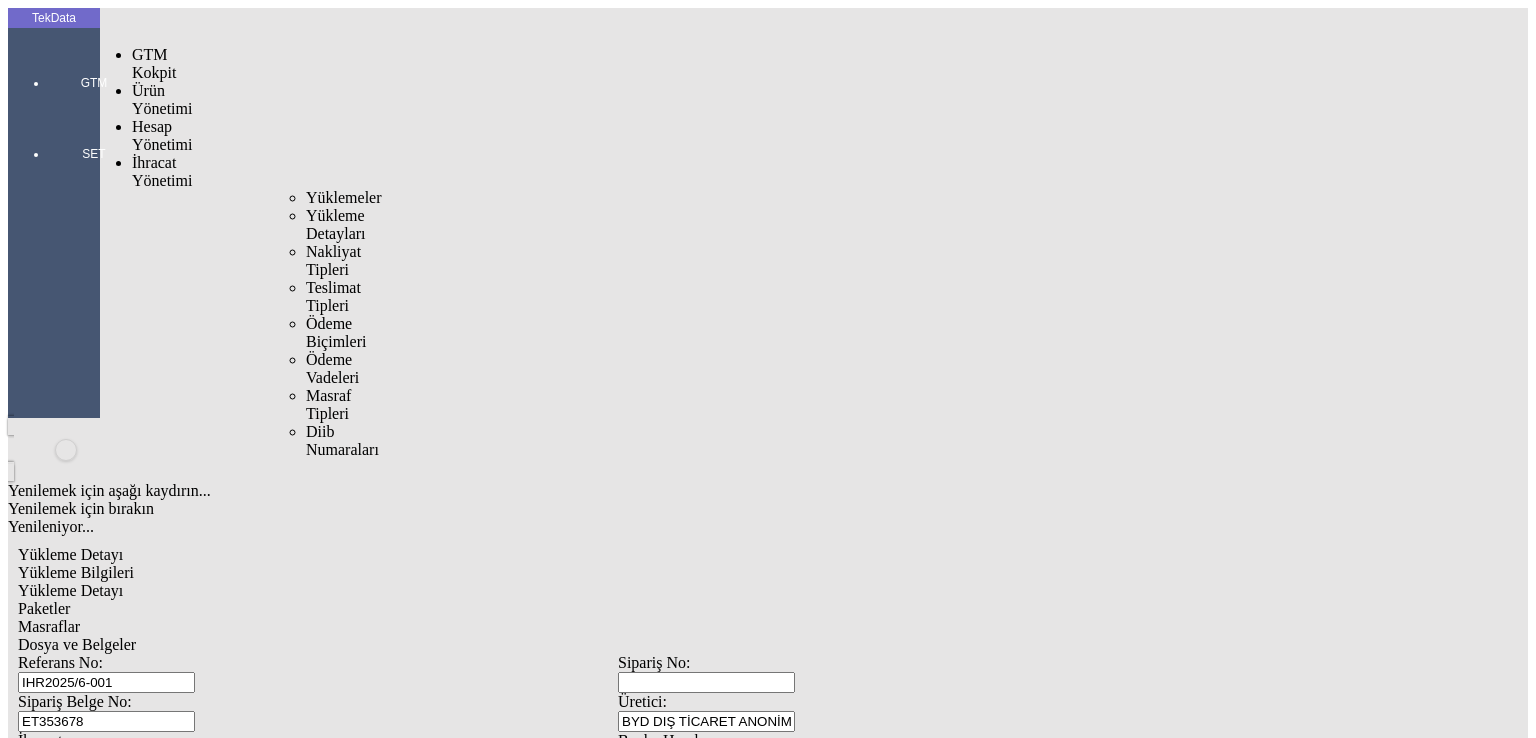 click on "İhracat Yönetimi" at bounding box center (162, 171) 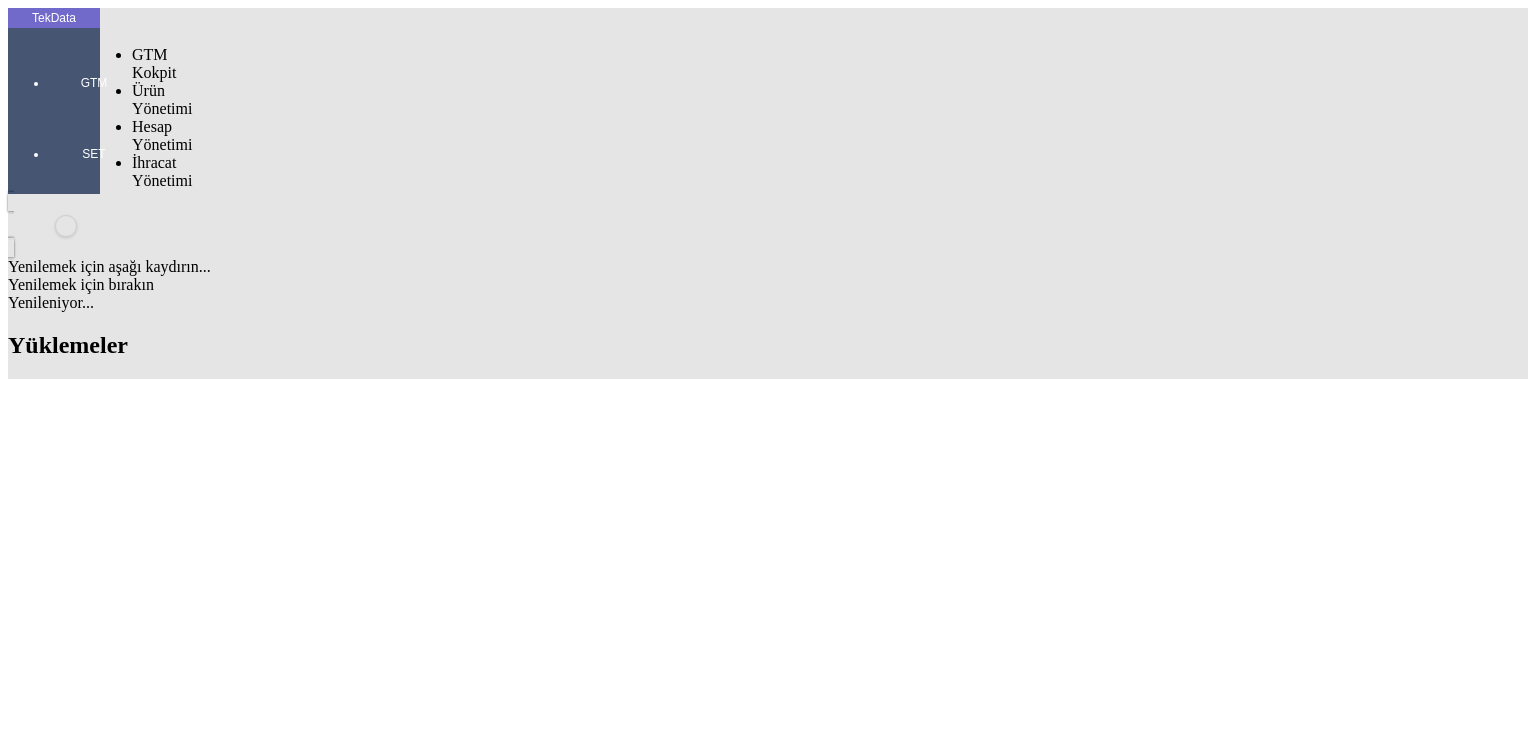 click on "GTM" at bounding box center [94, 75] 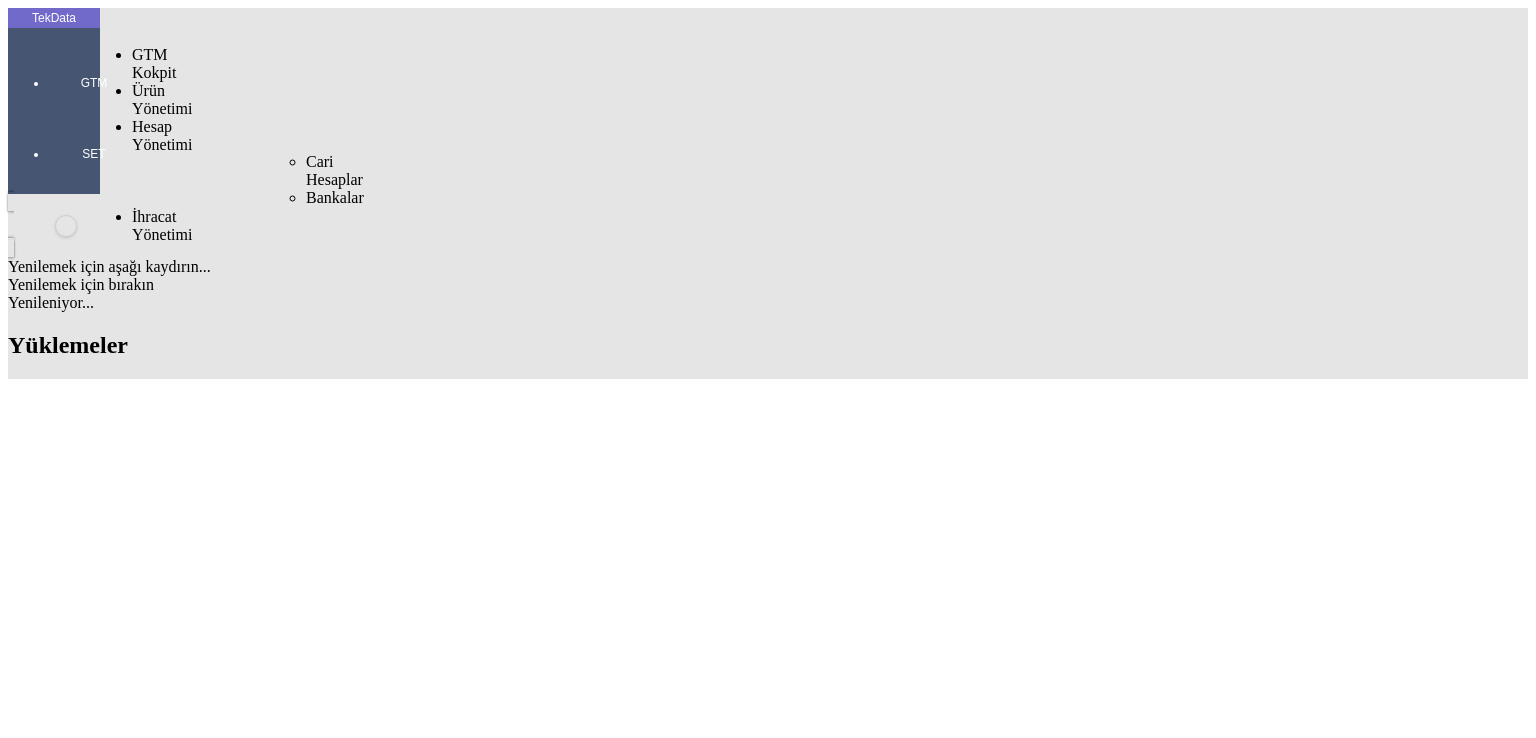 click on "Hesap Yönetimi" at bounding box center (162, 135) 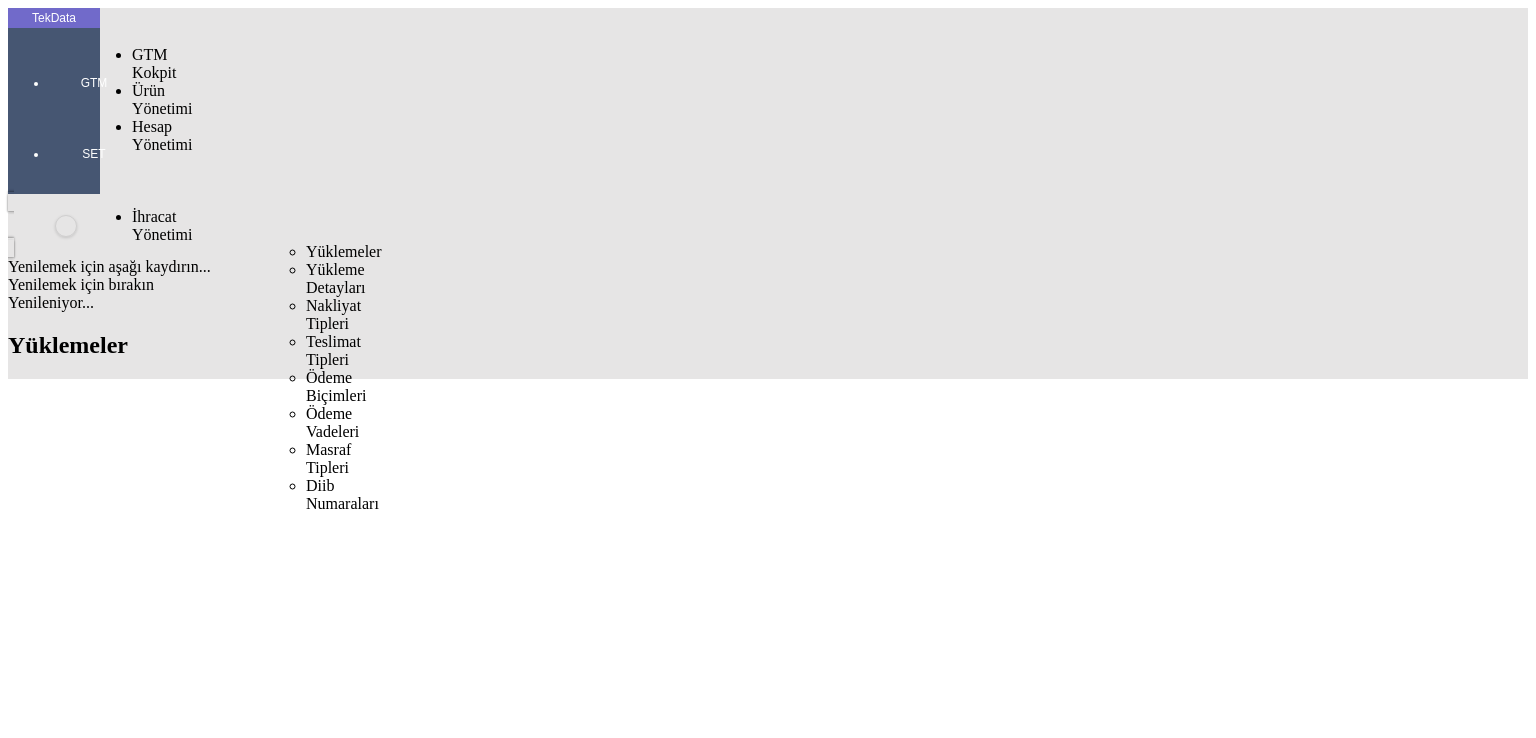 click on "İhracat Yönetimi" at bounding box center [162, 225] 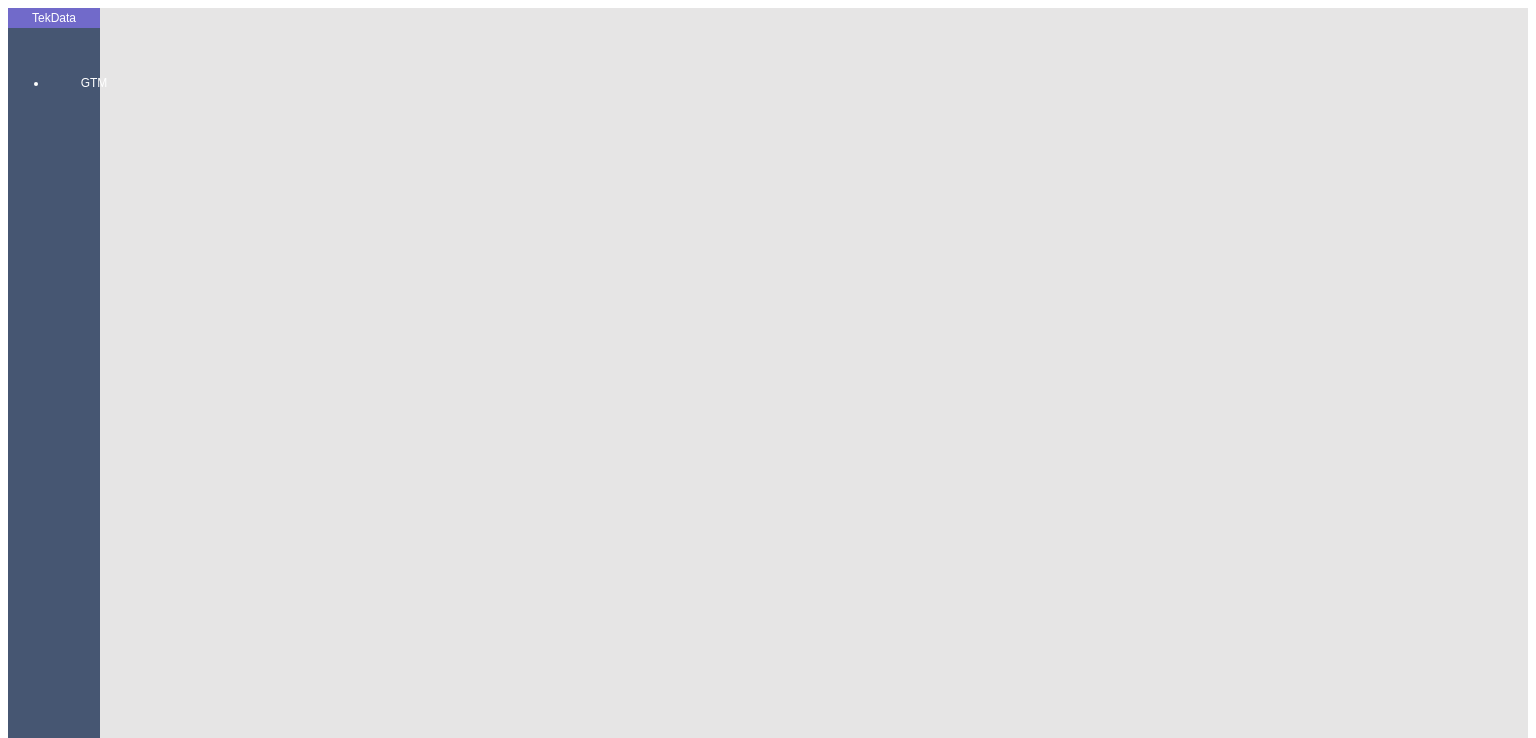 click on "Yenilemek için aşağı kaydırın... Yenilemek için bırakın Yenileniyor...
Yüklemeler
Fields
Yeni kayıt ekle Sütun Seçici         Referans No Sipariş Belge No İrsaliye No Fatura No Fatura Tarihi Üretici Müşteri Teslimat Müşterisi Pazarlamacı Gümrük Beyanname Kuru Beyanname No Beyanname Tarihi İstatistiki Kıymet Net Ağırlık Brüt Ağırlık Hacim   Eşittir Eşit Değildir 'den Ufaktır.' Den büyüktür 'den ufak yada Eşittir' Den büyüktür yada eşittir Arasında Sıfırla pold   IHR2021/5-085 ET206582 001139 GIB2021000000163 [DATE] BYD DIŞ TİCARET ANONİM ŞİRKETİ P.H. POLDER RAJDER SP.J. P.H. POLDER RAJDER SP.J. [PERSON_NAME] 8.5496 21341300EX403142 [DATE] 6801.8 1505.8 1521.4
[GEOGRAPHIC_DATA]" at bounding box center (768, 2424) 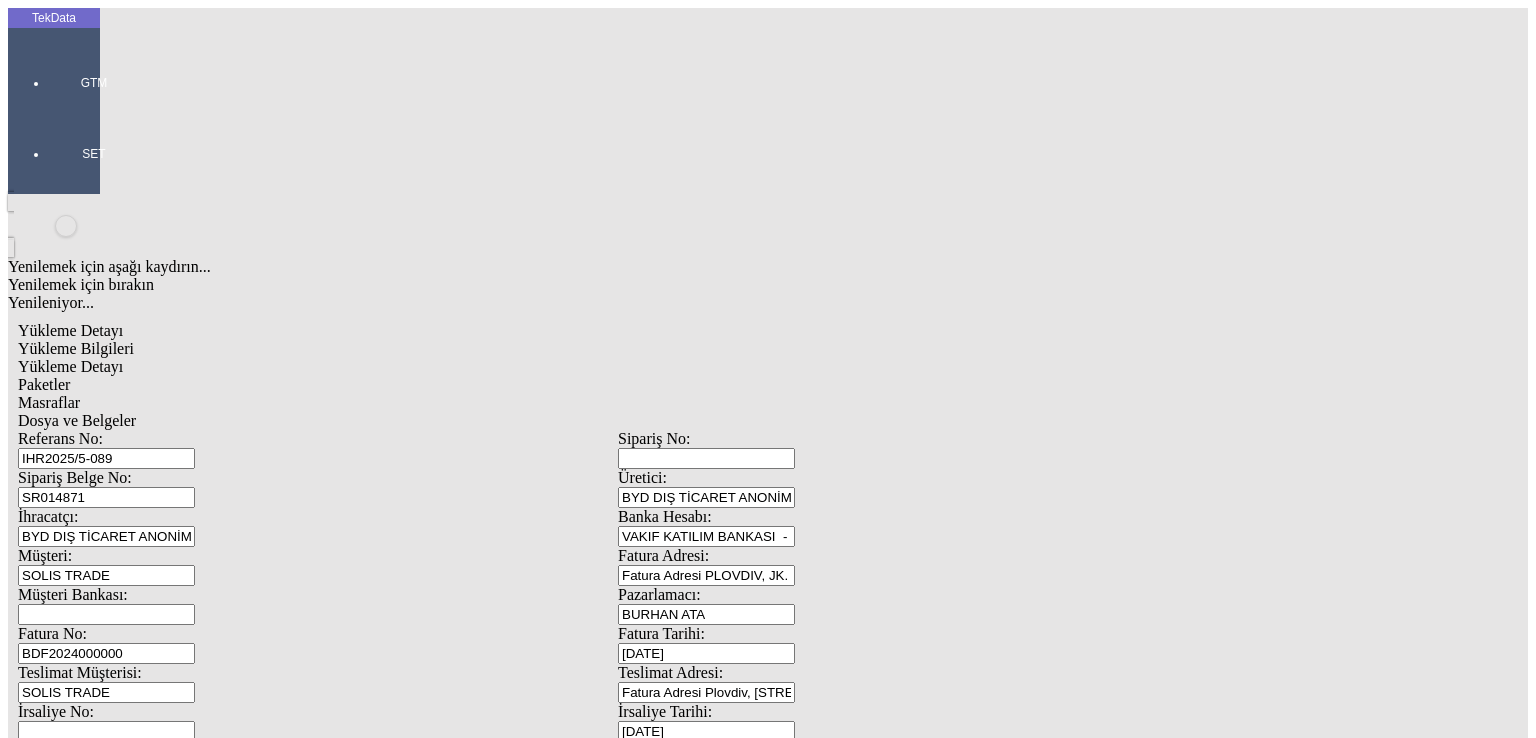 scroll, scrollTop: 381, scrollLeft: 0, axis: vertical 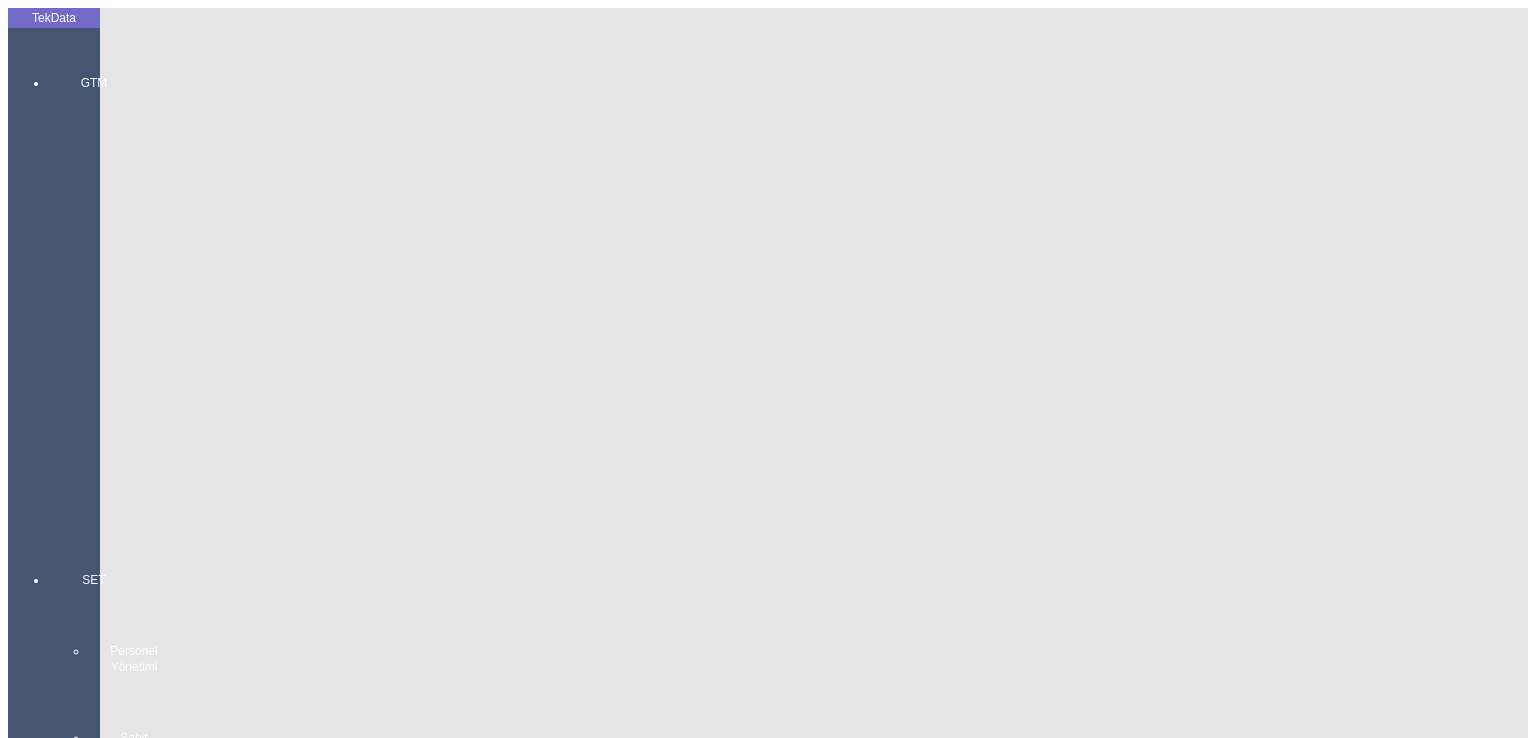 click on "TekData
GTM  GTM Kokpit  Ürün Yönetimi  Hesap Yönetimi  İhracat Yönetimi SET  Personel Yönetimi  Sabit Yönetimi" at bounding box center [54, 401] 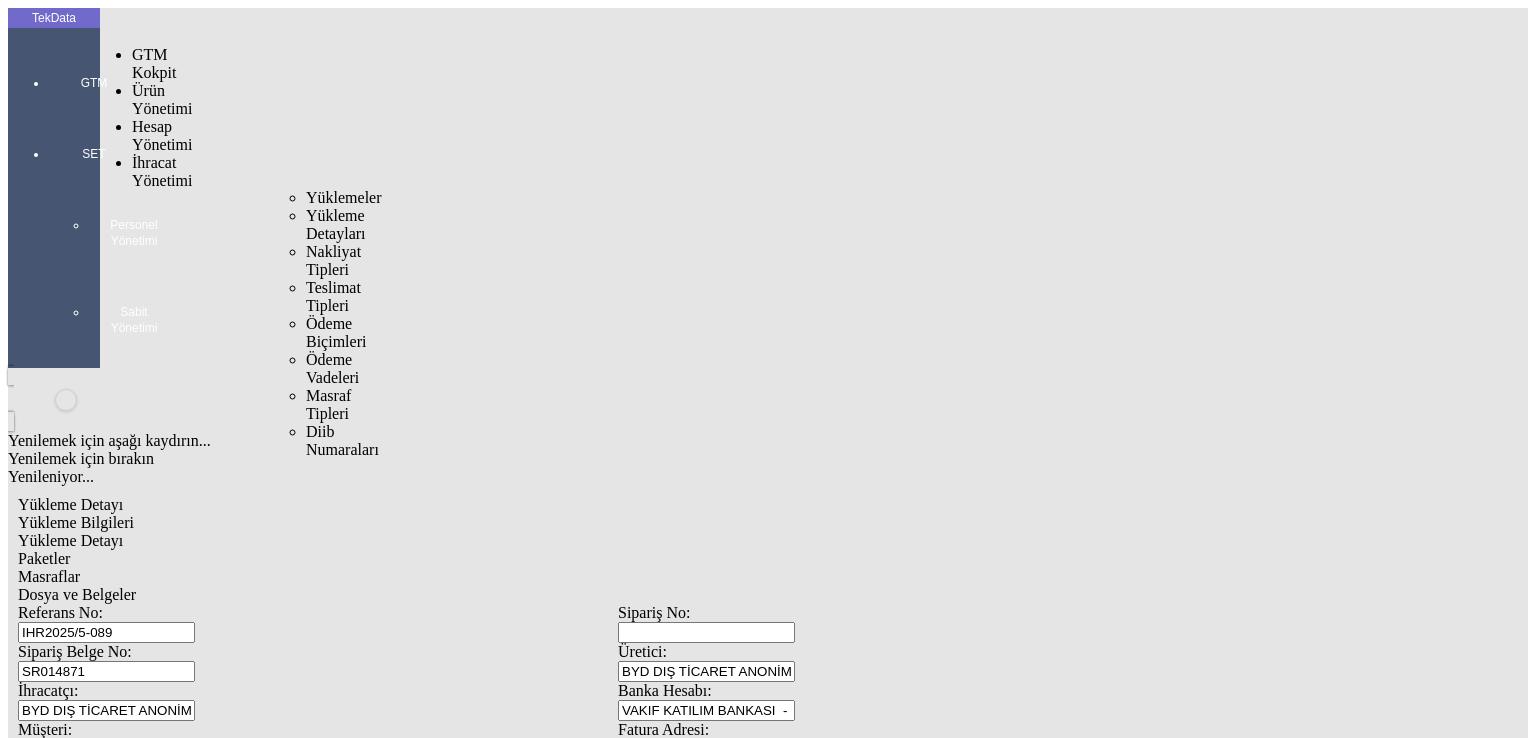 drag, startPoint x: 141, startPoint y: 108, endPoint x: 200, endPoint y: 115, distance: 59.413803 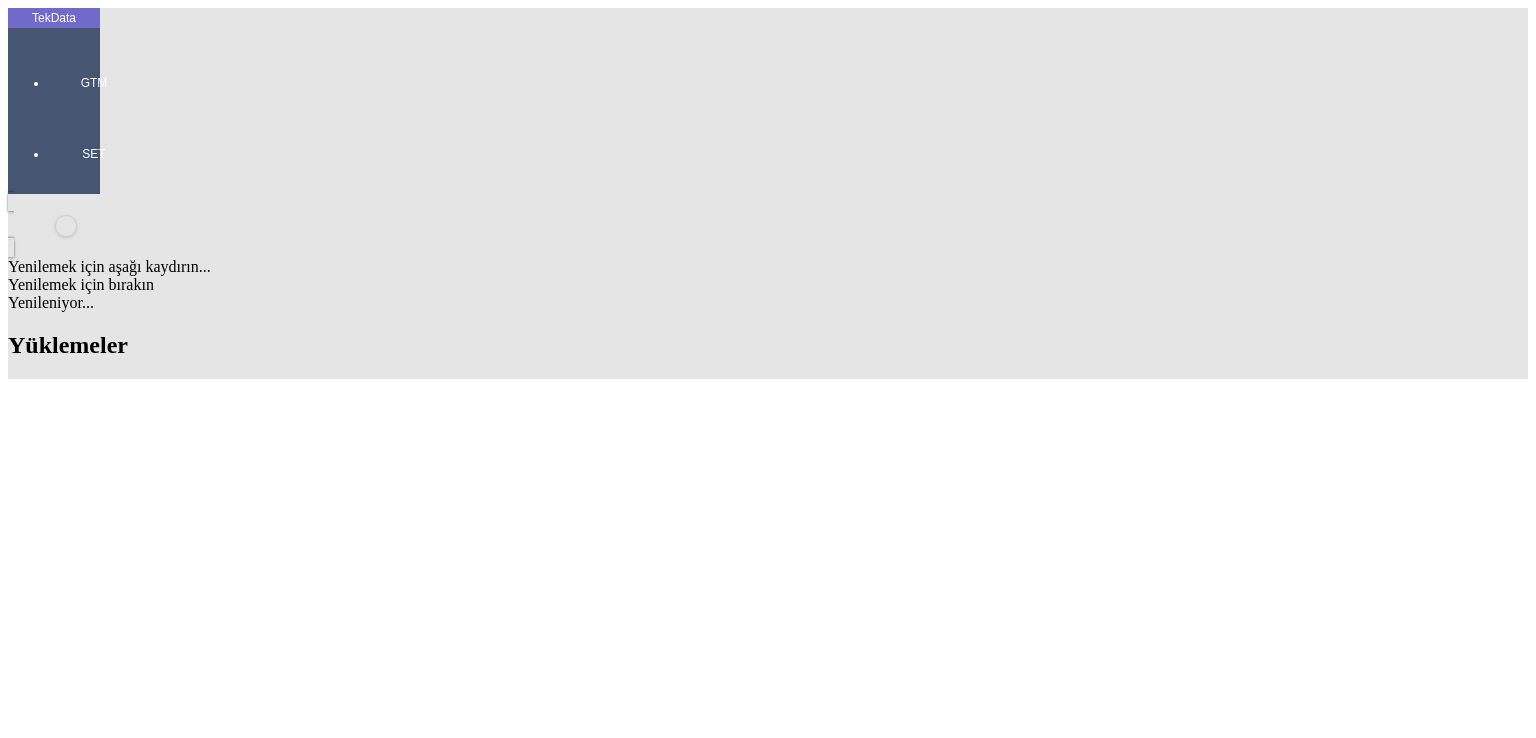 scroll, scrollTop: 1700, scrollLeft: 0, axis: vertical 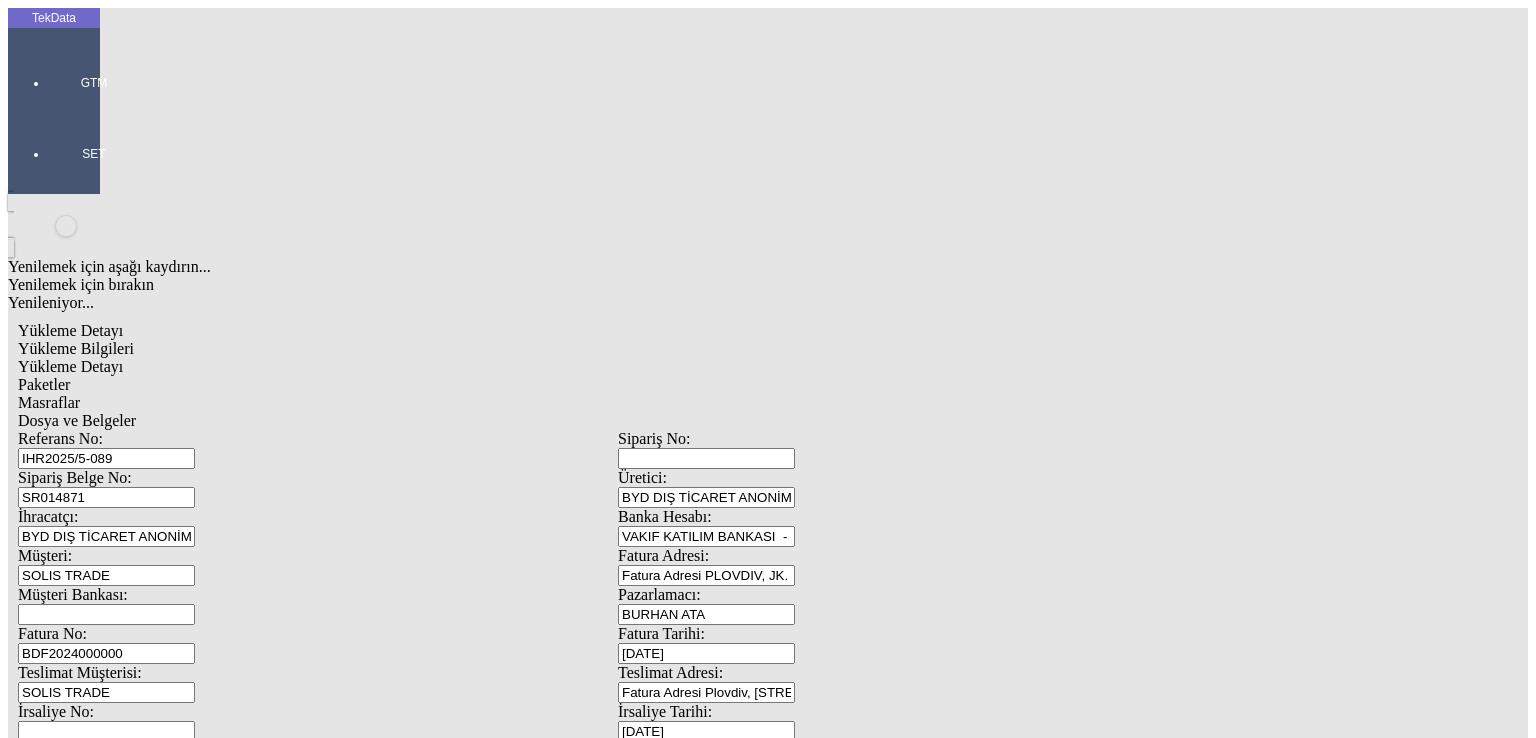 drag, startPoint x: 402, startPoint y: 338, endPoint x: 391, endPoint y: 336, distance: 11.18034 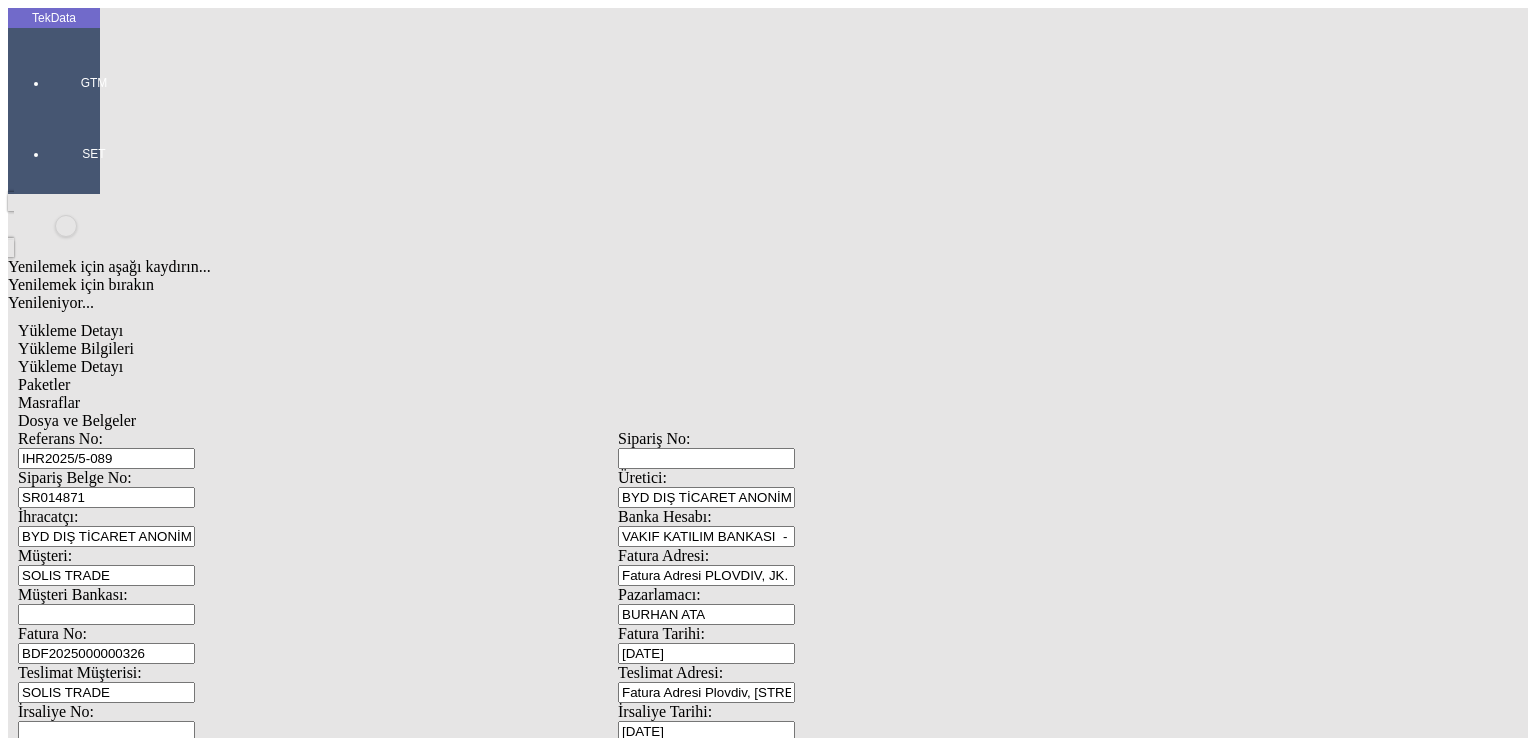 drag, startPoint x: 299, startPoint y: 337, endPoint x: 90, endPoint y: 355, distance: 209.77368 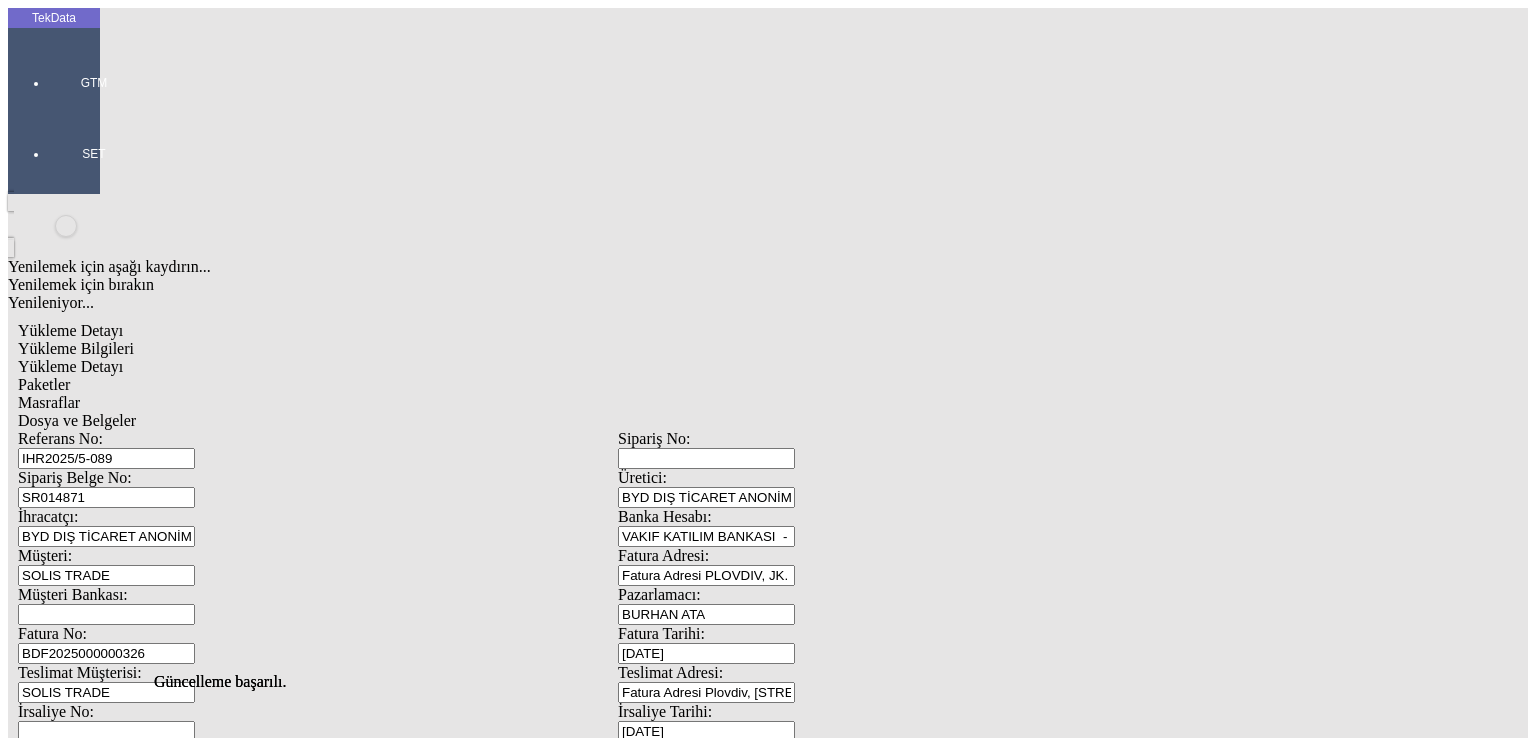 scroll, scrollTop: 0, scrollLeft: 0, axis: both 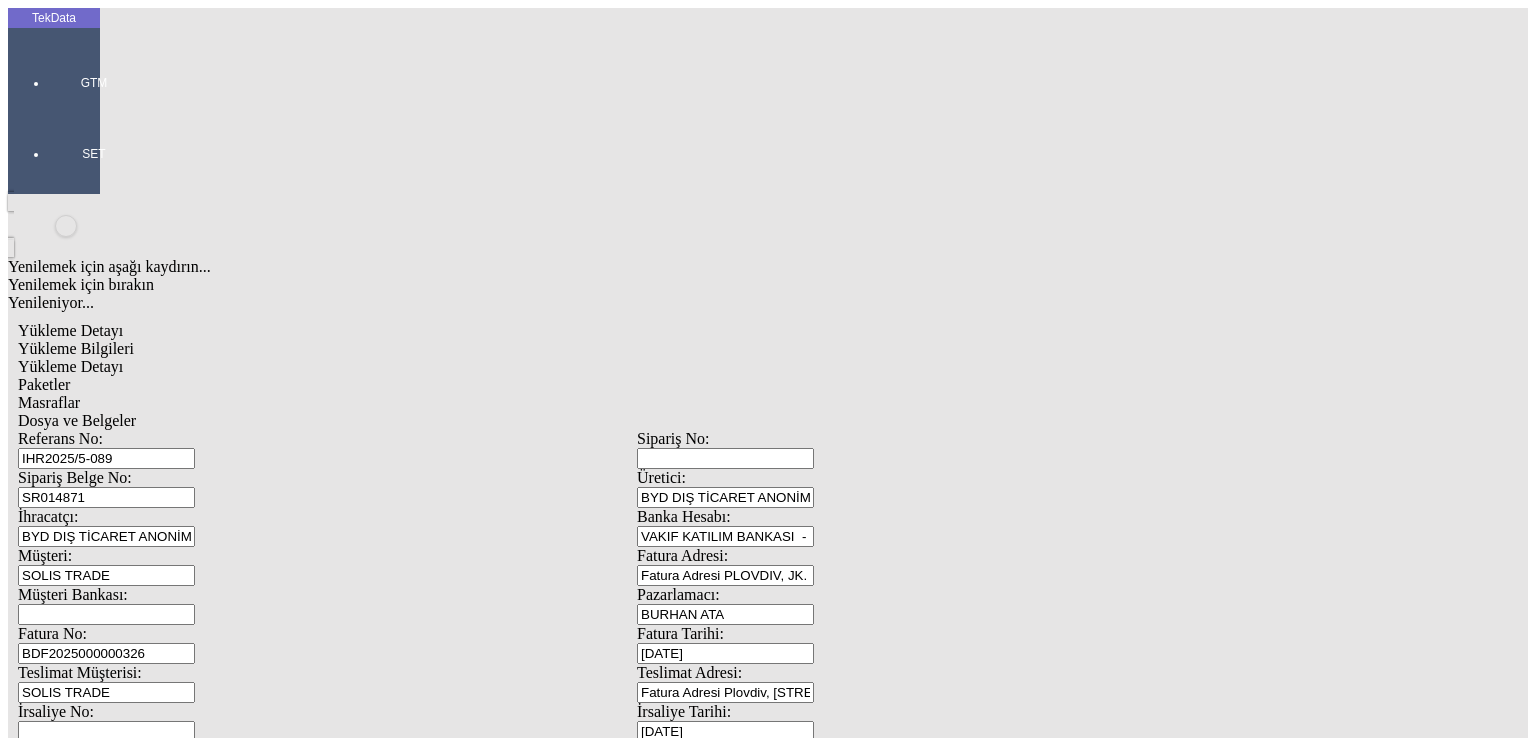 click on "Paketler" 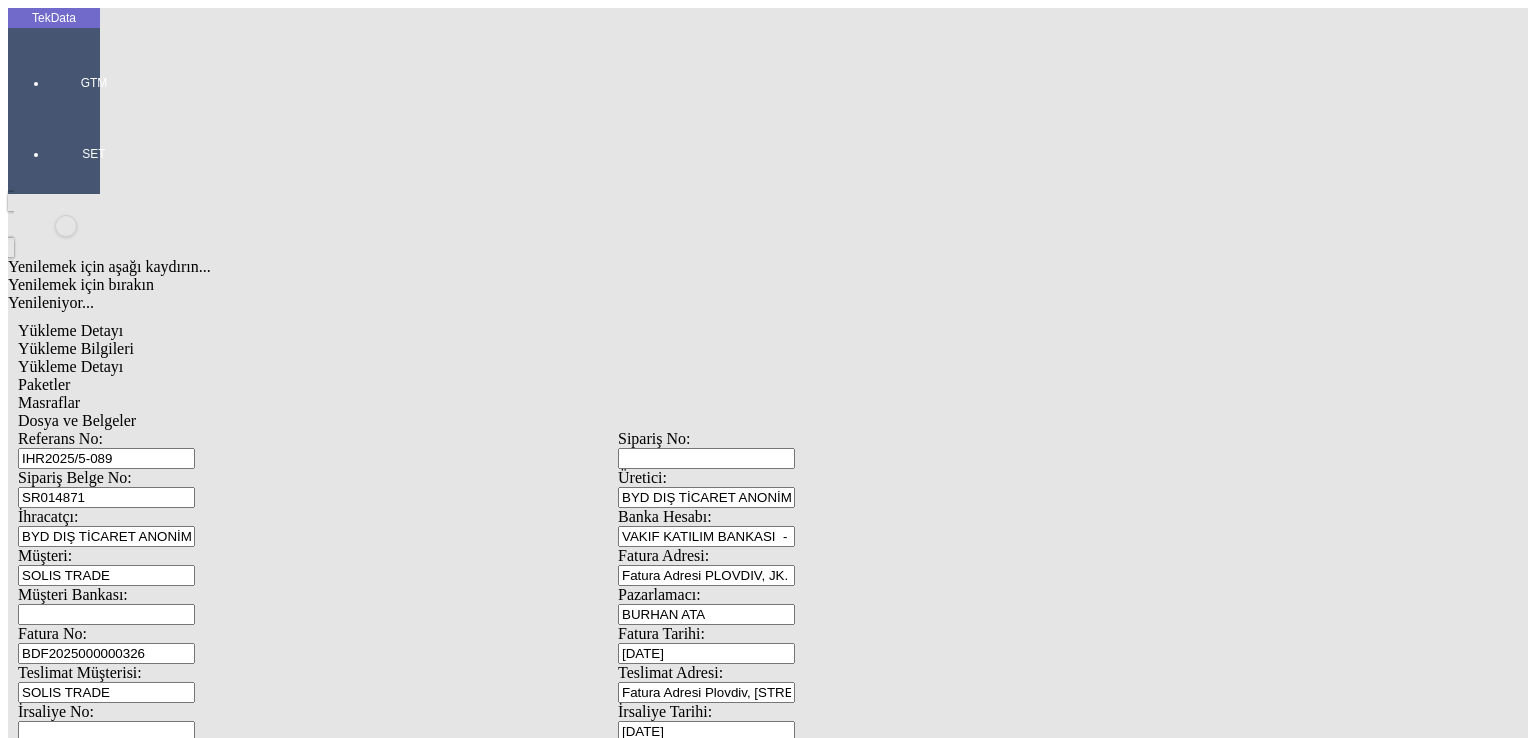 click on "Dosya ve Belgeler" 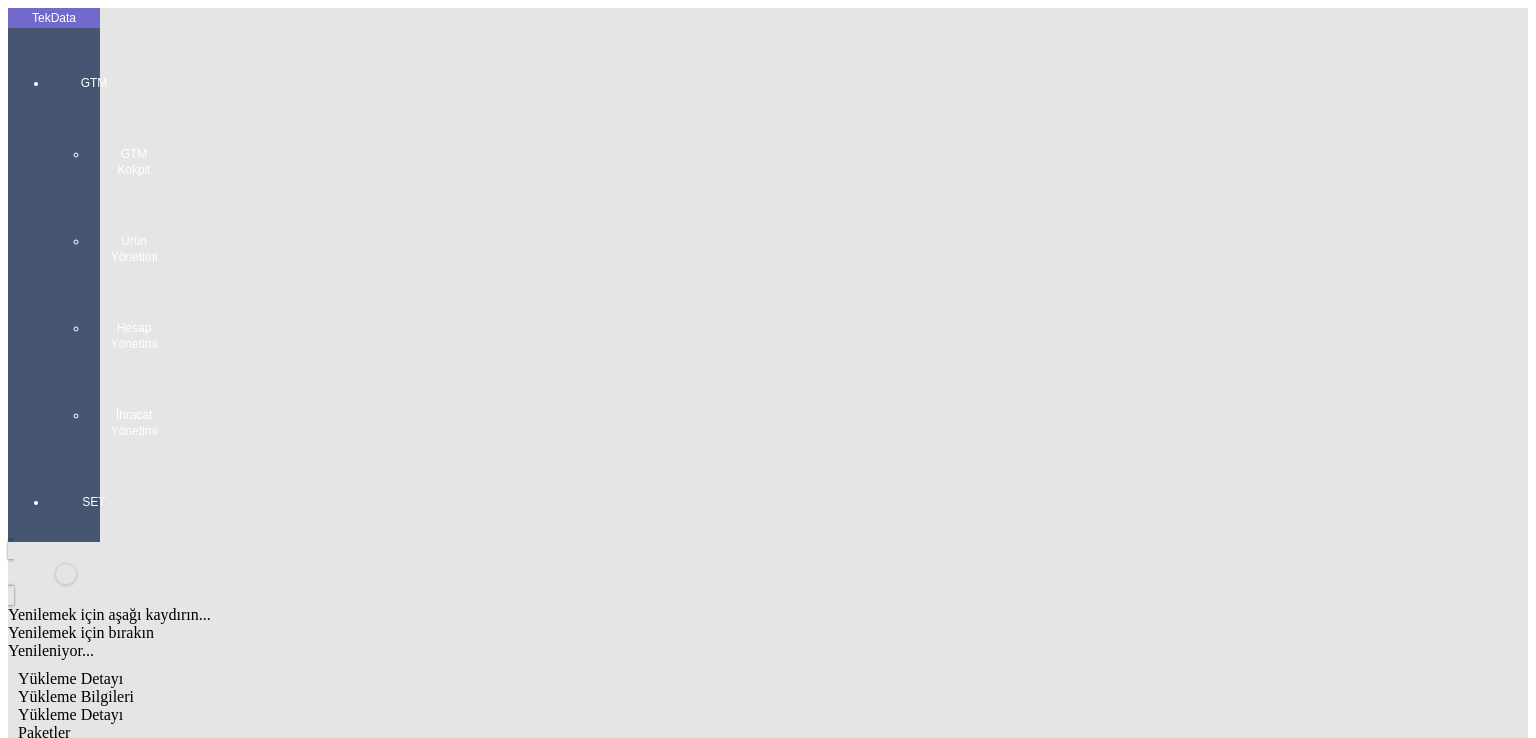 click at bounding box center [94, 459] 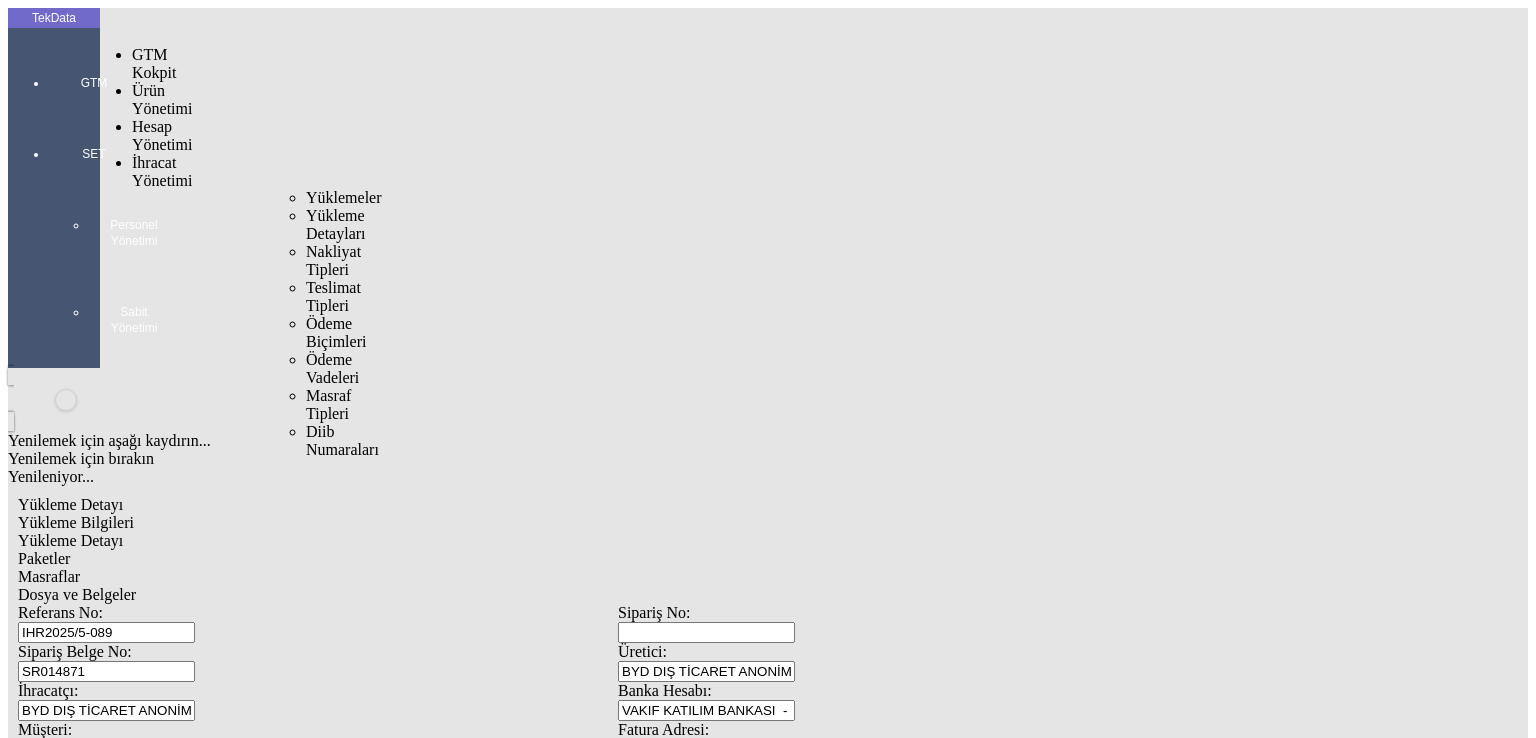 click on "İhracat Yönetimi" at bounding box center (162, 171) 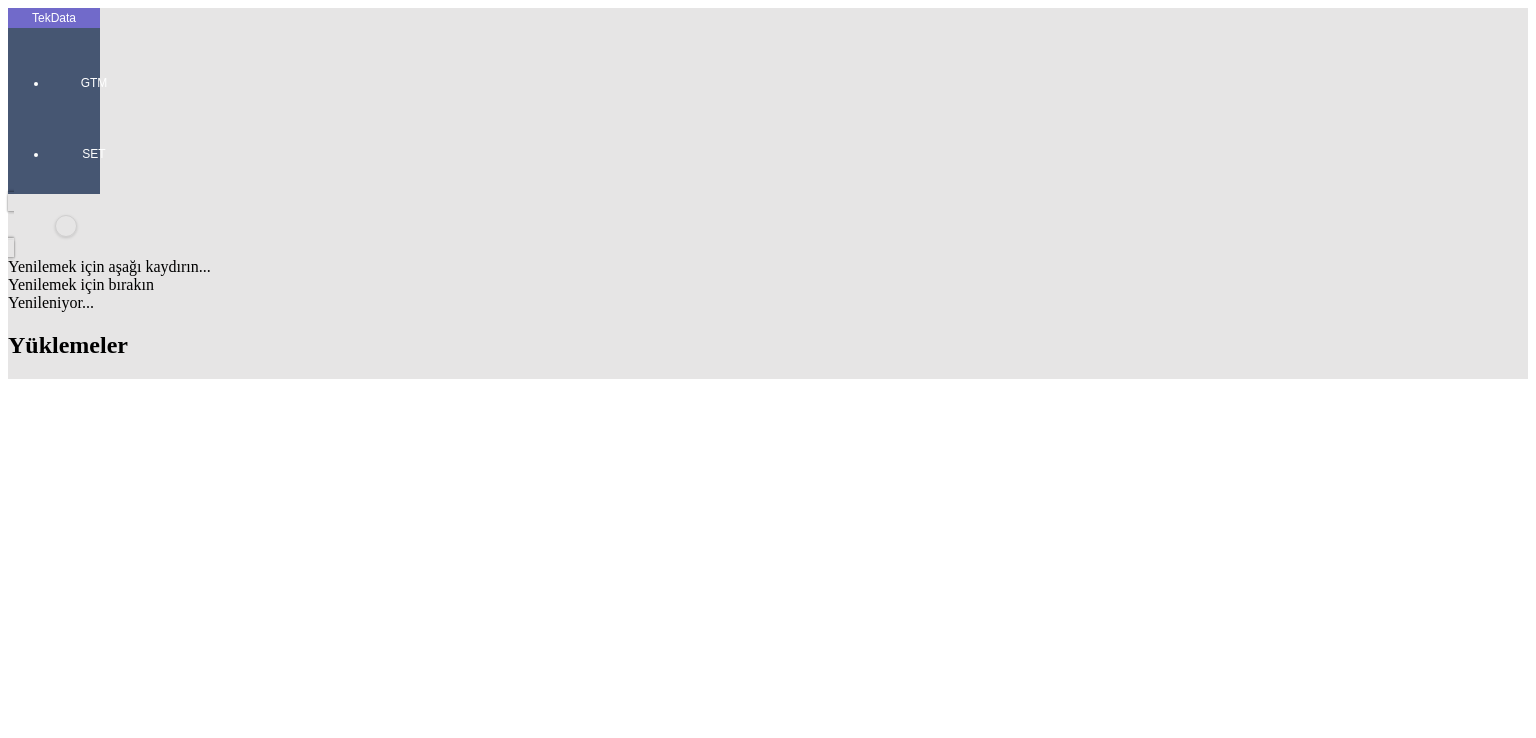 scroll, scrollTop: 1700, scrollLeft: 0, axis: vertical 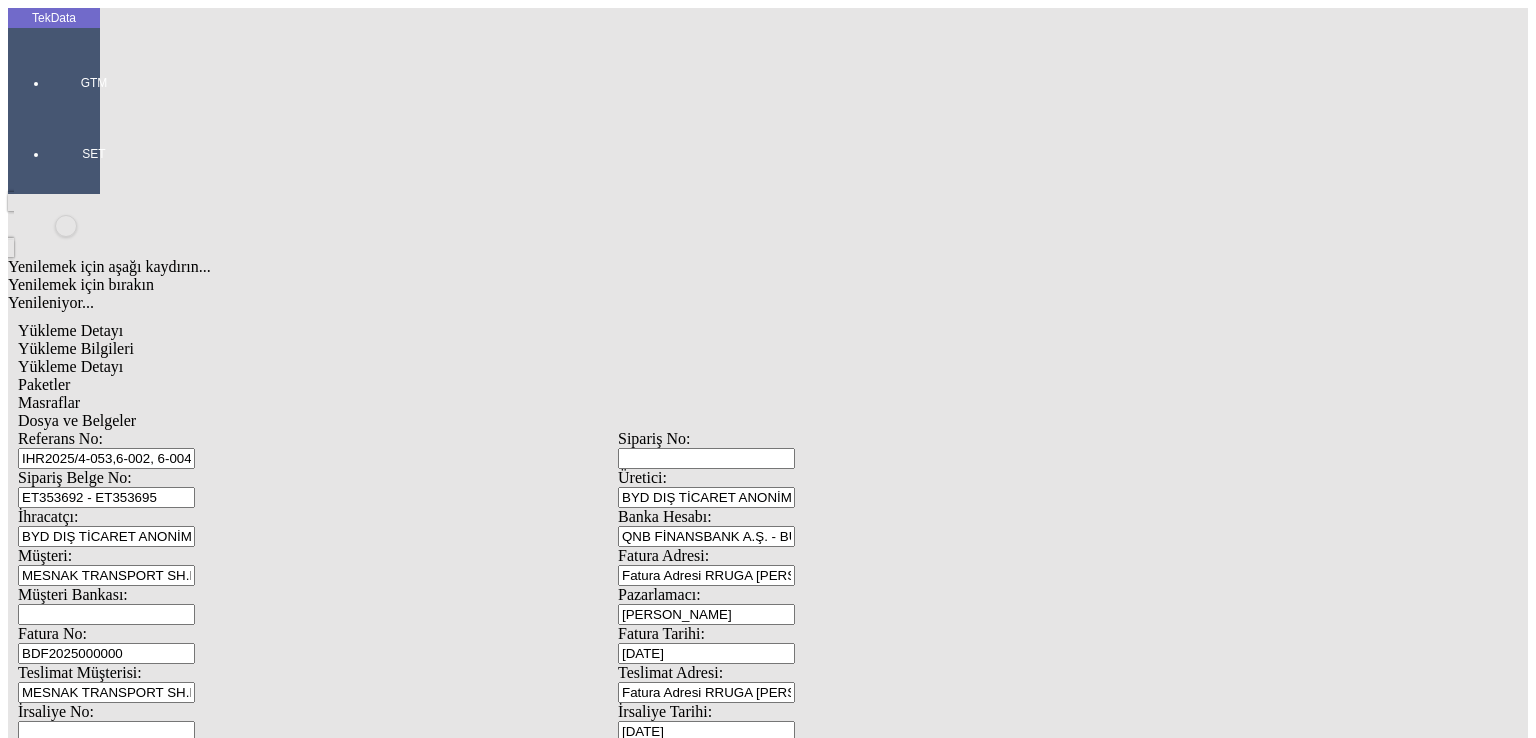 click on "MESNAK TRANSPORT SH.P.K" at bounding box center (106, 692) 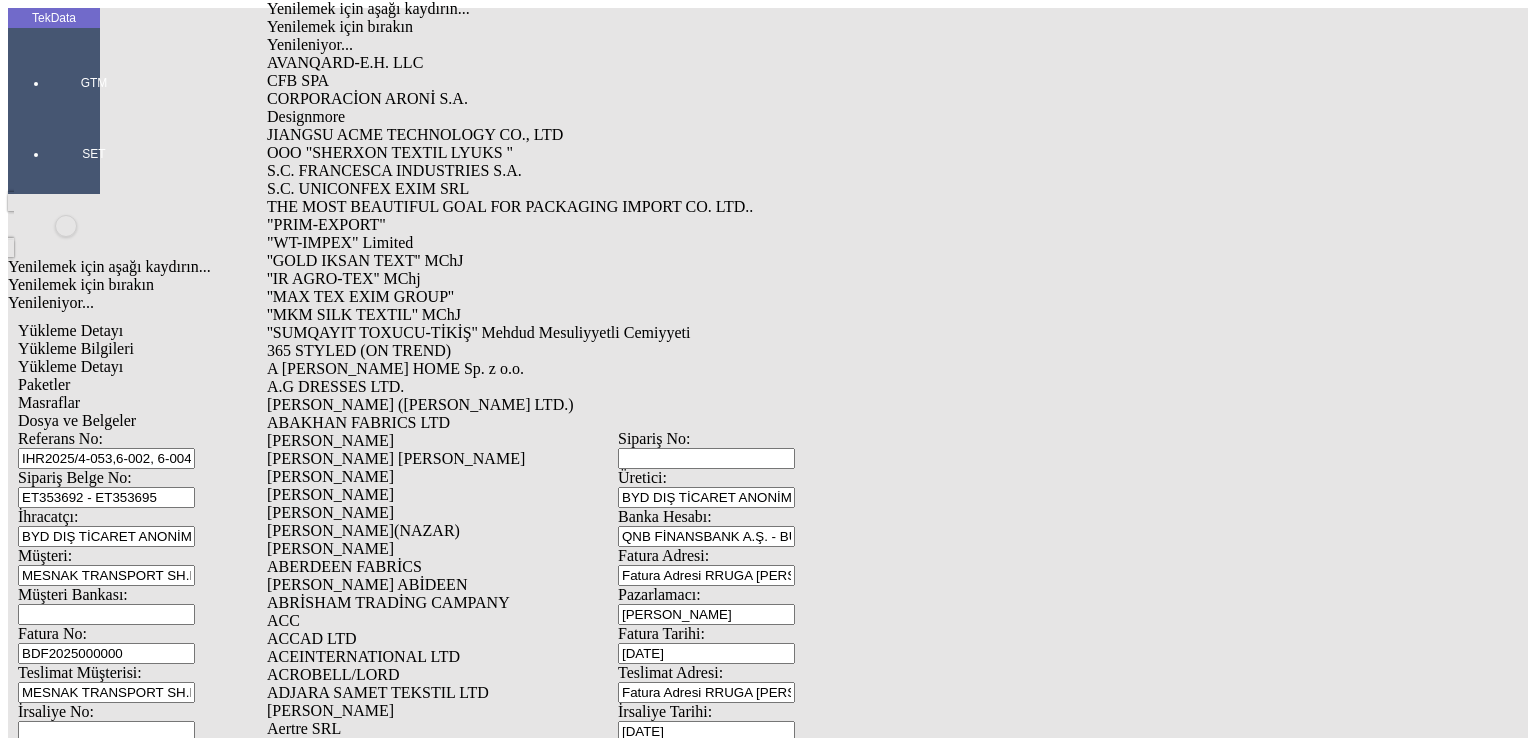 click on "BDF2025000000" at bounding box center [106, 653] 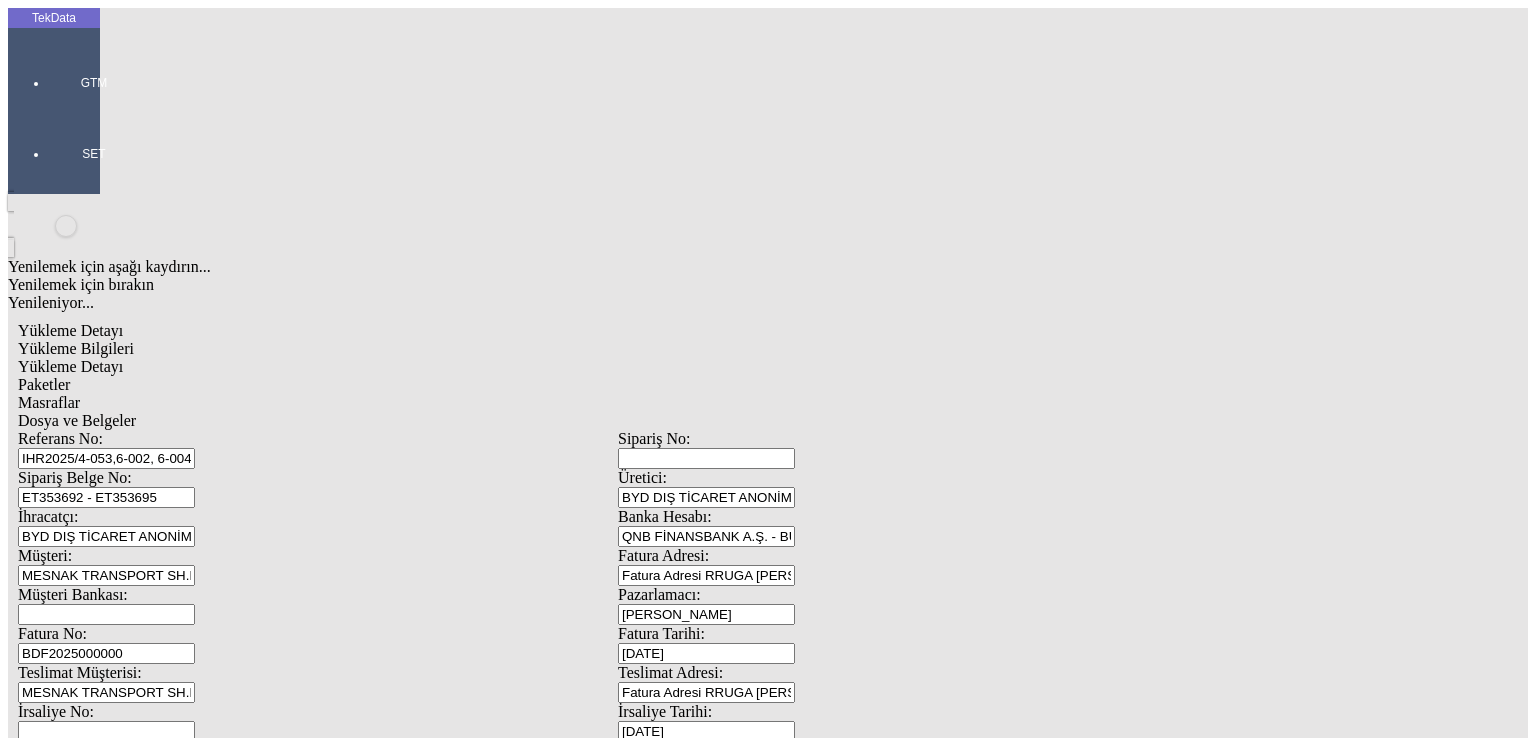 scroll, scrollTop: 17804, scrollLeft: 0, axis: vertical 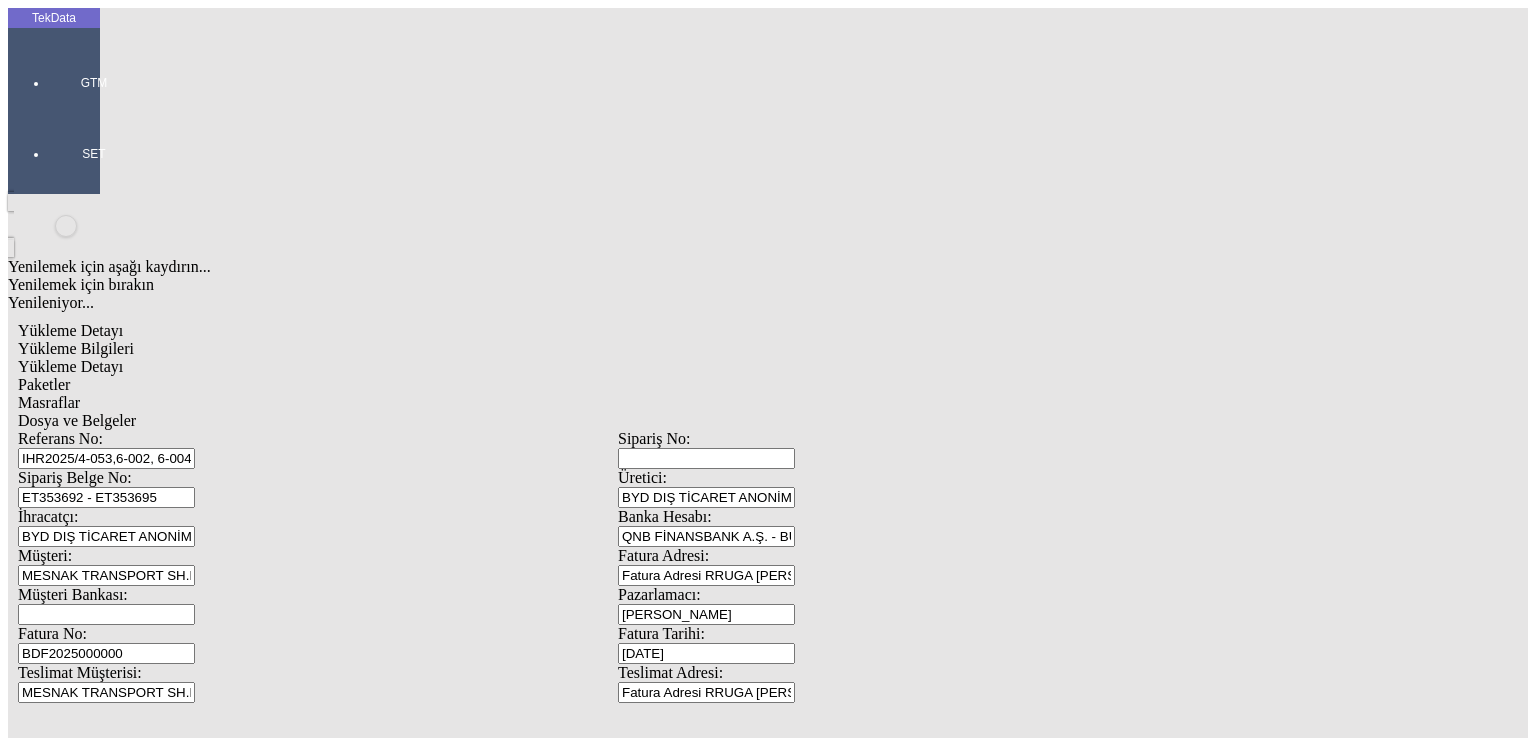 drag, startPoint x: 392, startPoint y: 331, endPoint x: 108, endPoint y: 331, distance: 284 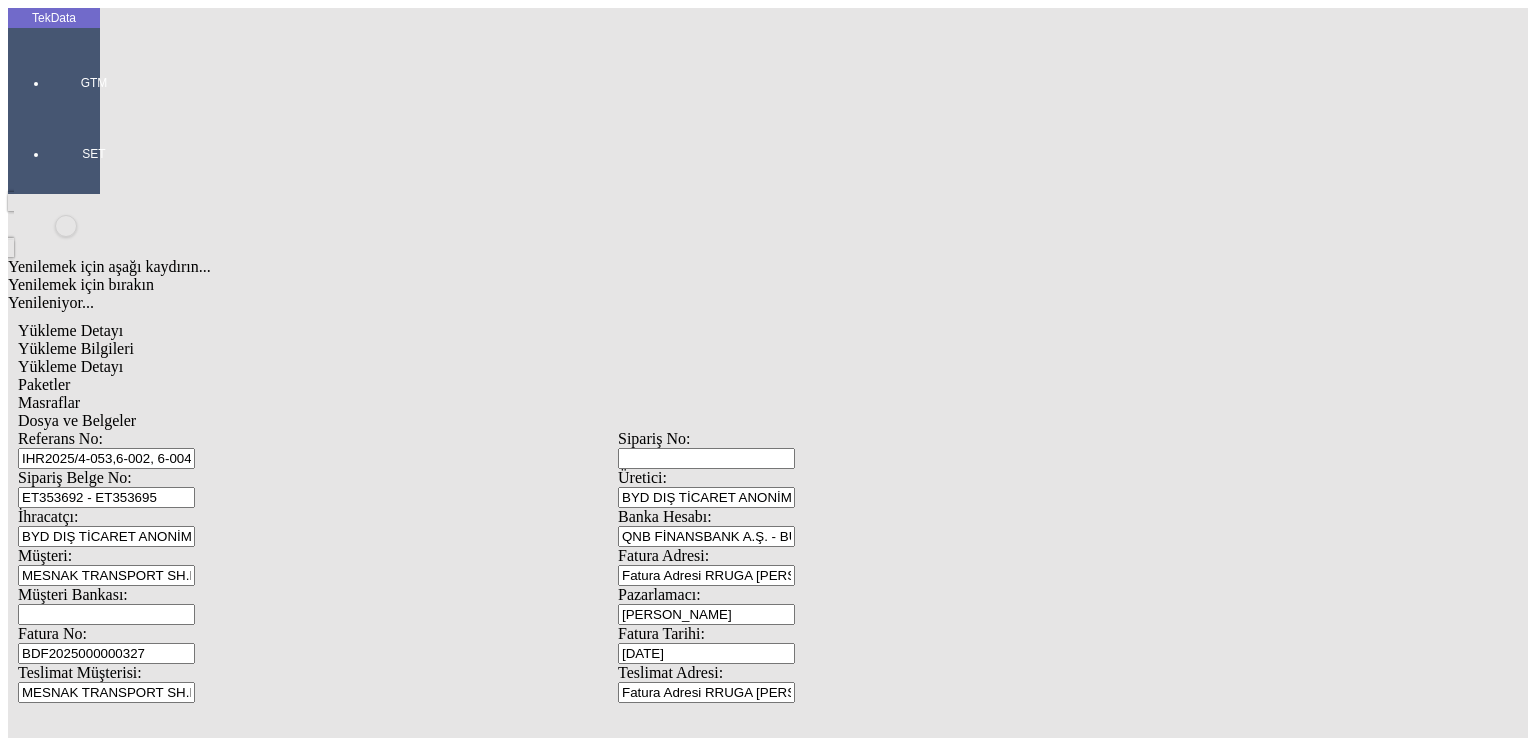 drag, startPoint x: 295, startPoint y: 339, endPoint x: 132, endPoint y: 350, distance: 163.37074 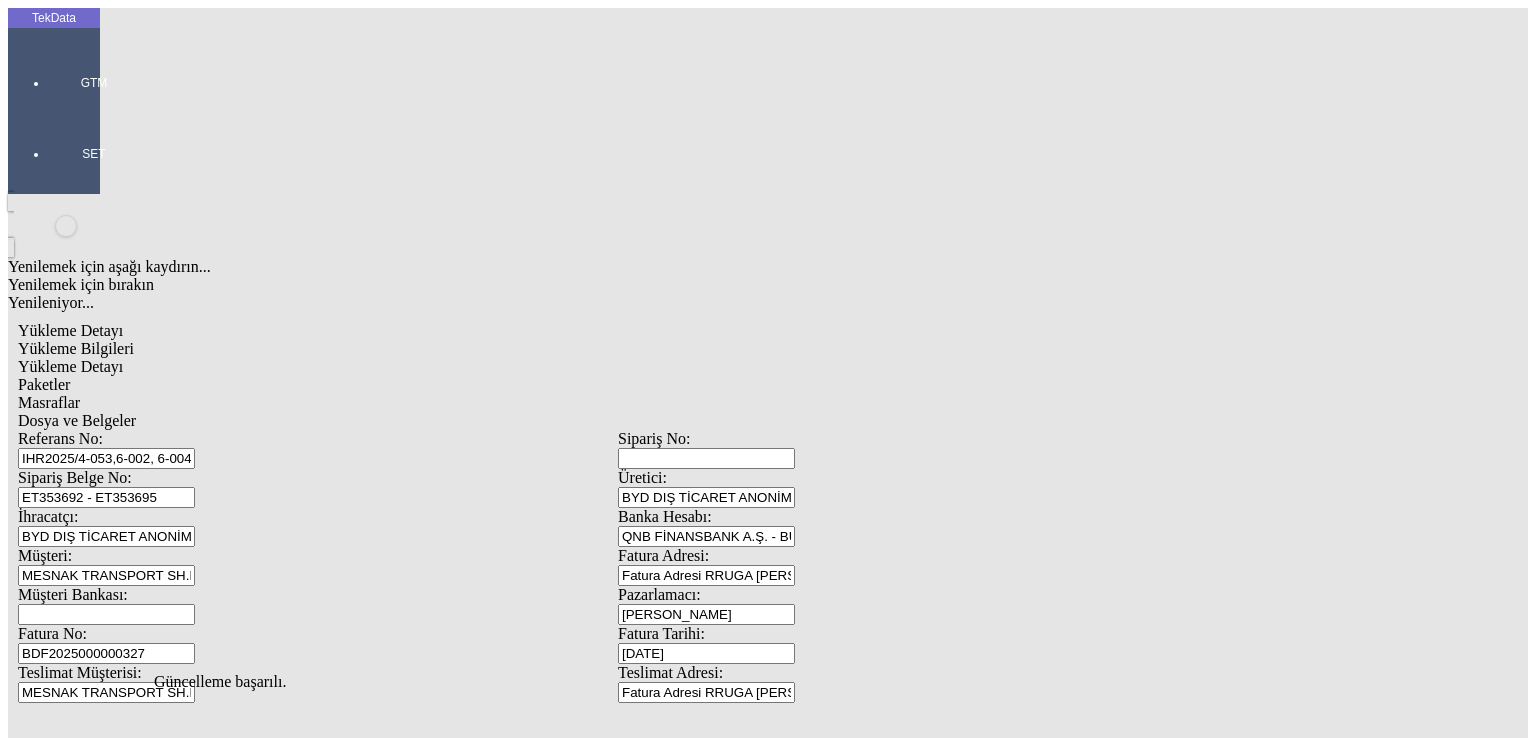 click on "Güncelle" 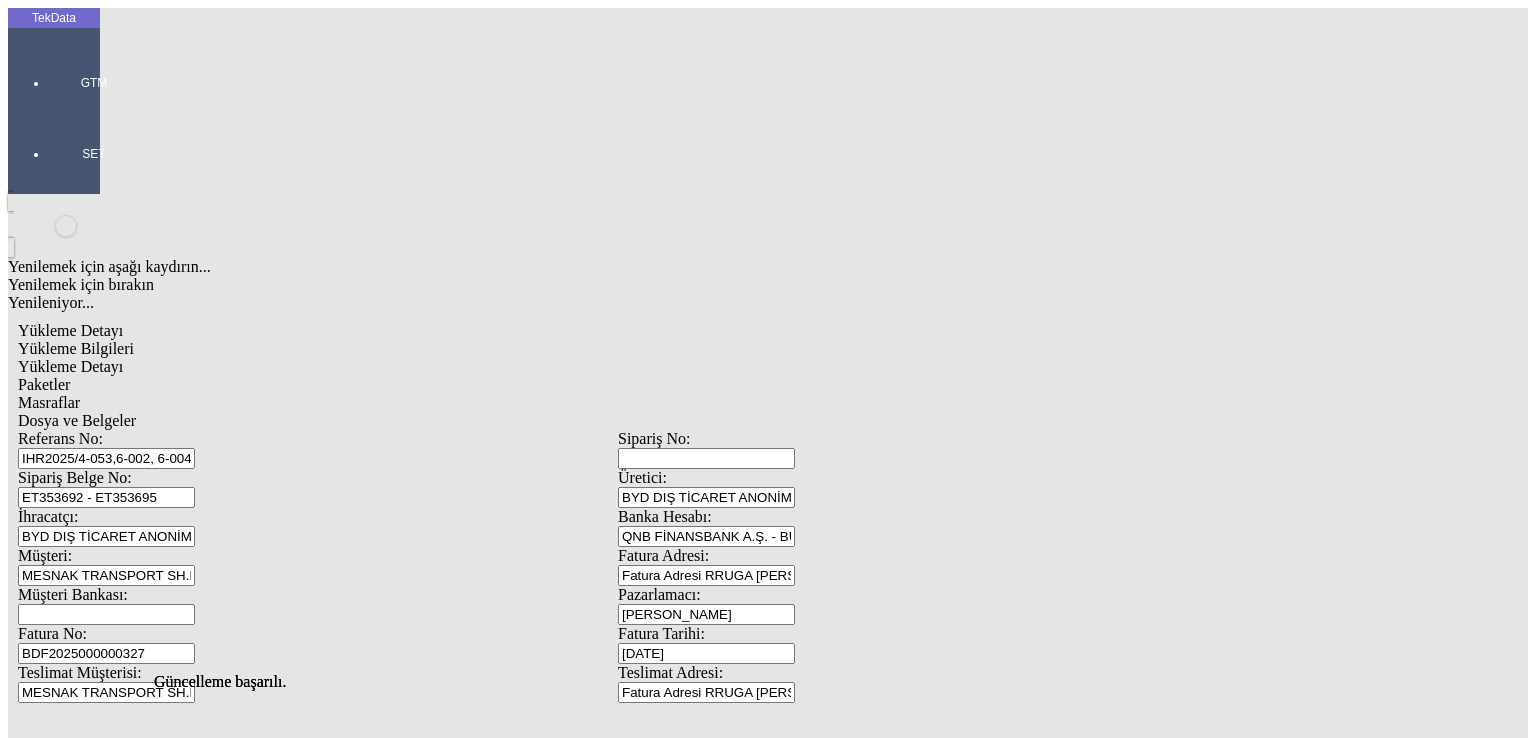 scroll, scrollTop: 0, scrollLeft: 0, axis: both 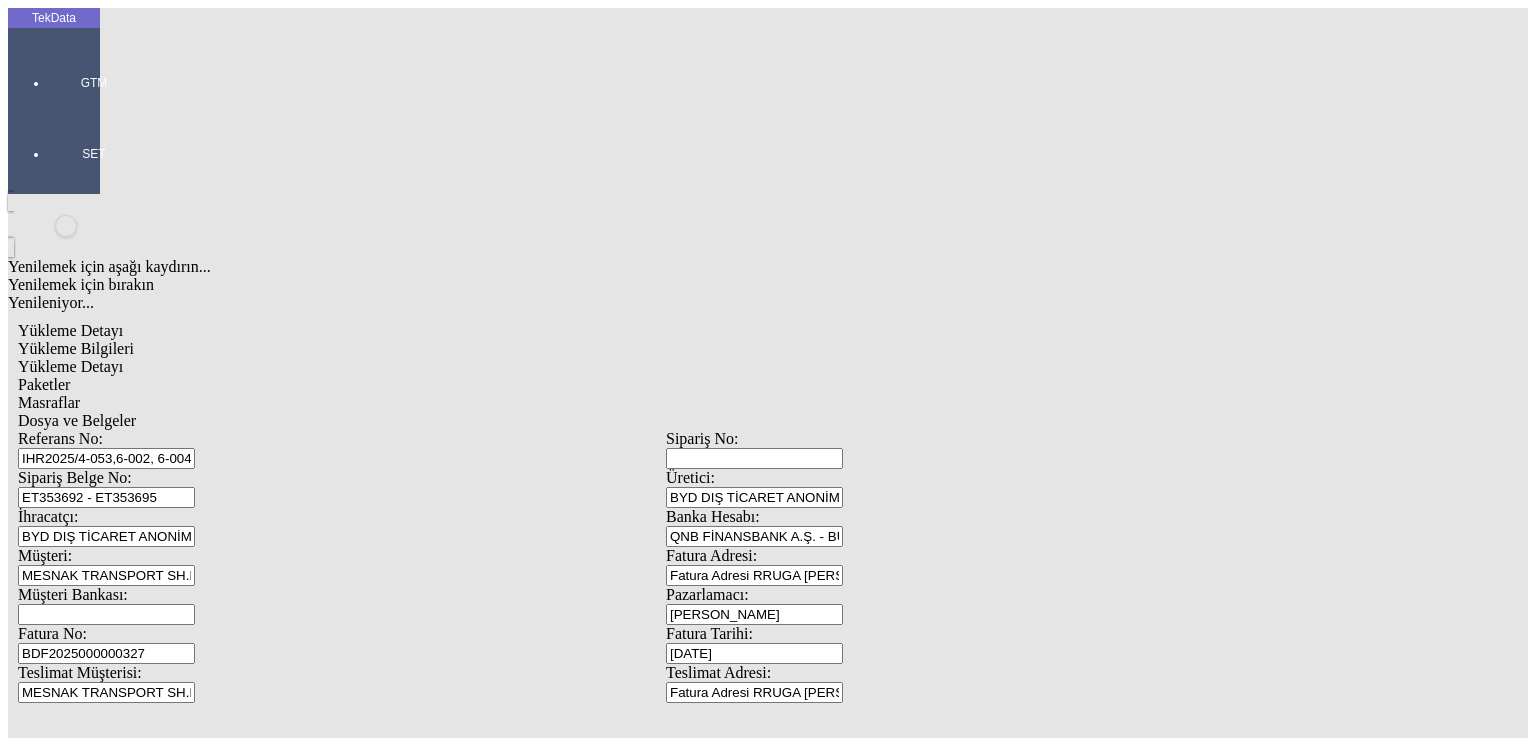 click on "Düzenle" at bounding box center [64, 2183] 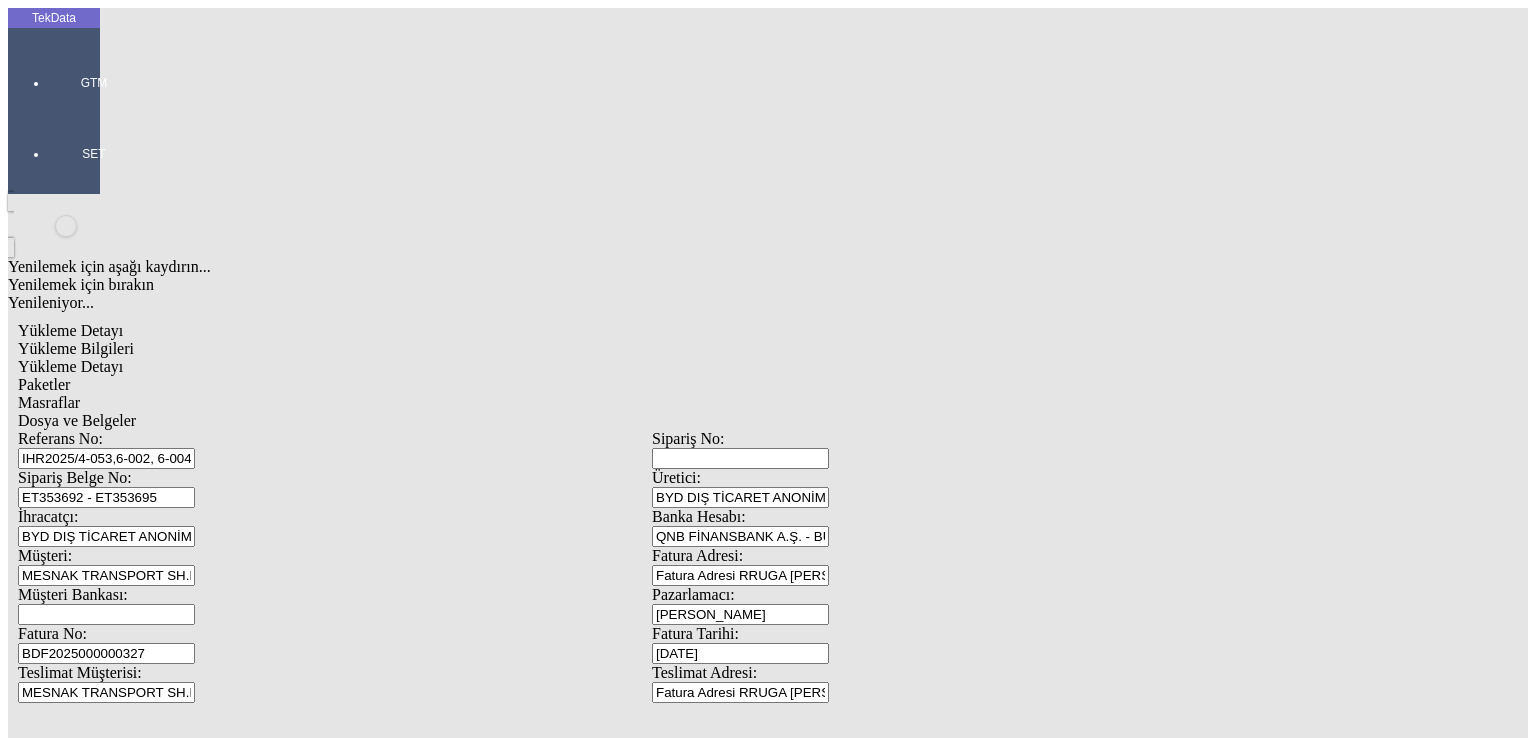 click on "1" at bounding box center (109, 2600) 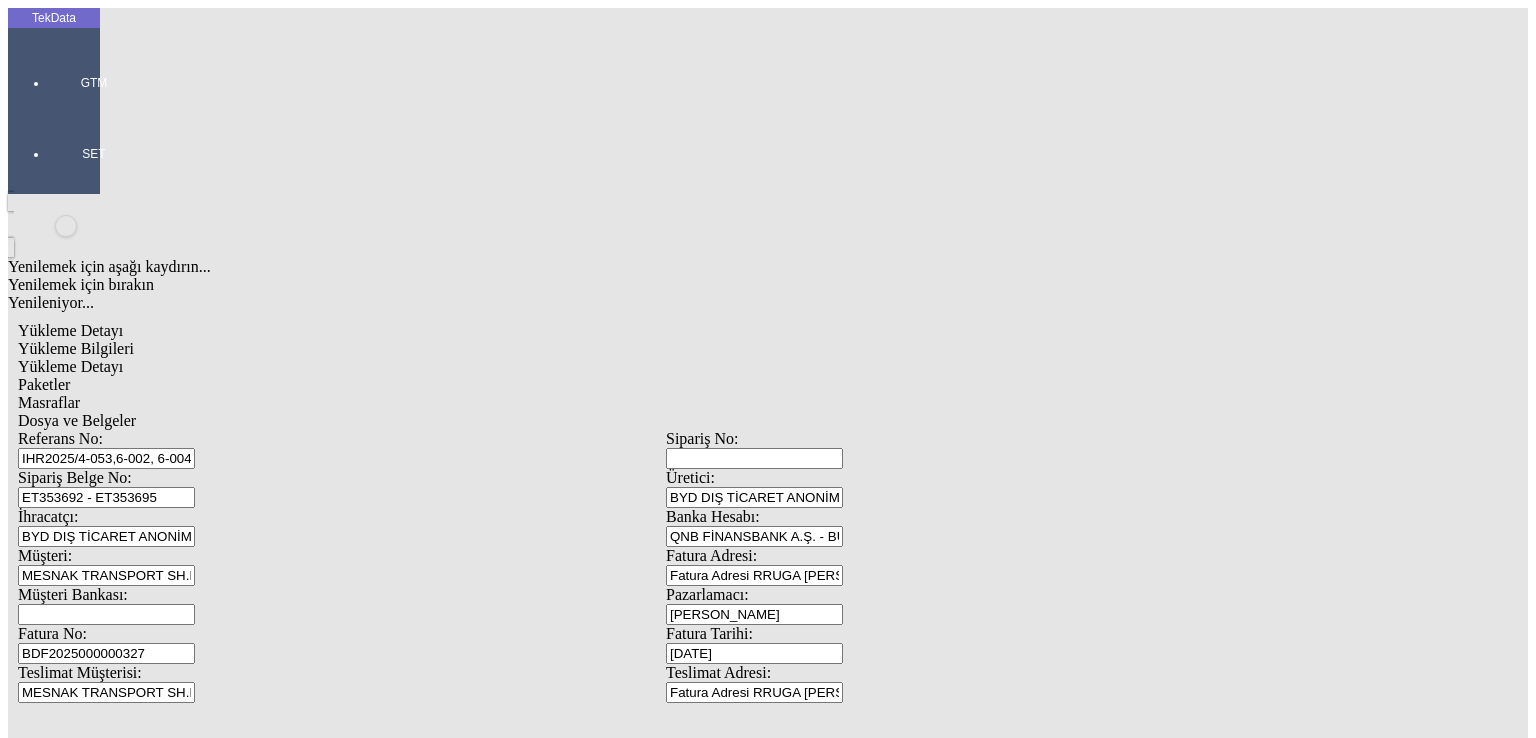 click on "Düzenle" at bounding box center (64, 2205) 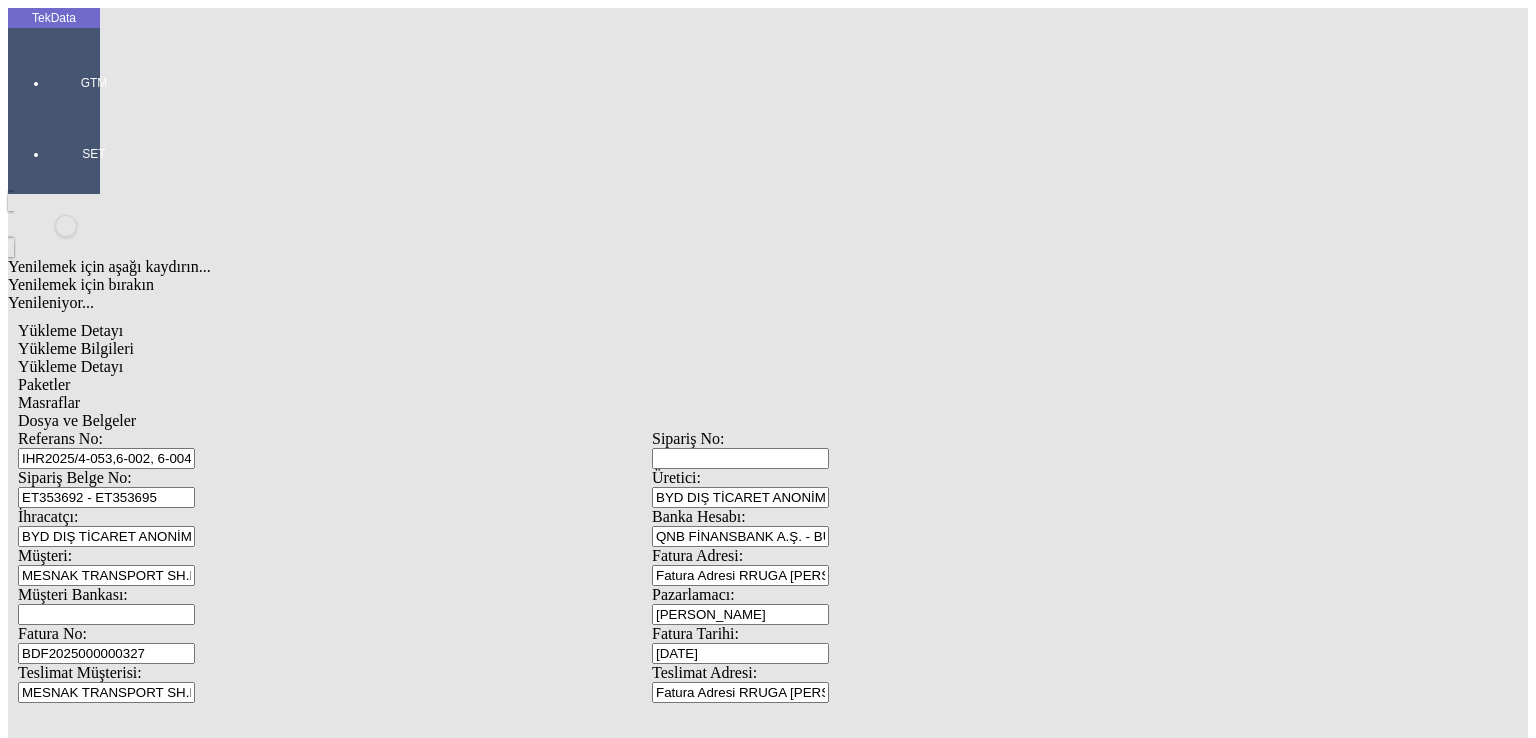 click on "1" at bounding box center [109, 2622] 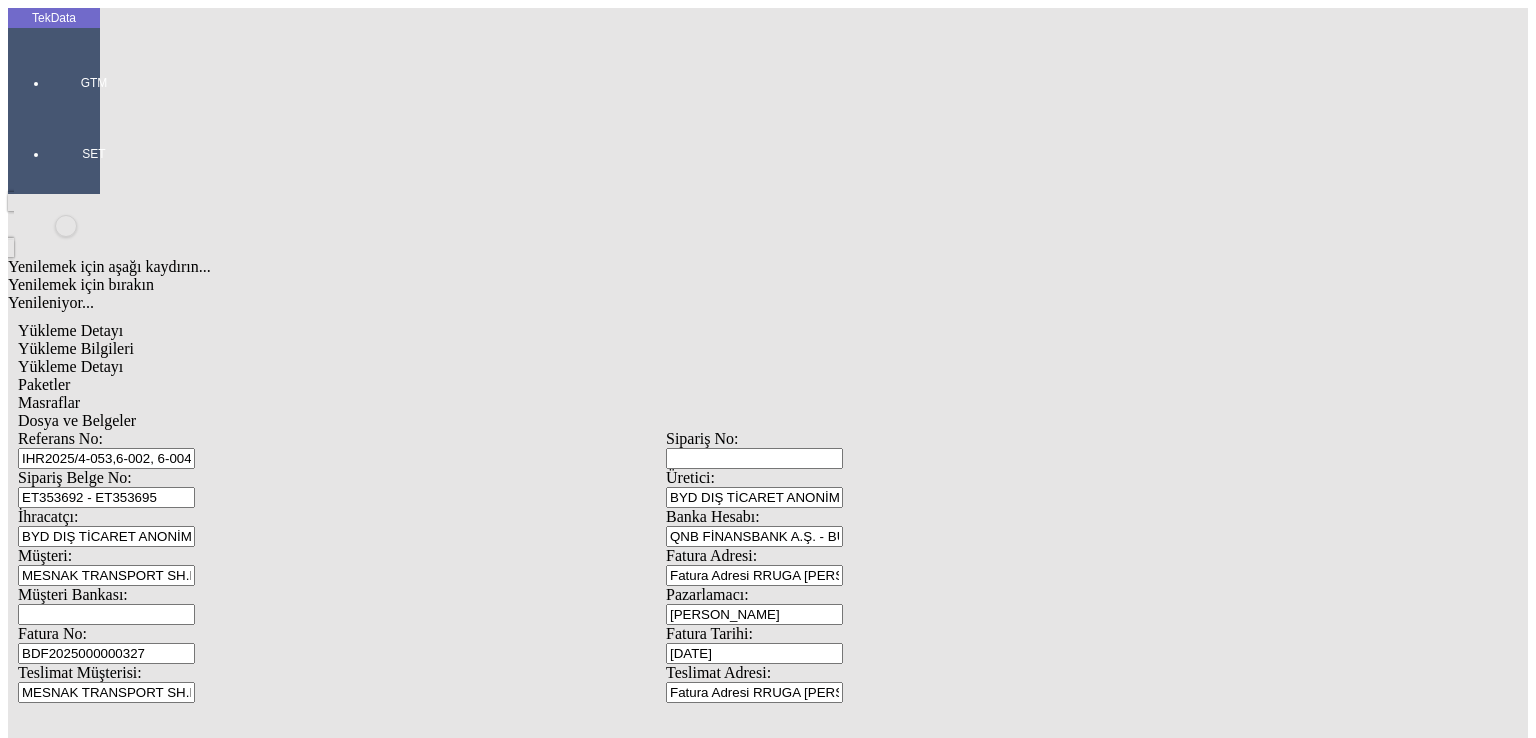click on "Düzenle" at bounding box center (64, 2227) 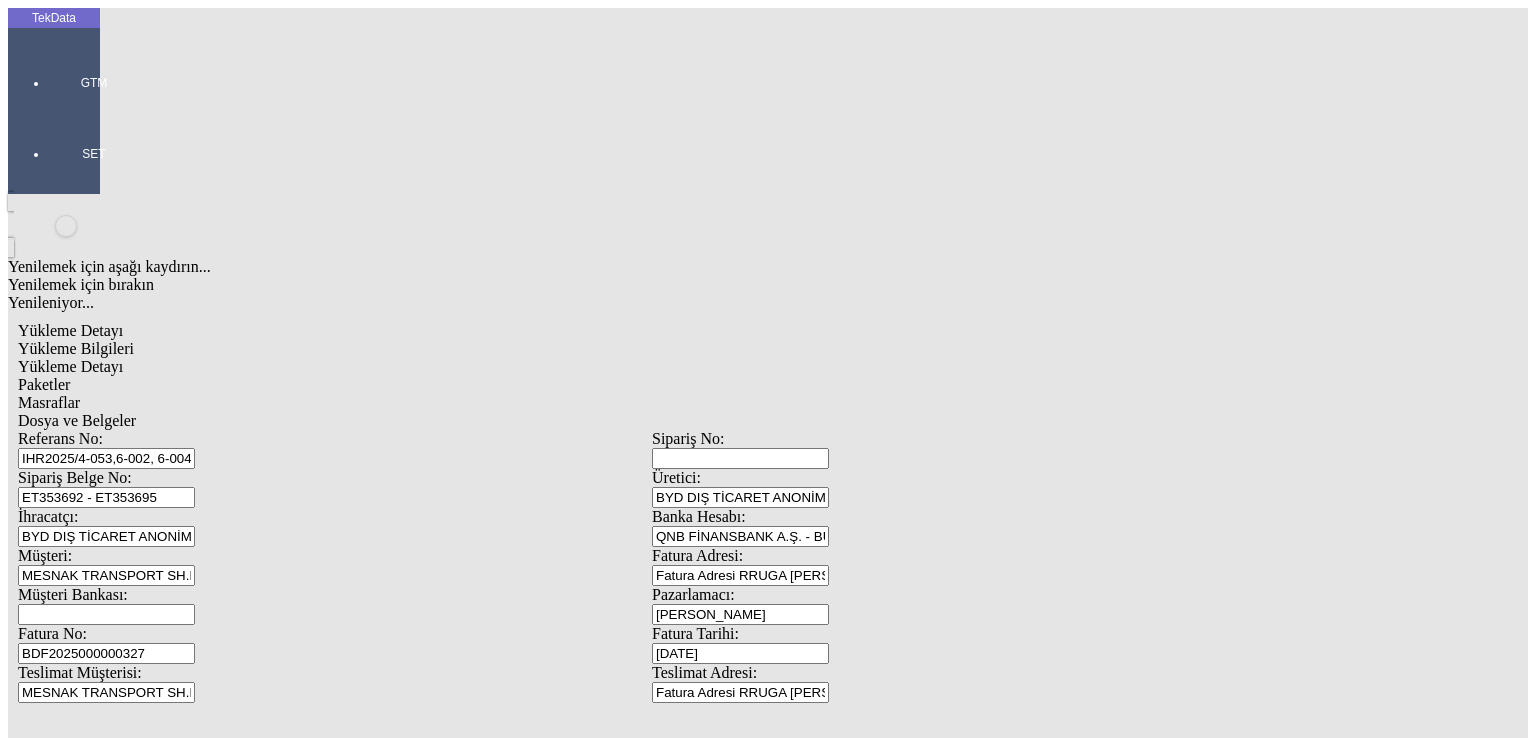 click on "1" at bounding box center (109, 2644) 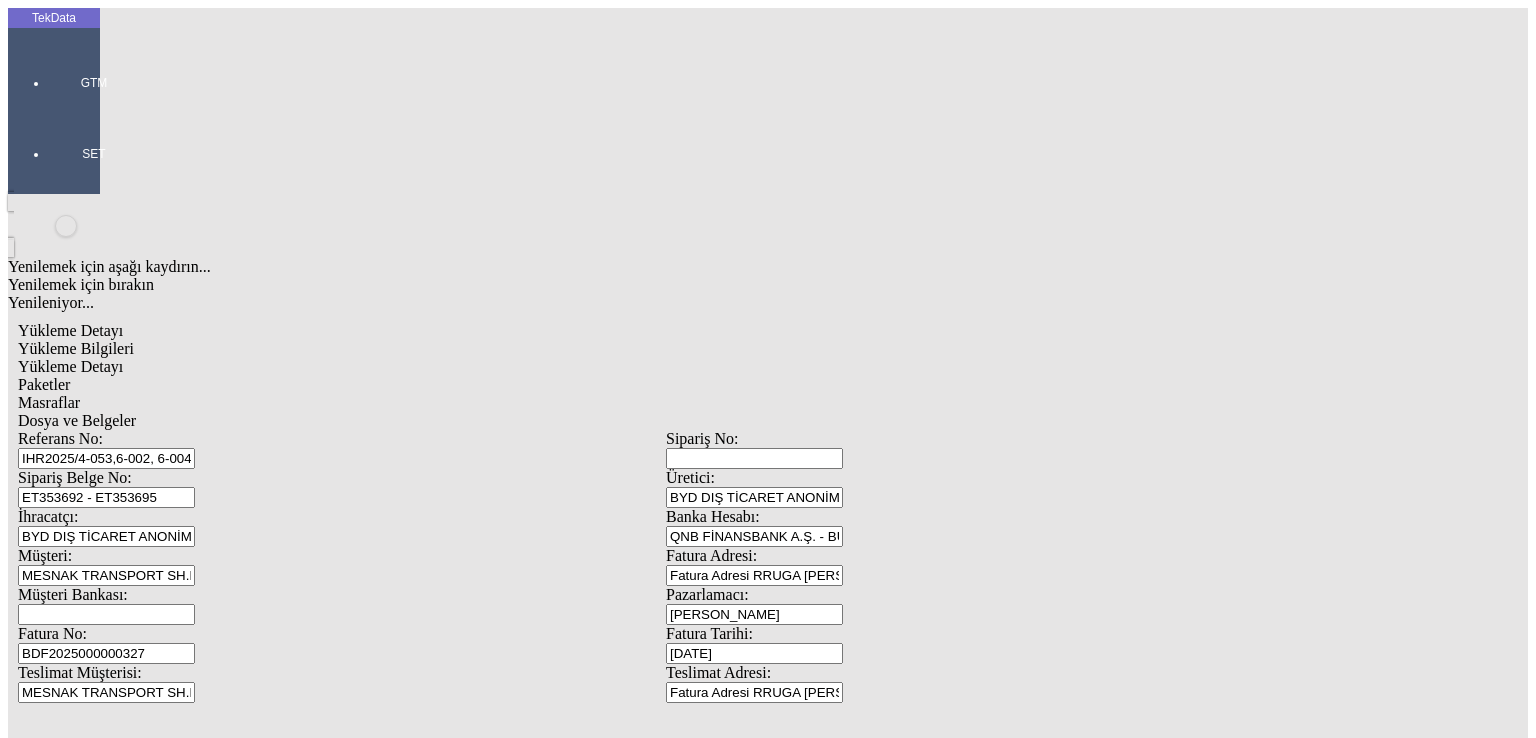 click on "Düzenle" at bounding box center [64, 2249] 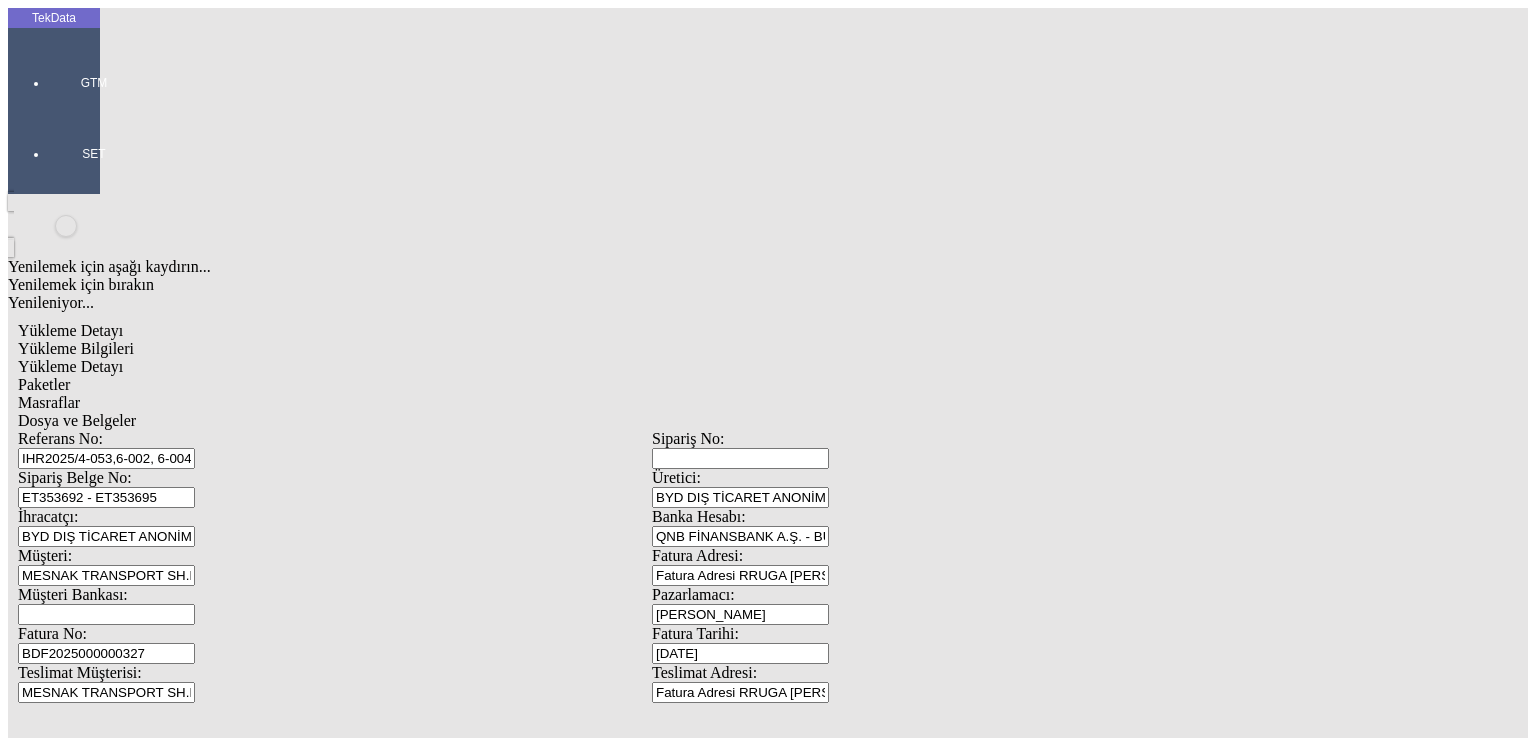 click on "1" at bounding box center (109, 2666) 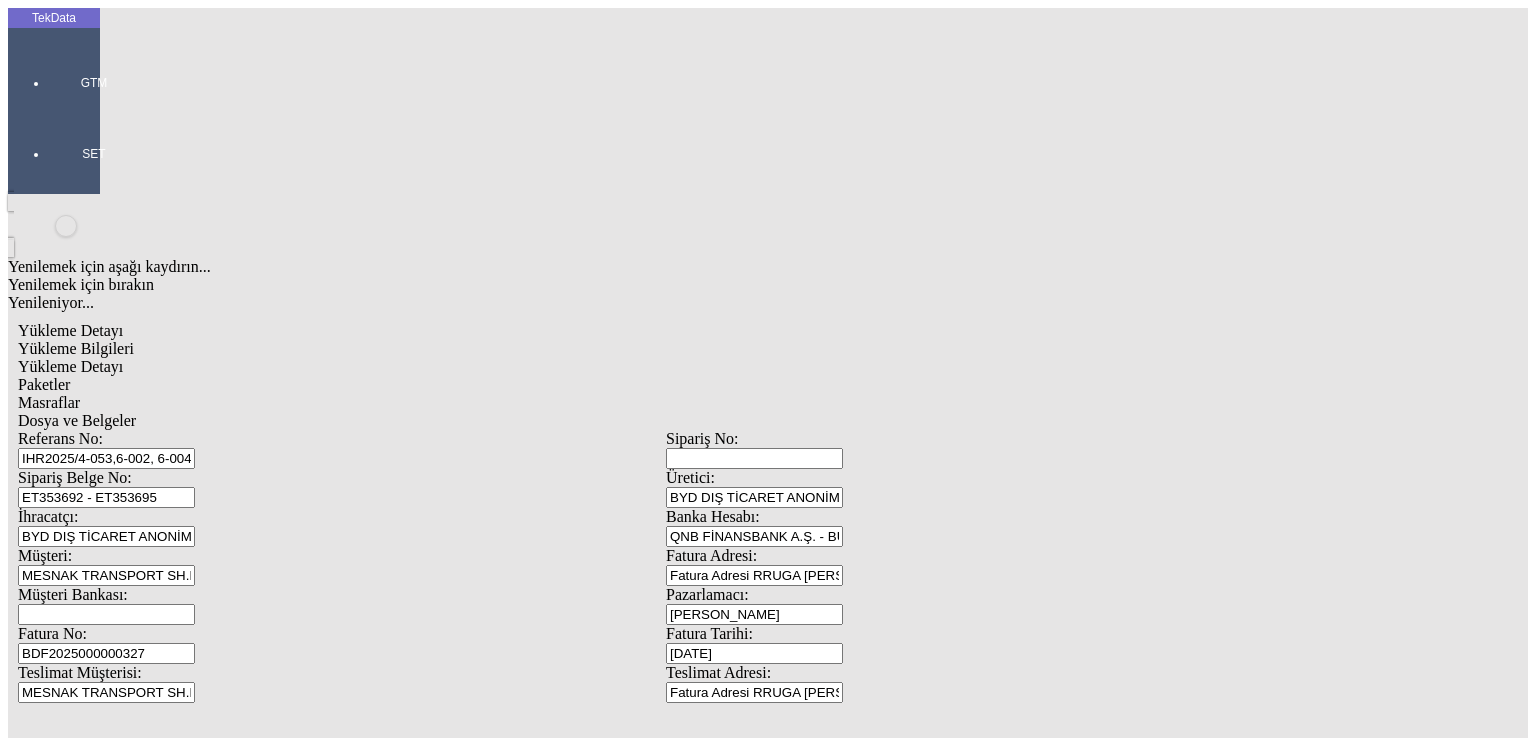 click on "Düzenle" at bounding box center (64, 2271) 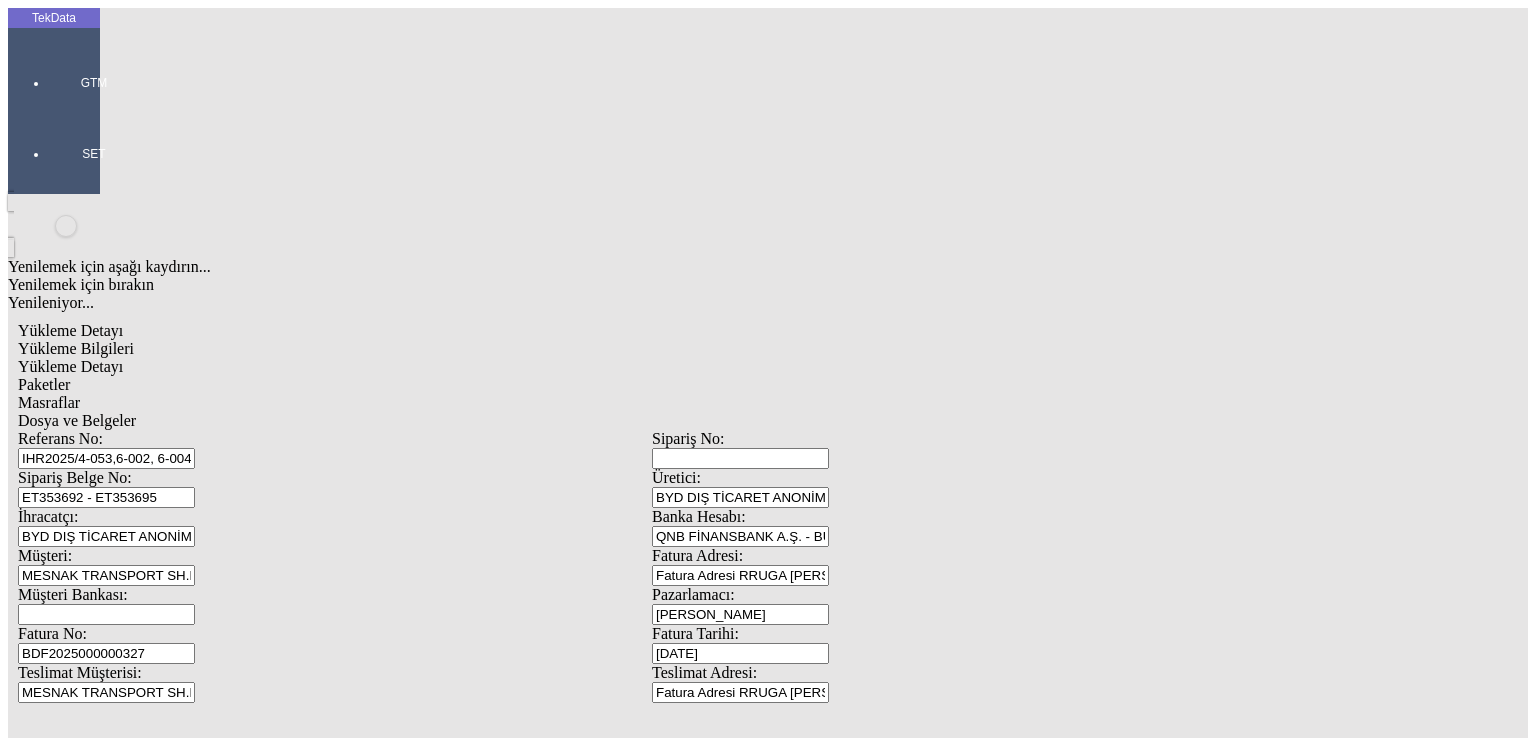 click on "1" at bounding box center (109, 2688) 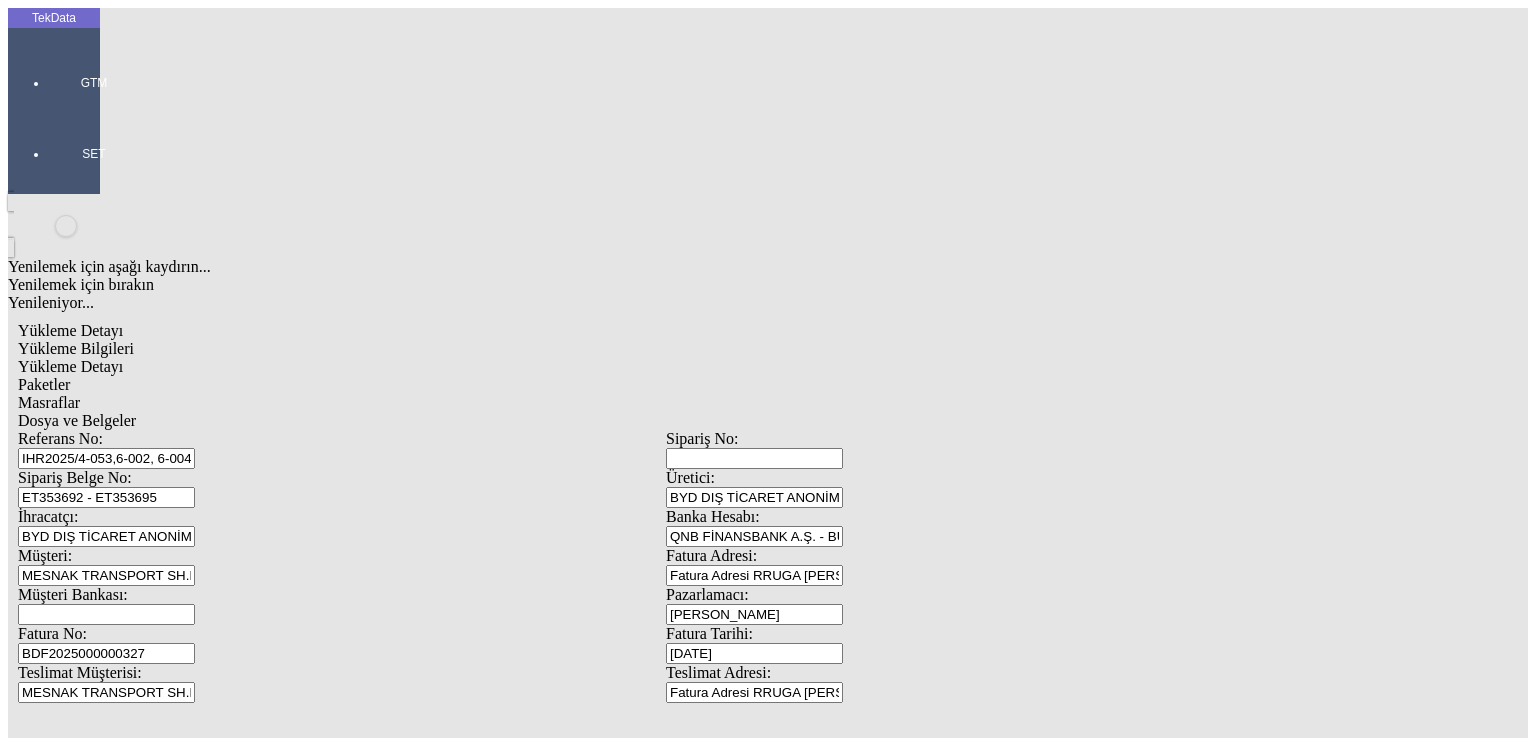 click on "Düzenle" at bounding box center [64, 2293] 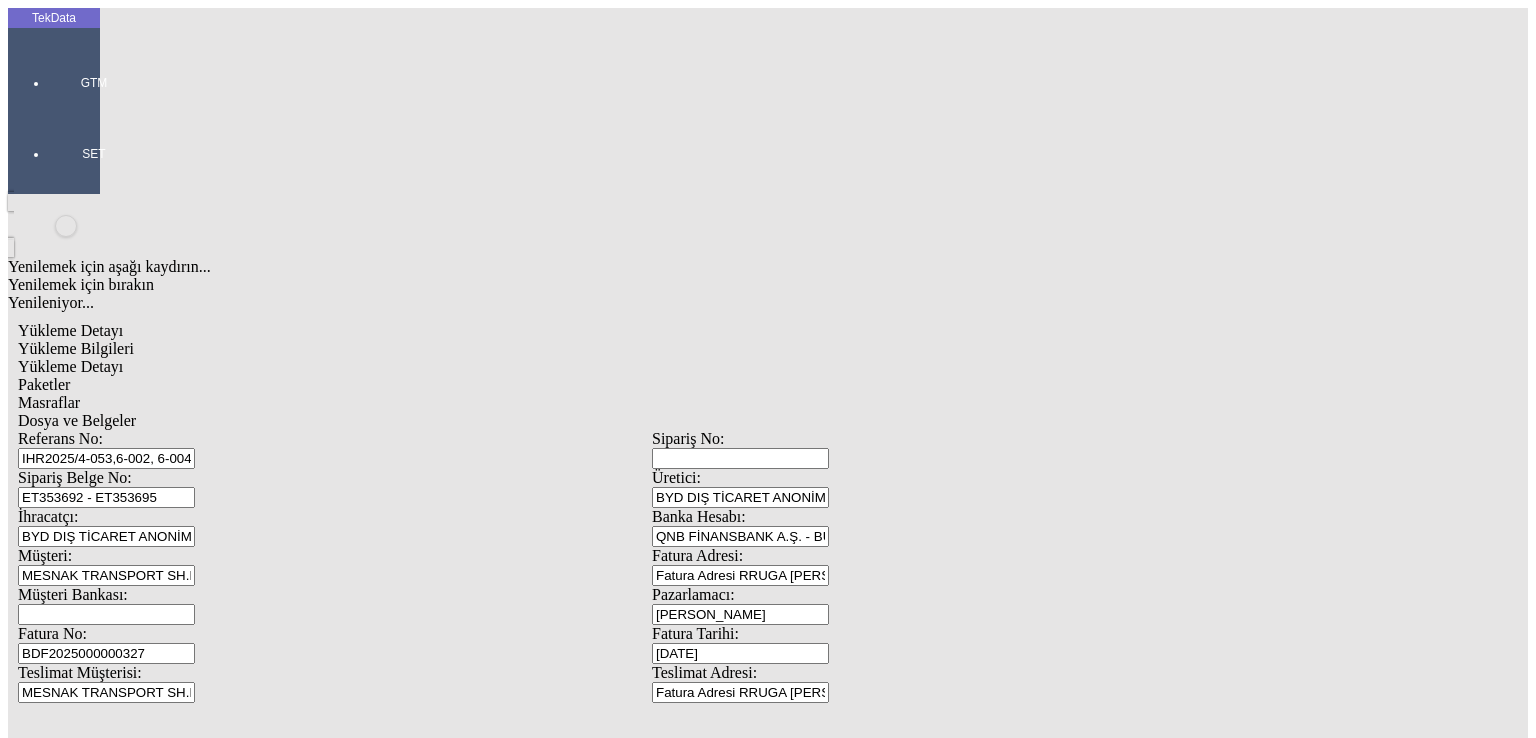 click on "Birim Fiyatı: 1" at bounding box center (109, 2701) 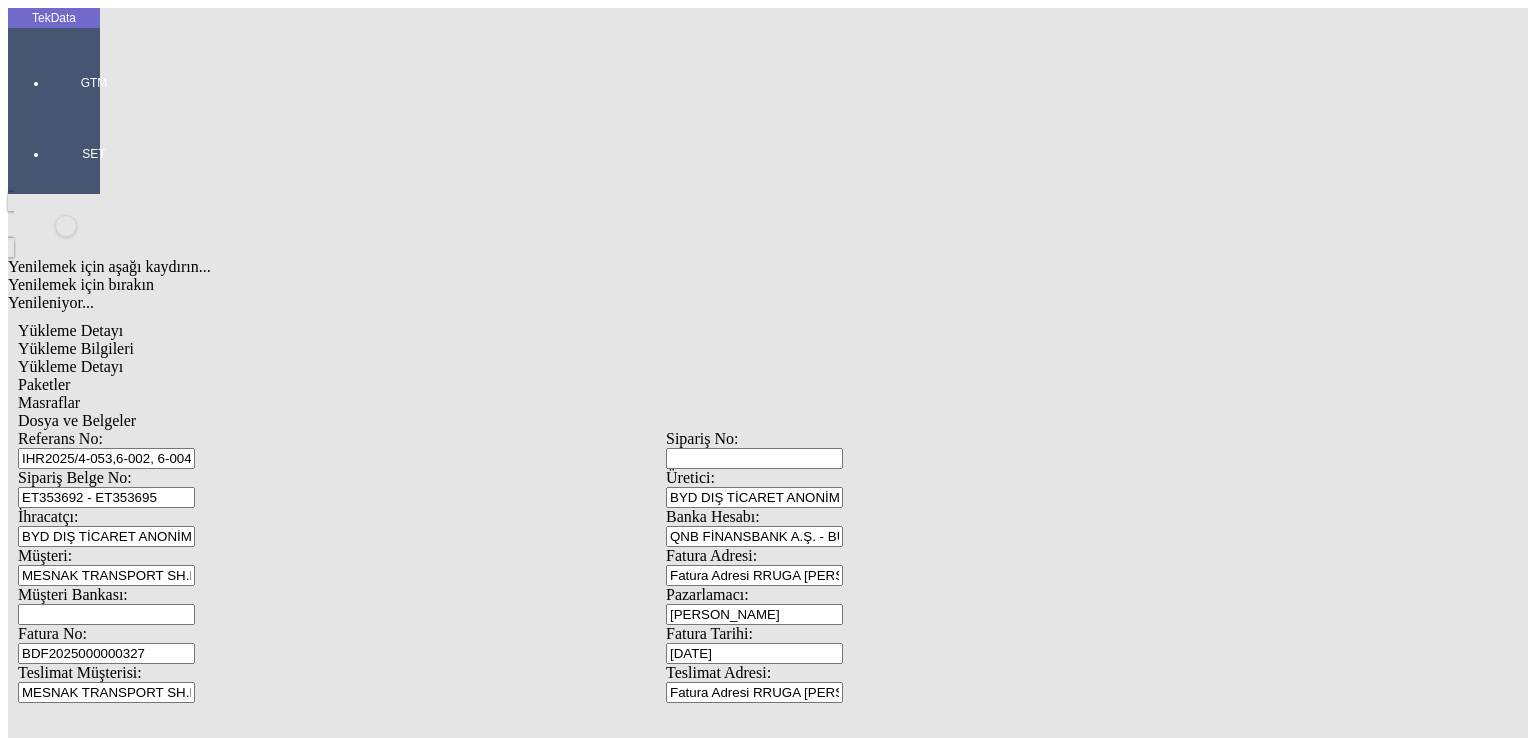 click on "Düzenle" at bounding box center [64, 2315] 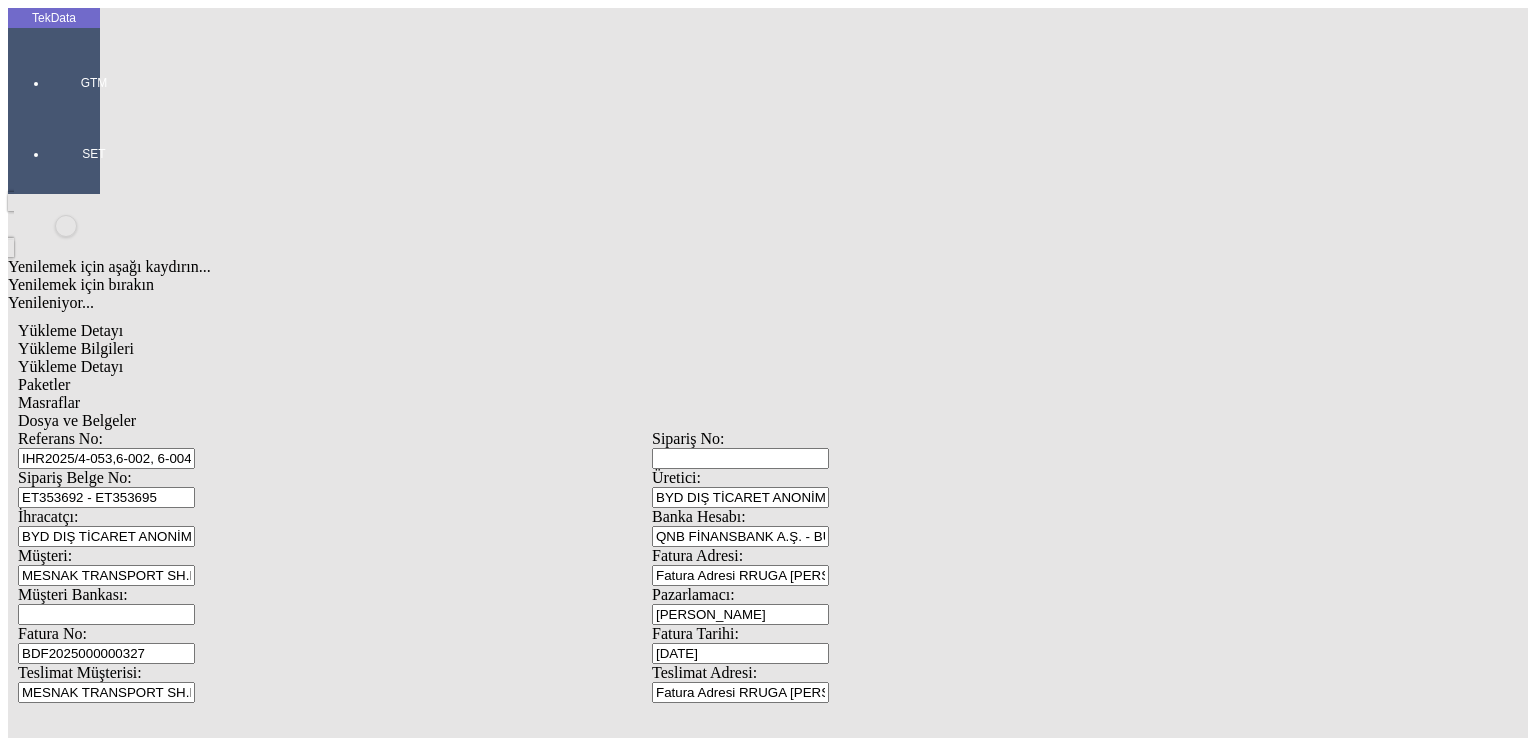 click on "1" at bounding box center (109, 2732) 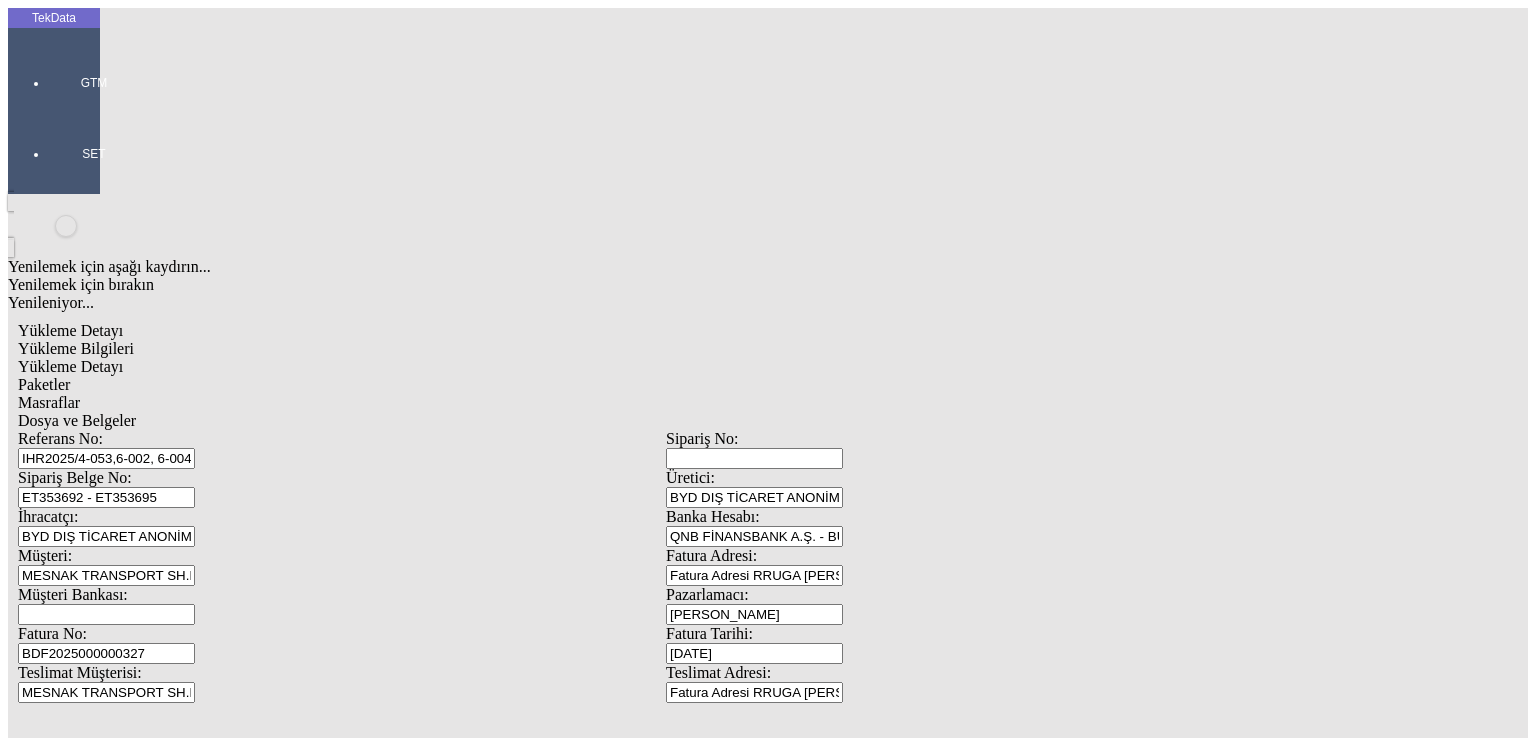 click on "Düzenle" at bounding box center (64, 2337) 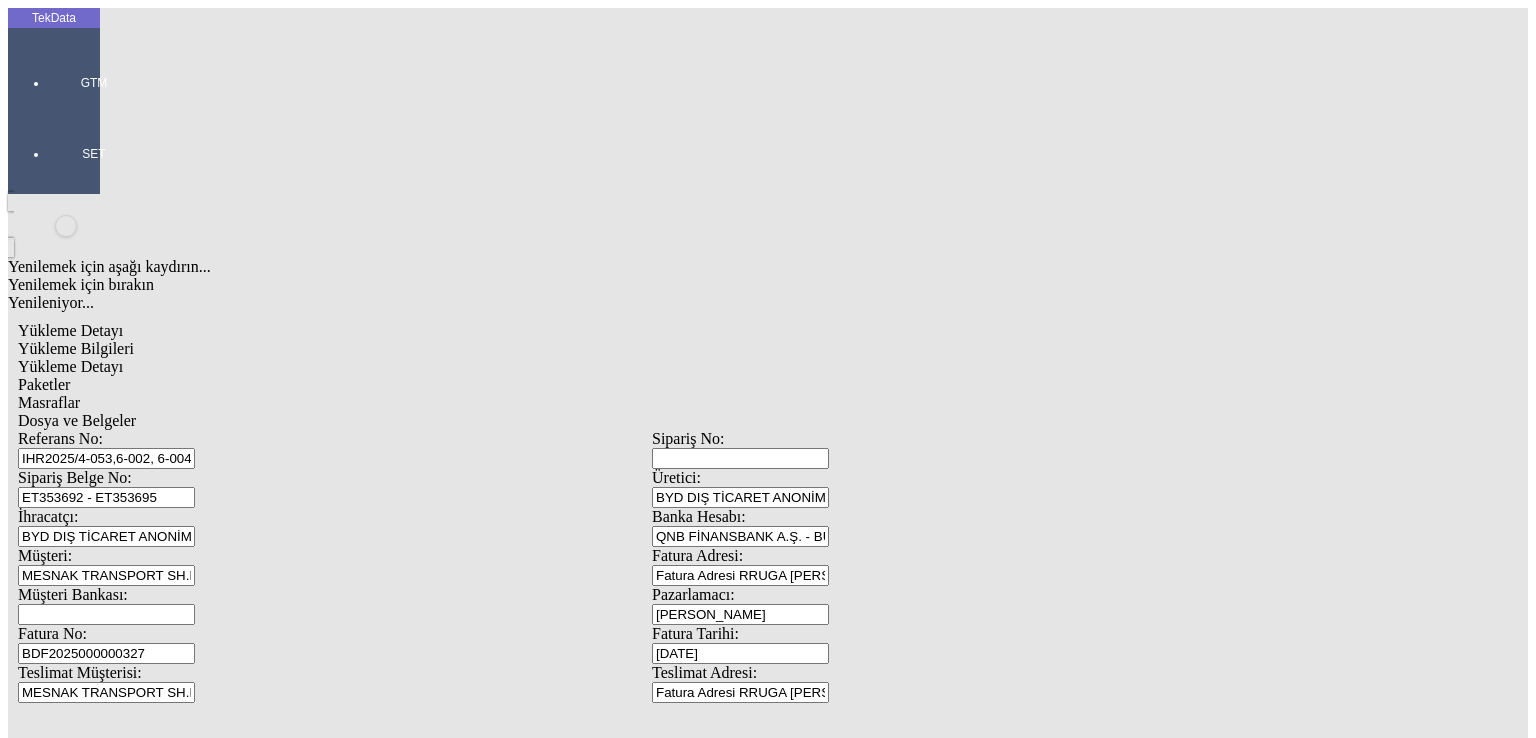 click on "1" at bounding box center (109, 2754) 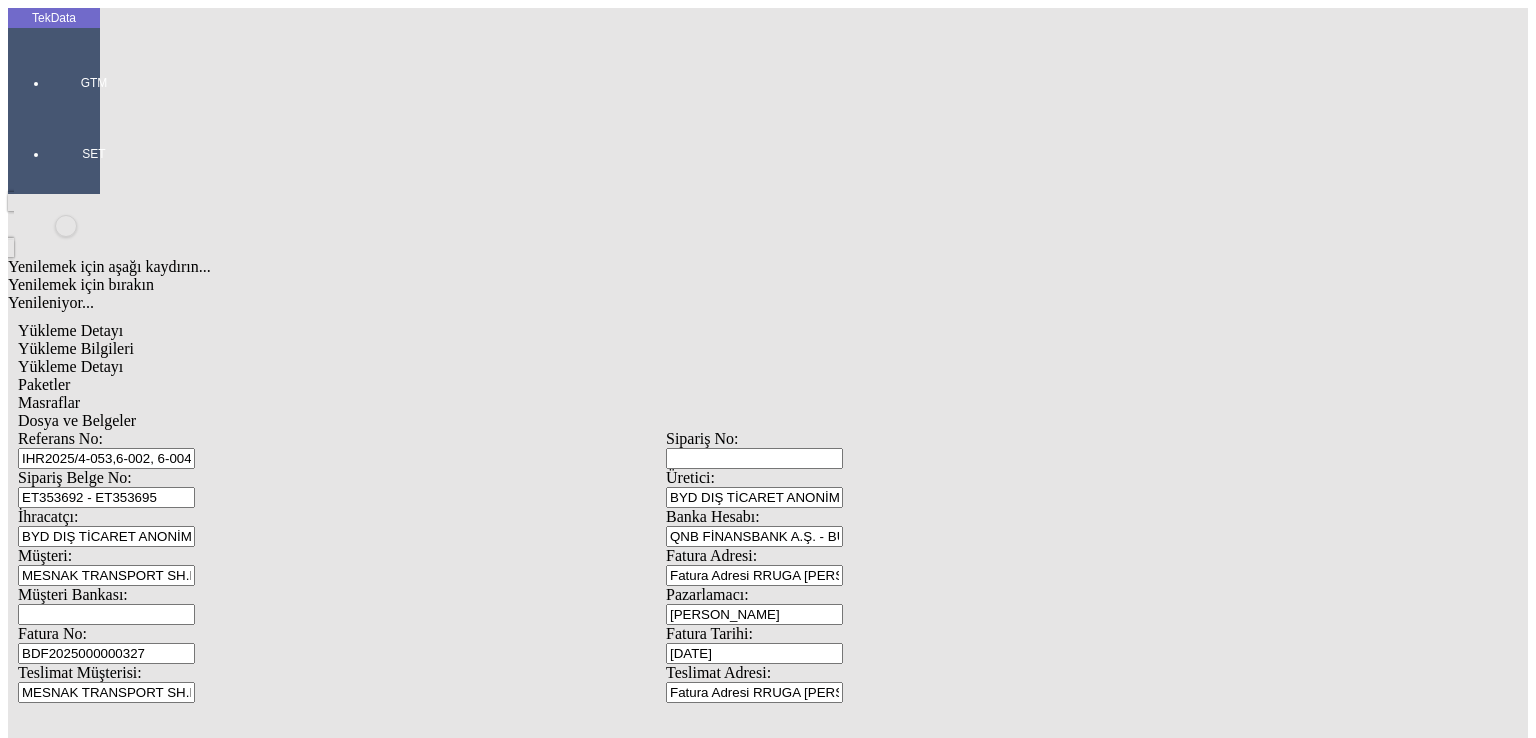click on "Düzenle" at bounding box center (64, 2359) 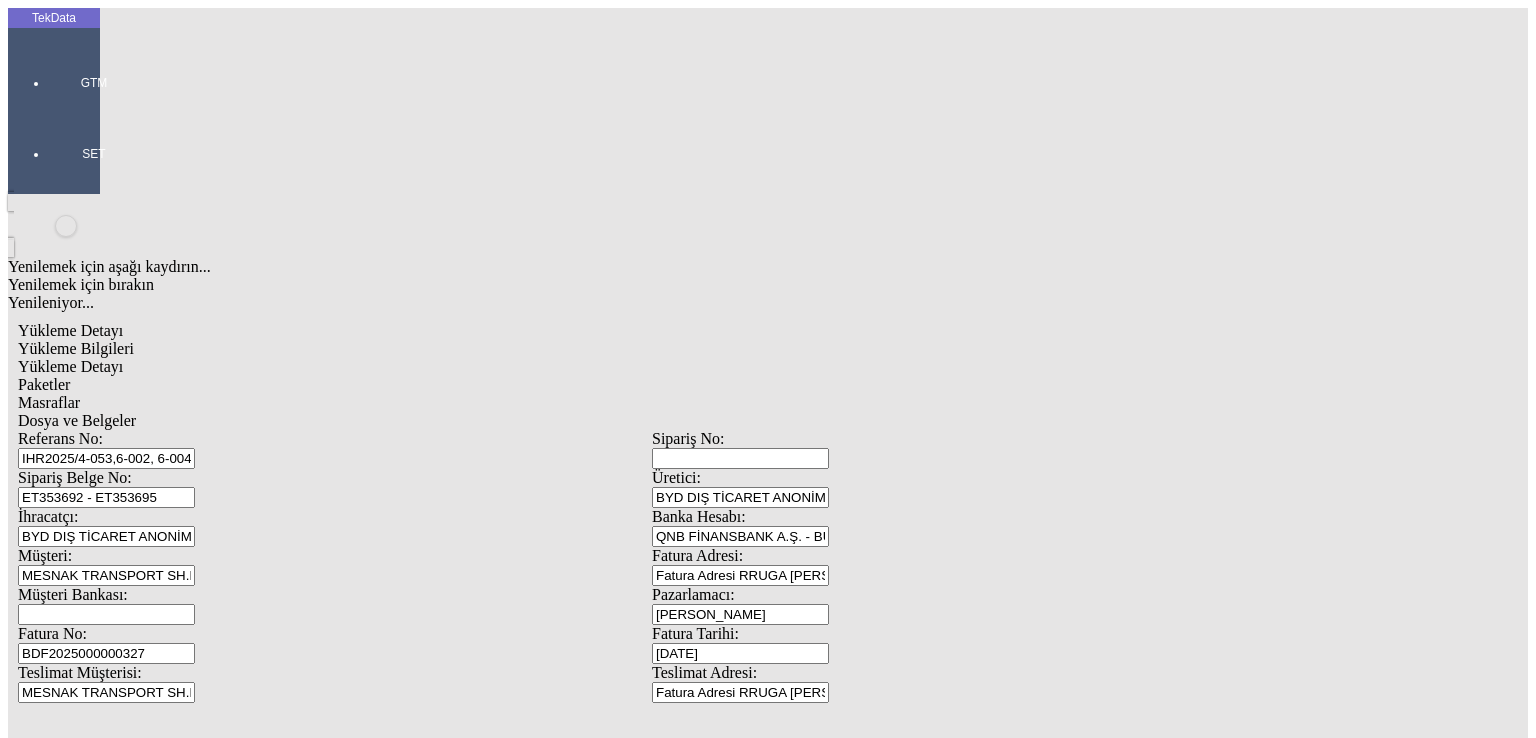 click on "1" at bounding box center [109, 2776] 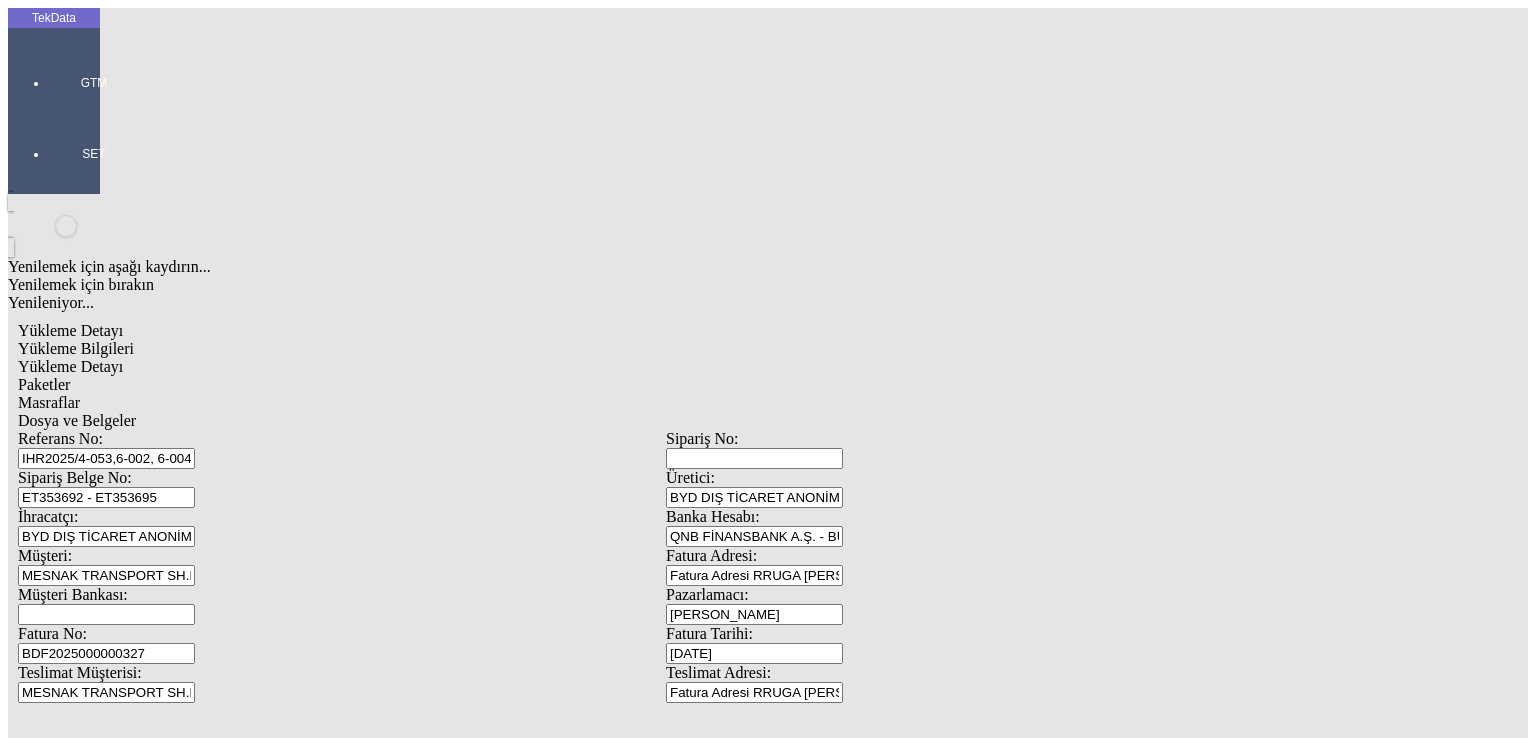 click on "Güncelle
İptal" 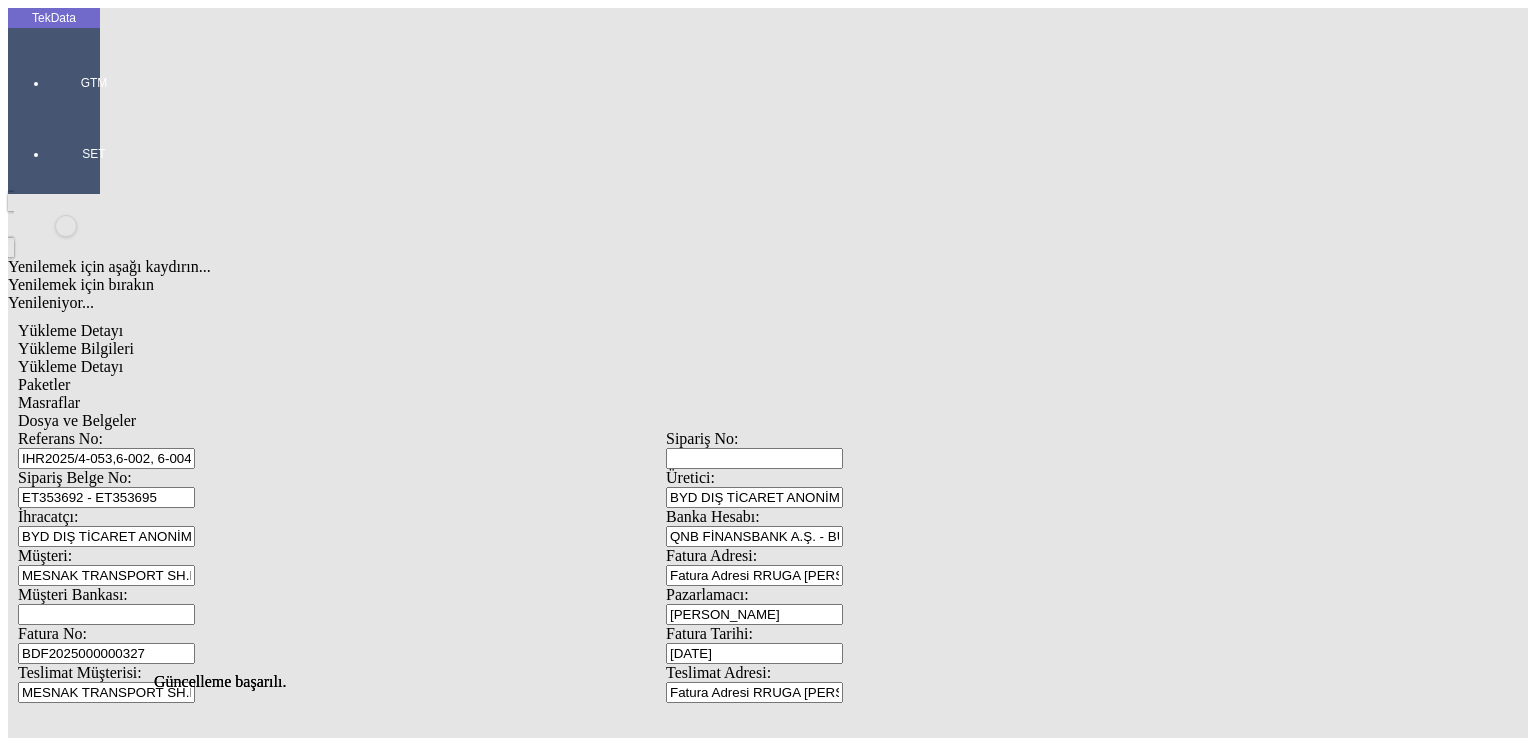 click on "Paketler" 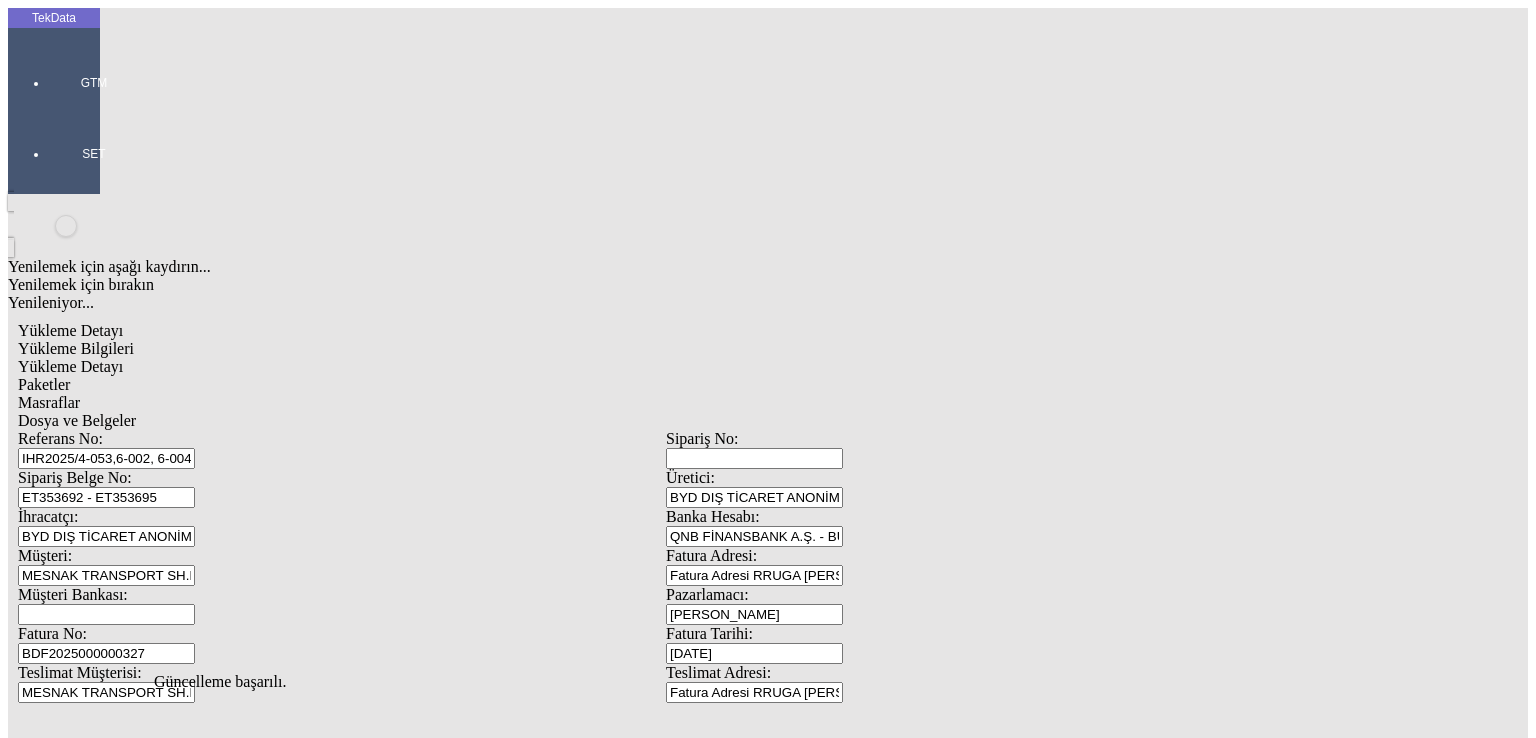 click on "Sil" 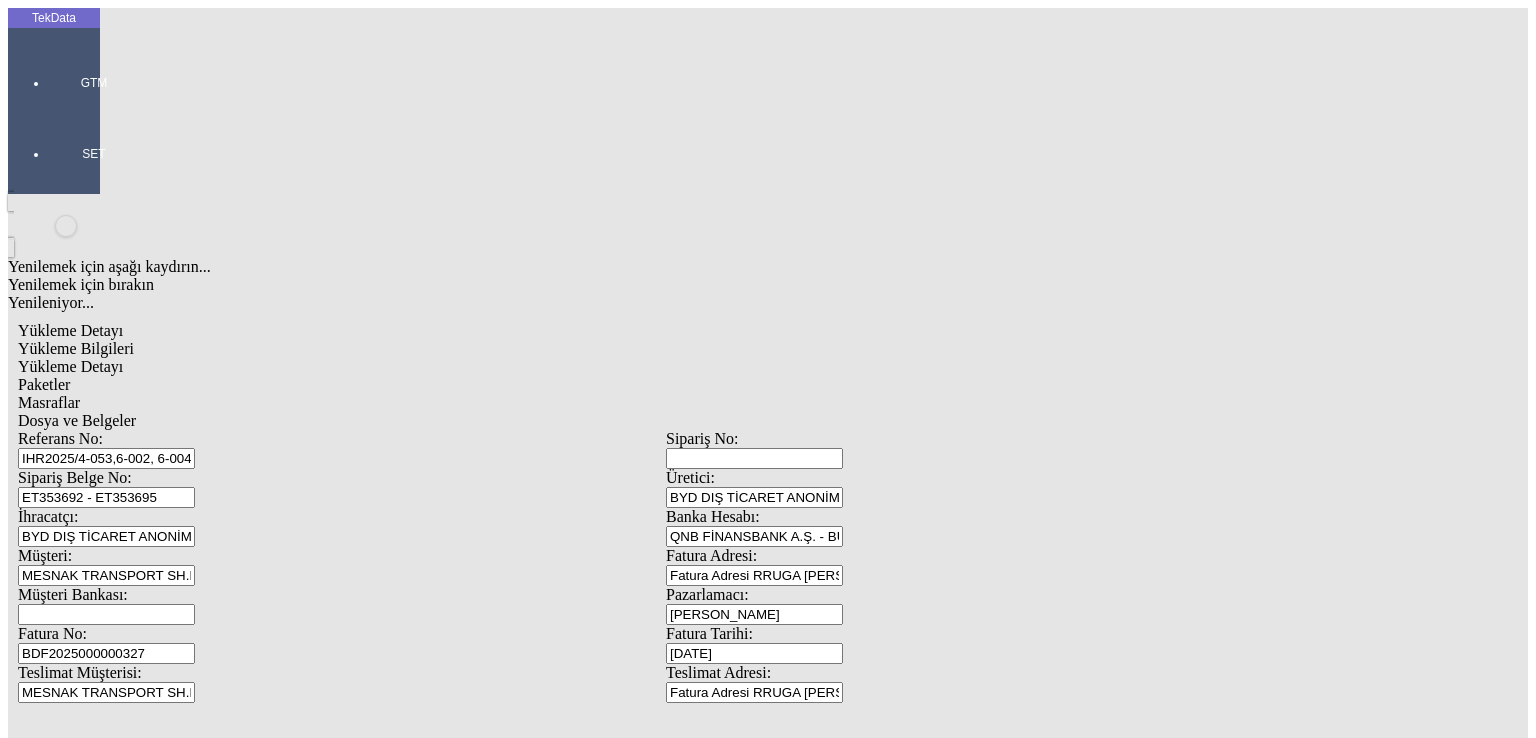 click on "Sil" 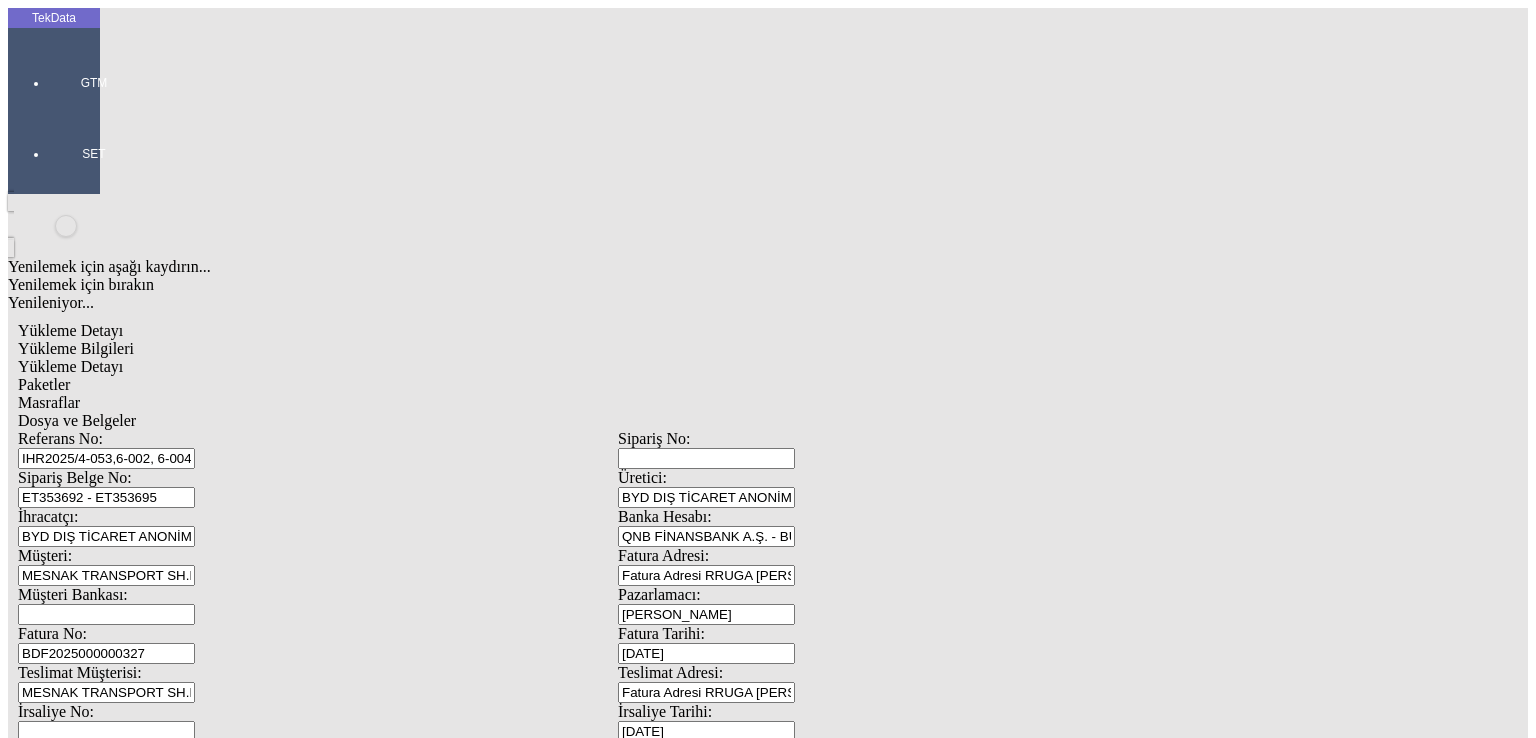 click on "Dosya ve Belgeler" 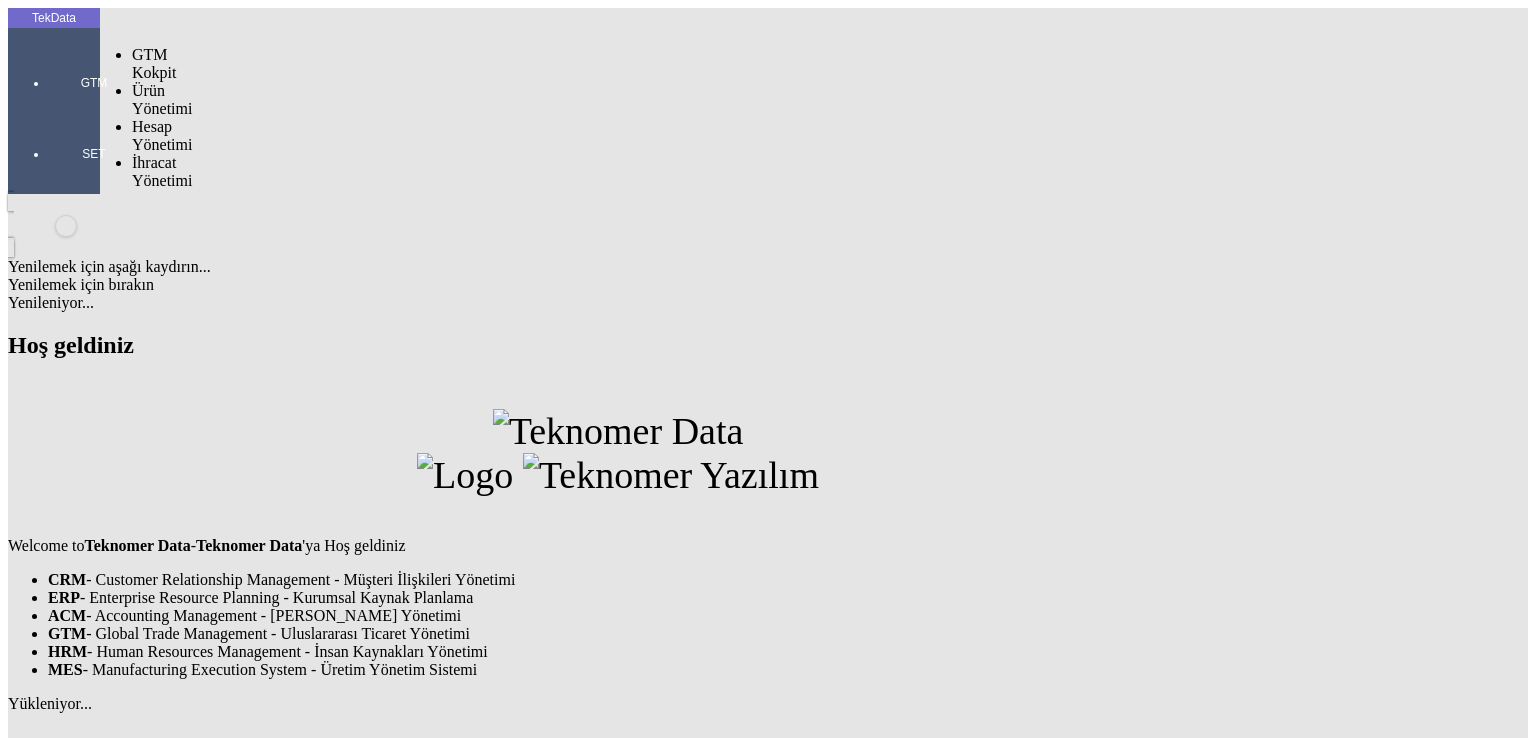 scroll, scrollTop: 0, scrollLeft: 0, axis: both 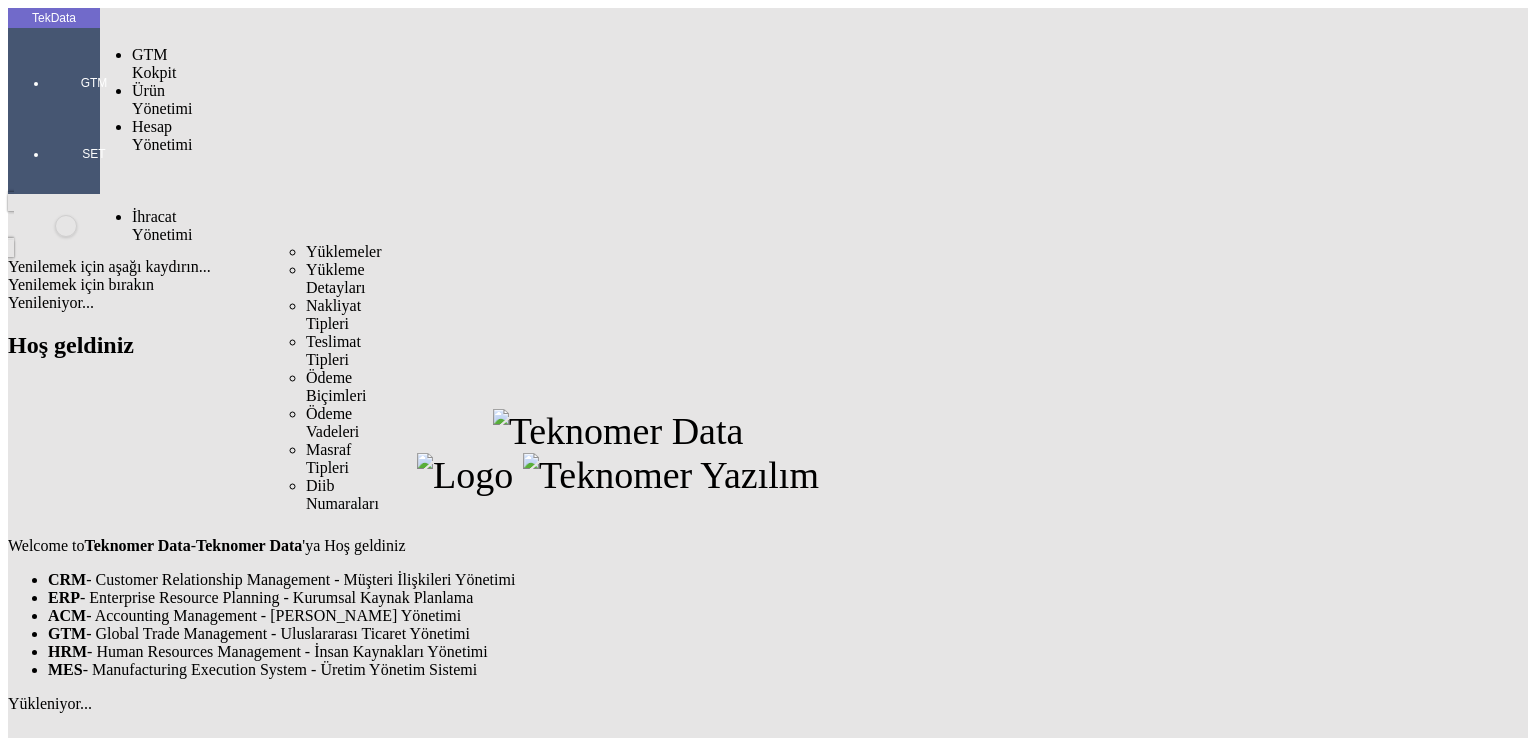 drag, startPoint x: 158, startPoint y: 113, endPoint x: 258, endPoint y: 109, distance: 100.07997 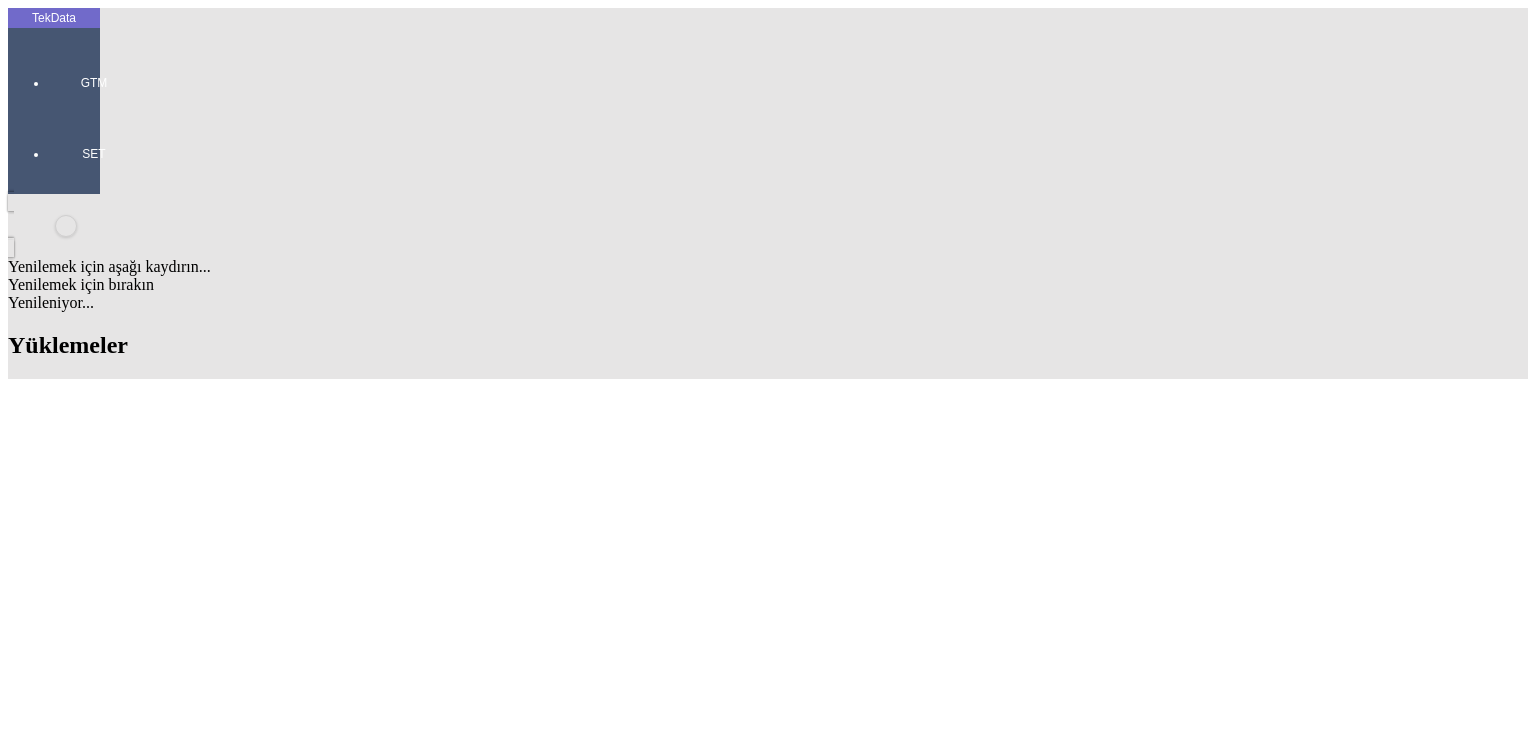 scroll, scrollTop: 1800, scrollLeft: 0, axis: vertical 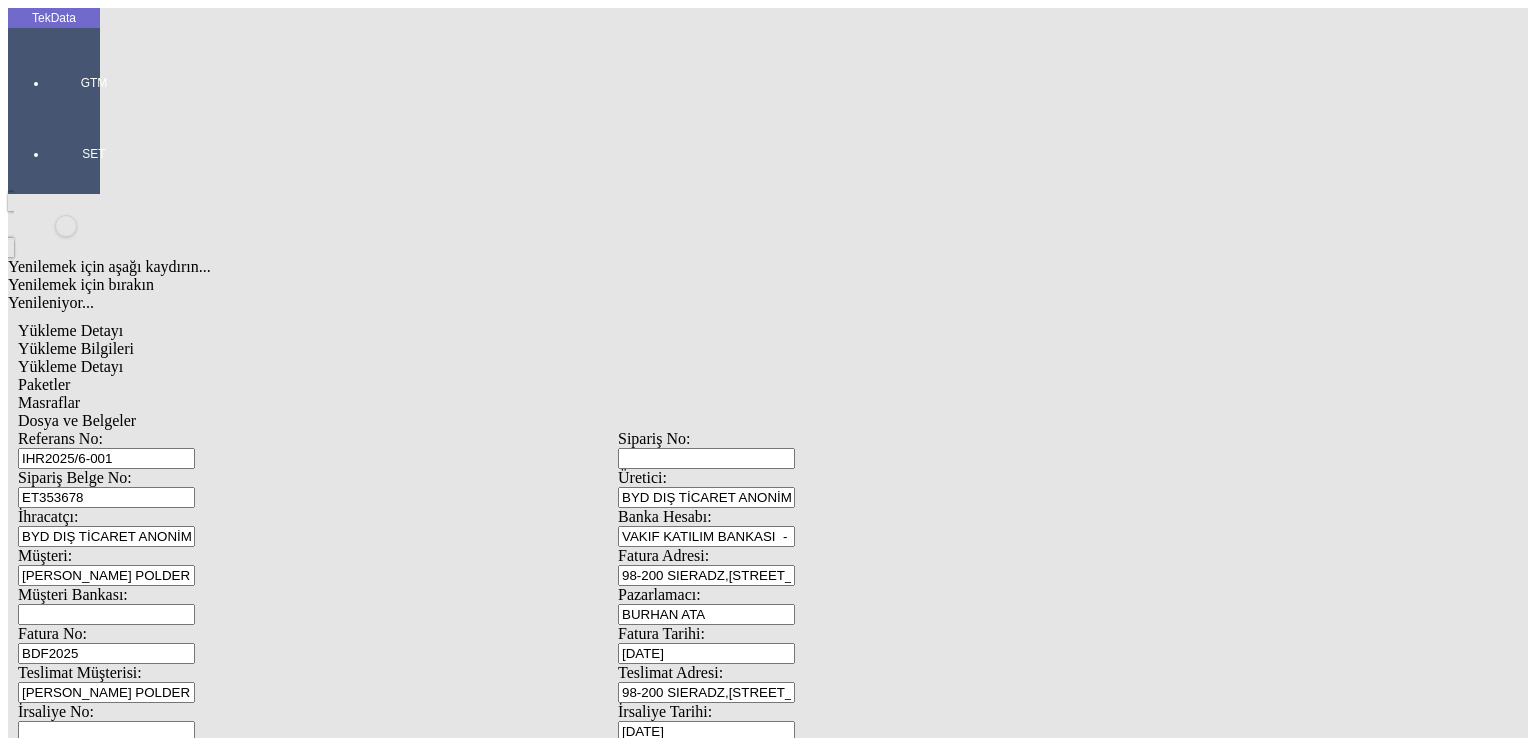 click on "BDF2025" at bounding box center (106, 653) 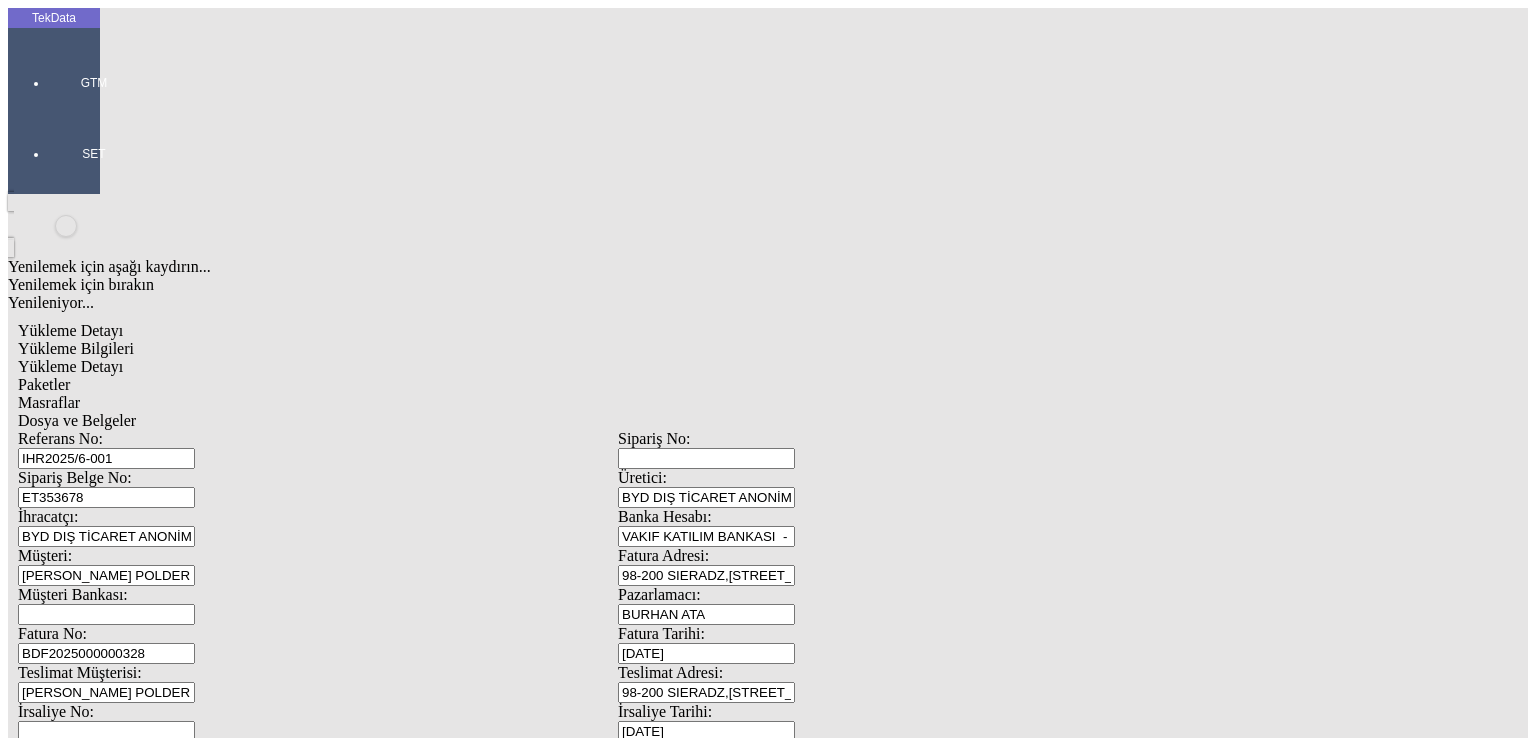 click on "BDF2025000000328" at bounding box center [106, 653] 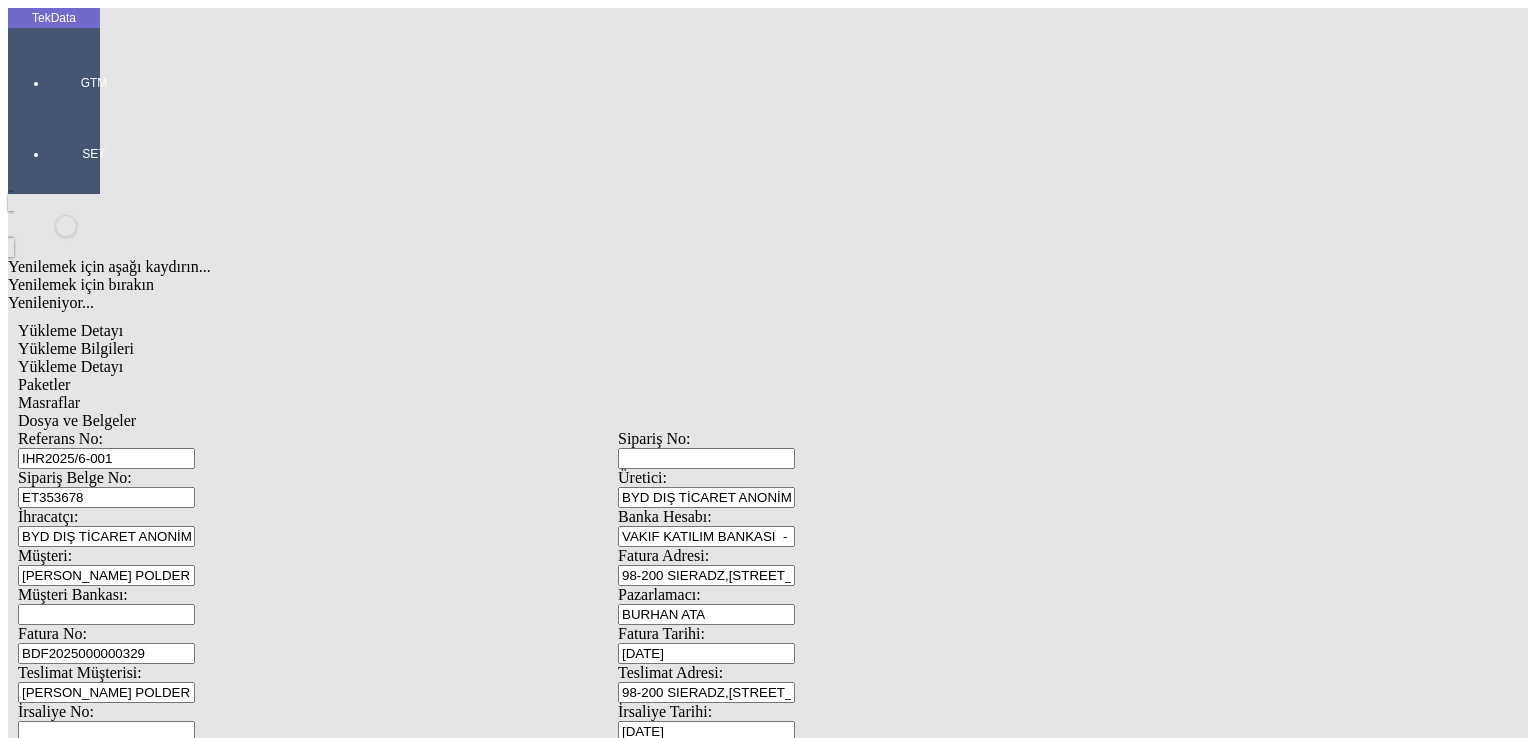 scroll, scrollTop: 381, scrollLeft: 0, axis: vertical 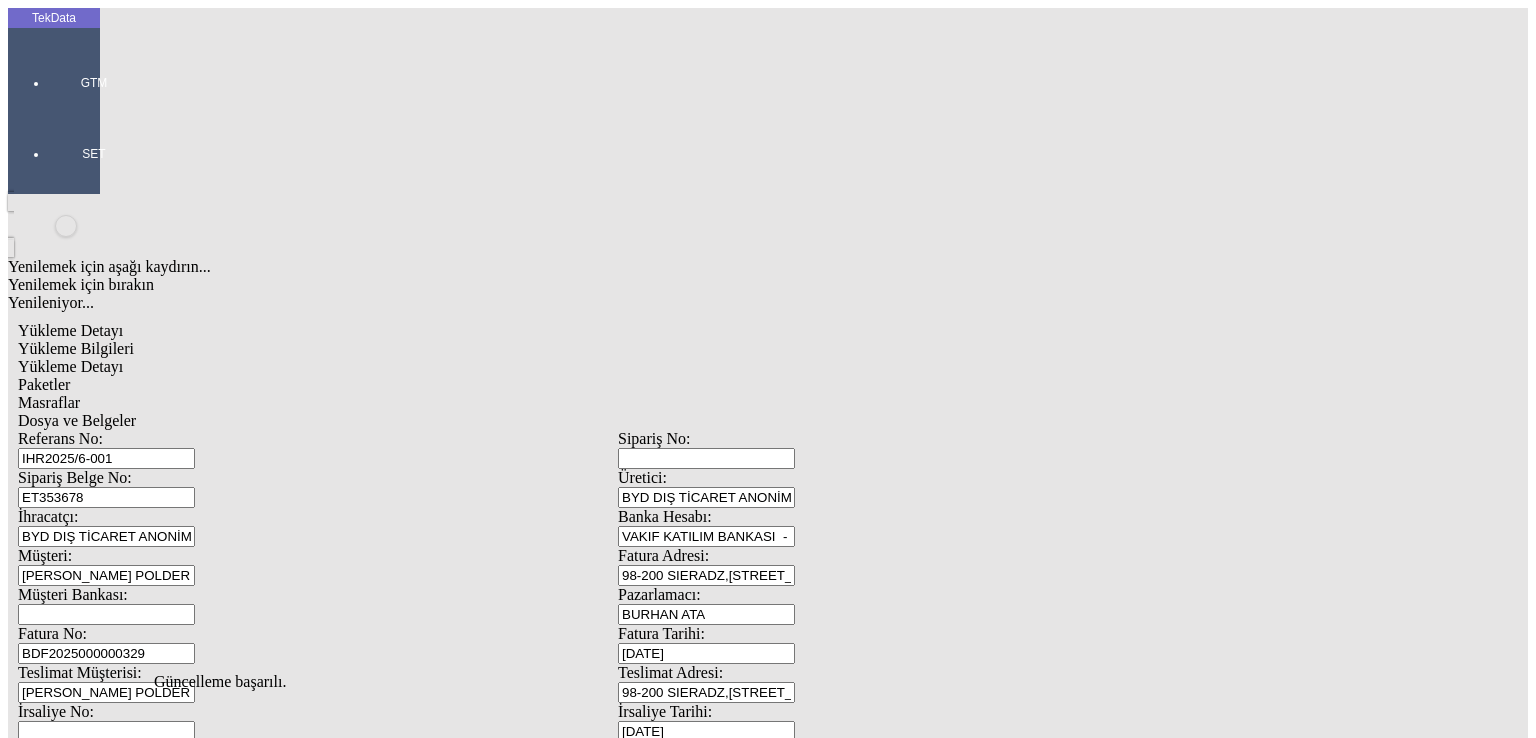click on "Güncelle" 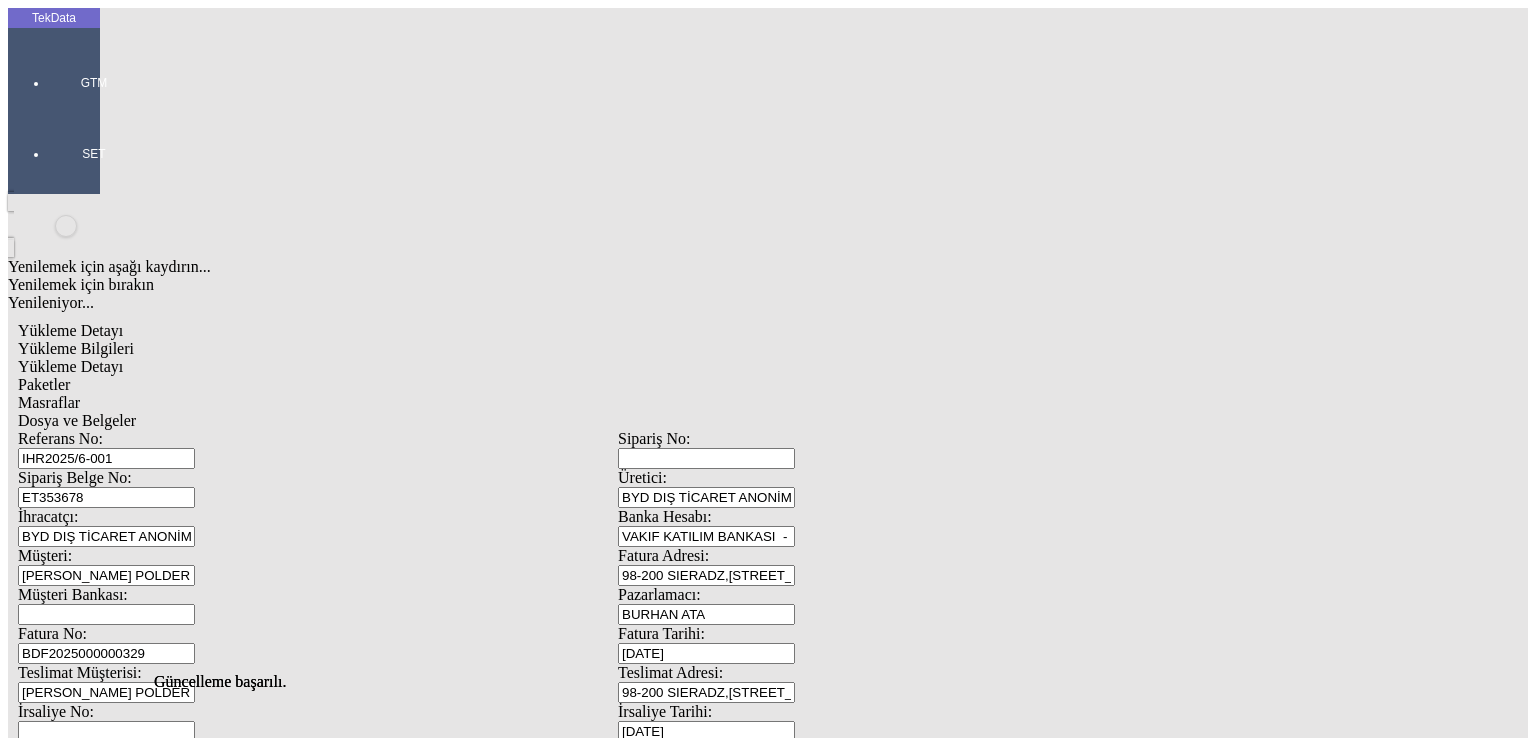 scroll, scrollTop: 0, scrollLeft: 0, axis: both 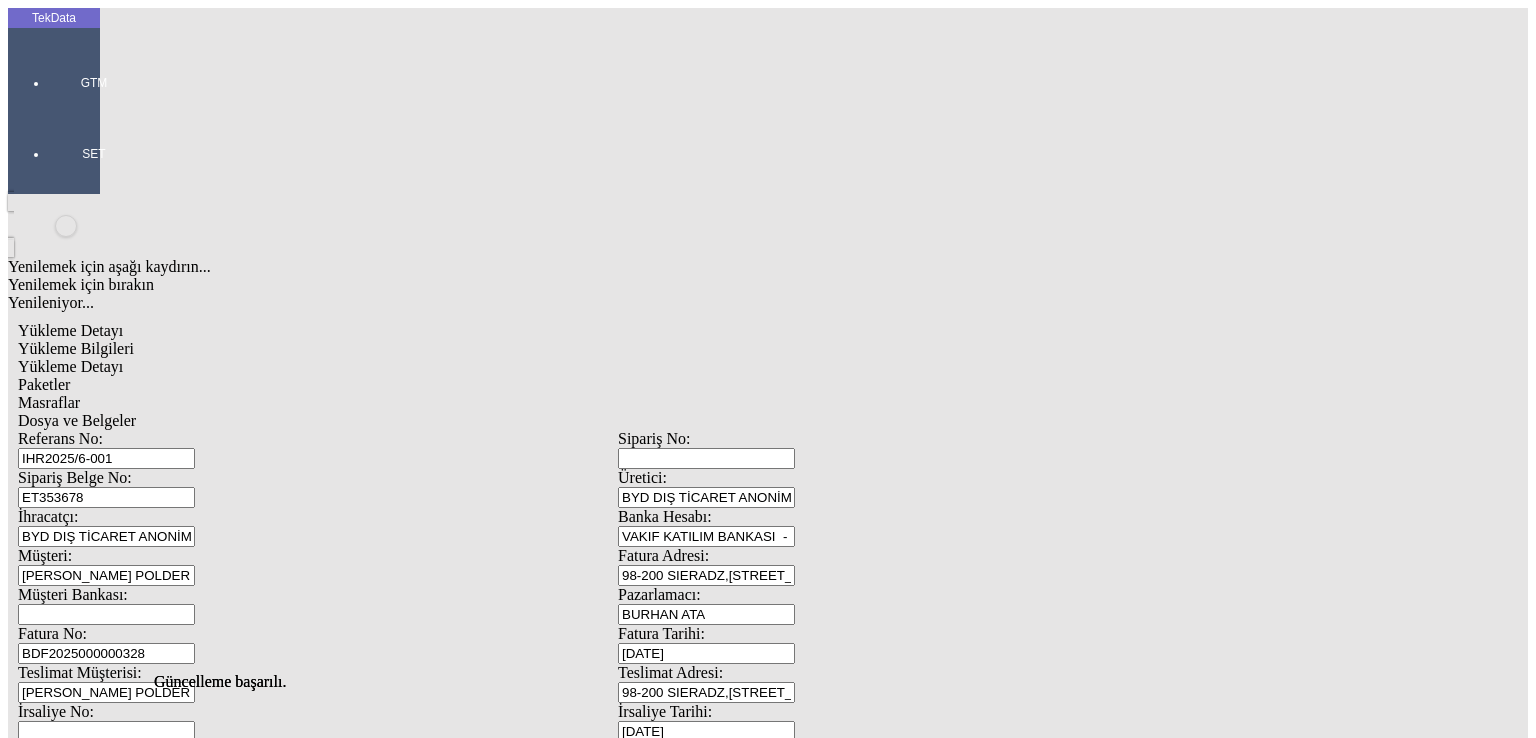type on "BDF2025000000328" 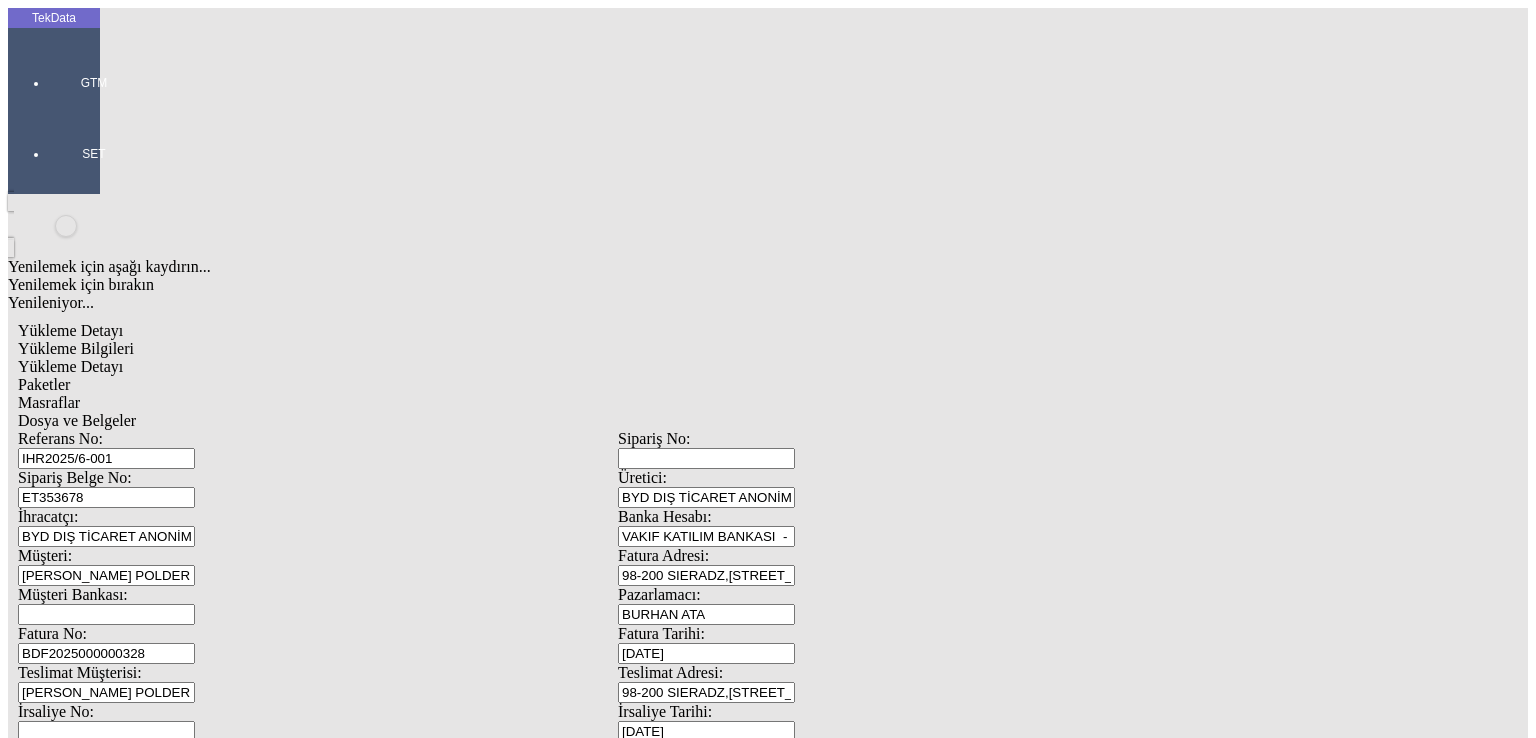 scroll, scrollTop: 0, scrollLeft: 0, axis: both 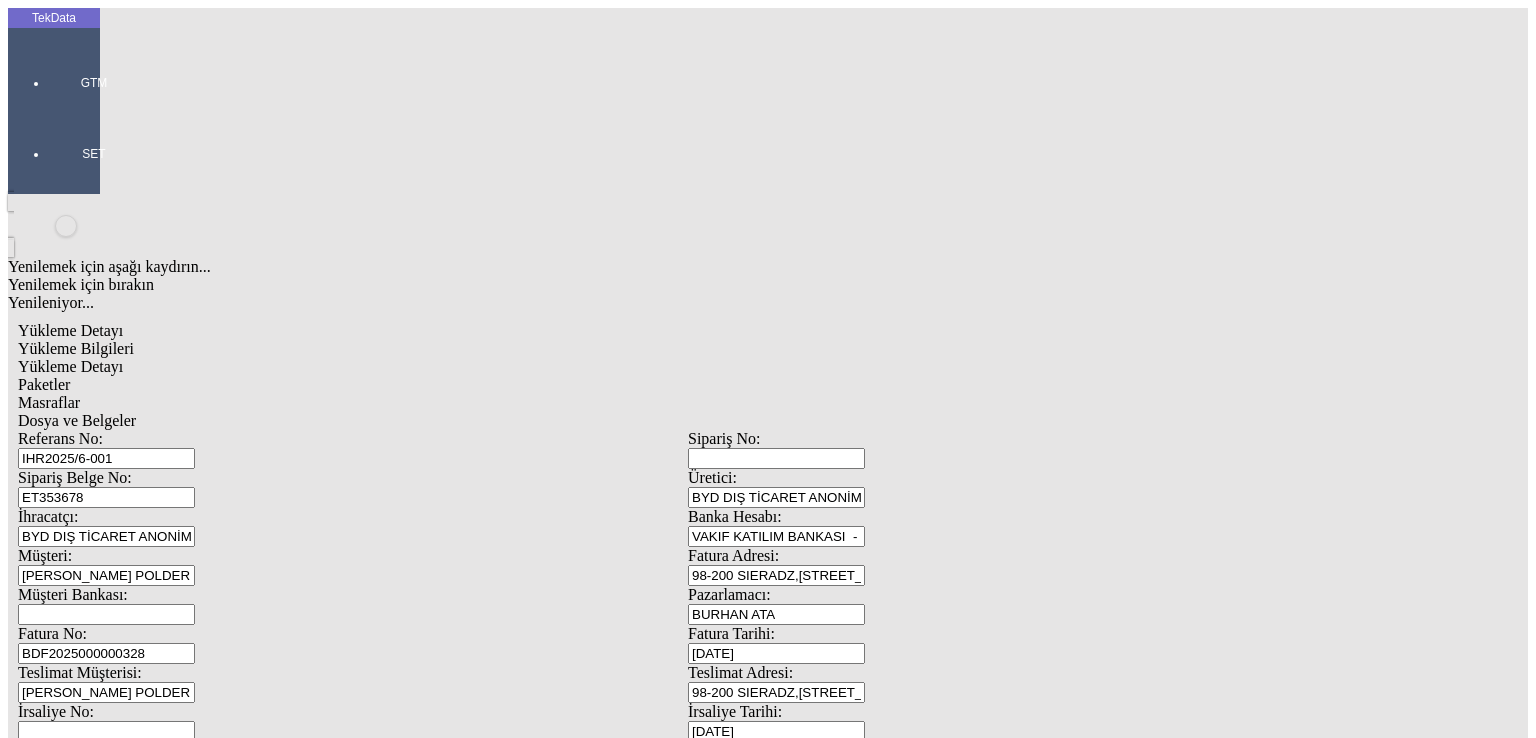 click on "Paketler" 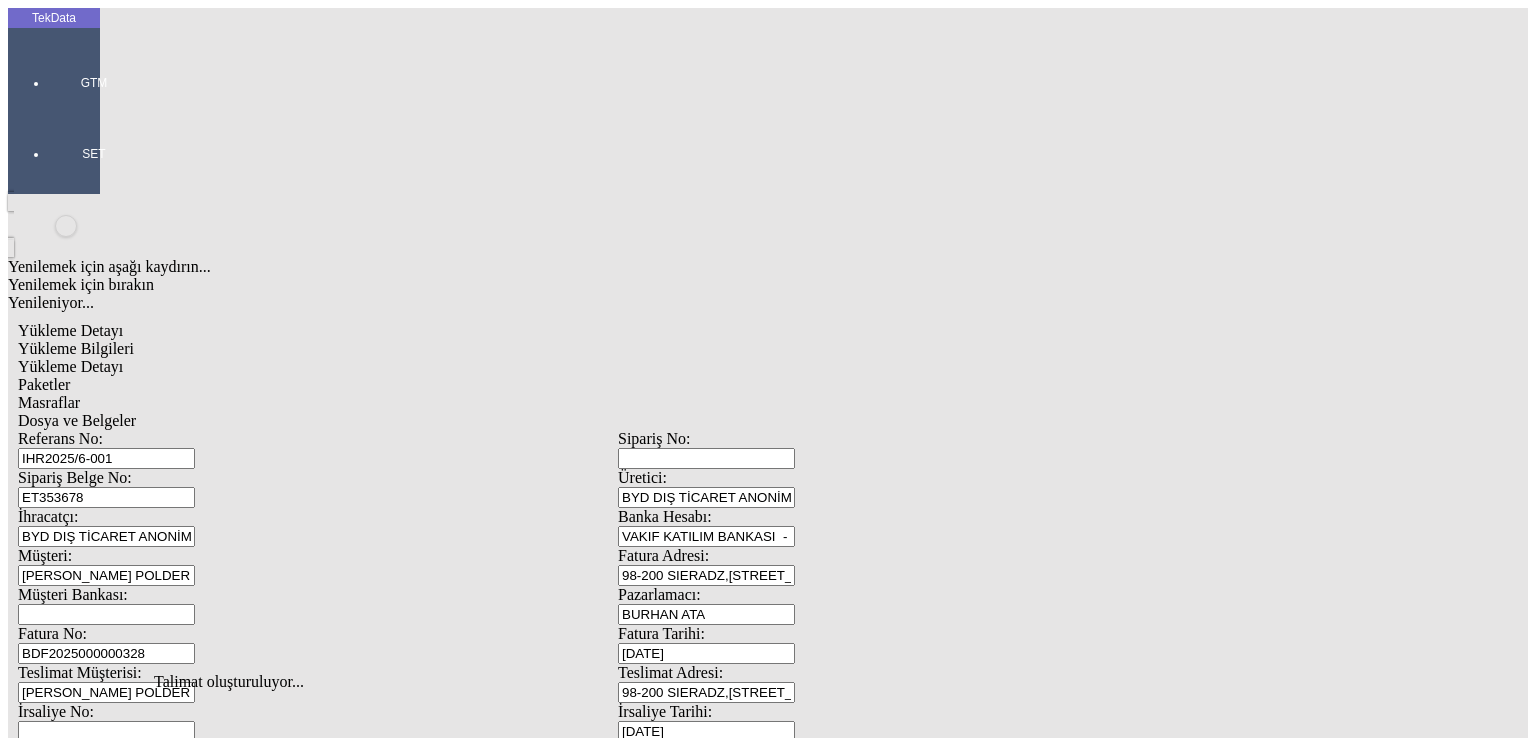 click on "Dosya ve Belgeler" 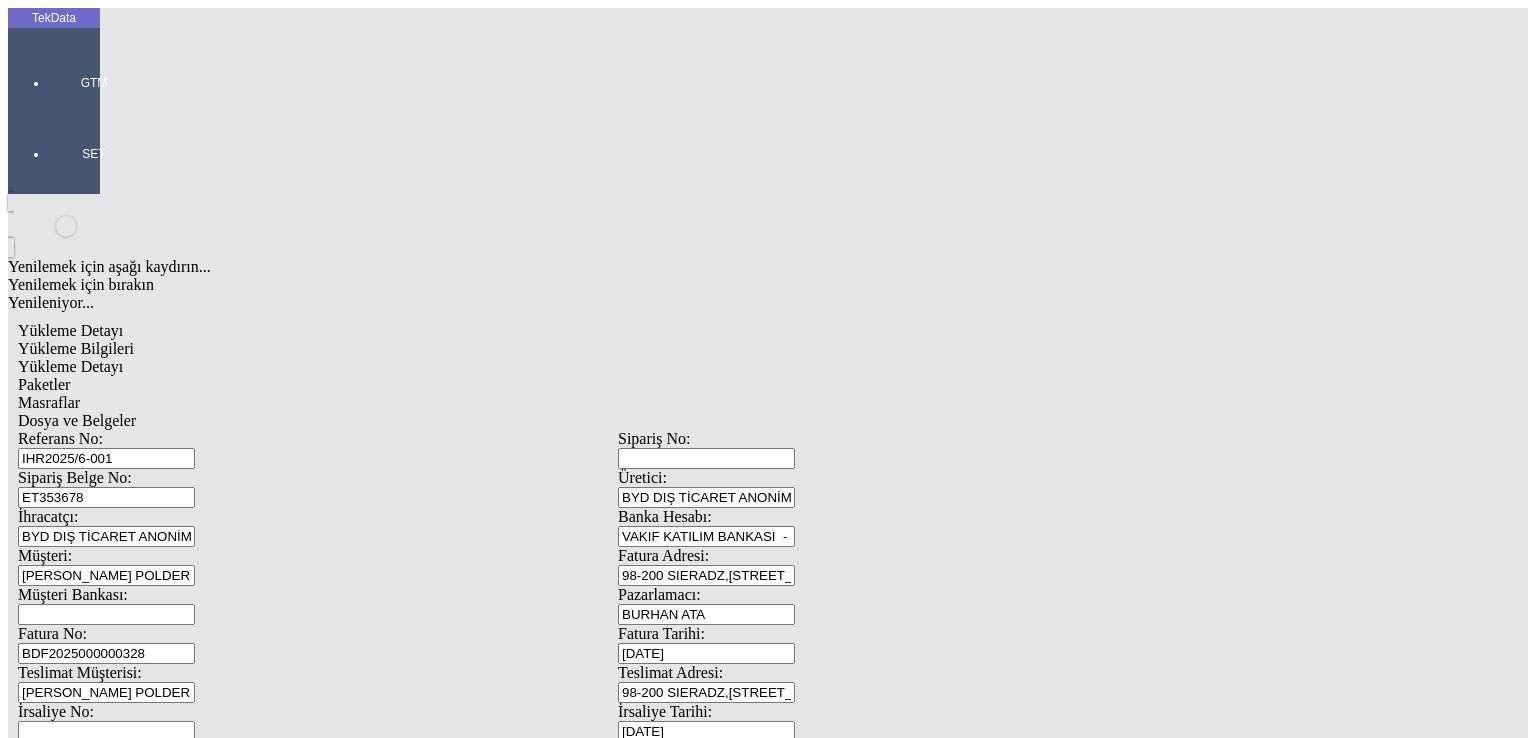 drag, startPoint x: 240, startPoint y: 603, endPoint x: 210, endPoint y: 587, distance: 34 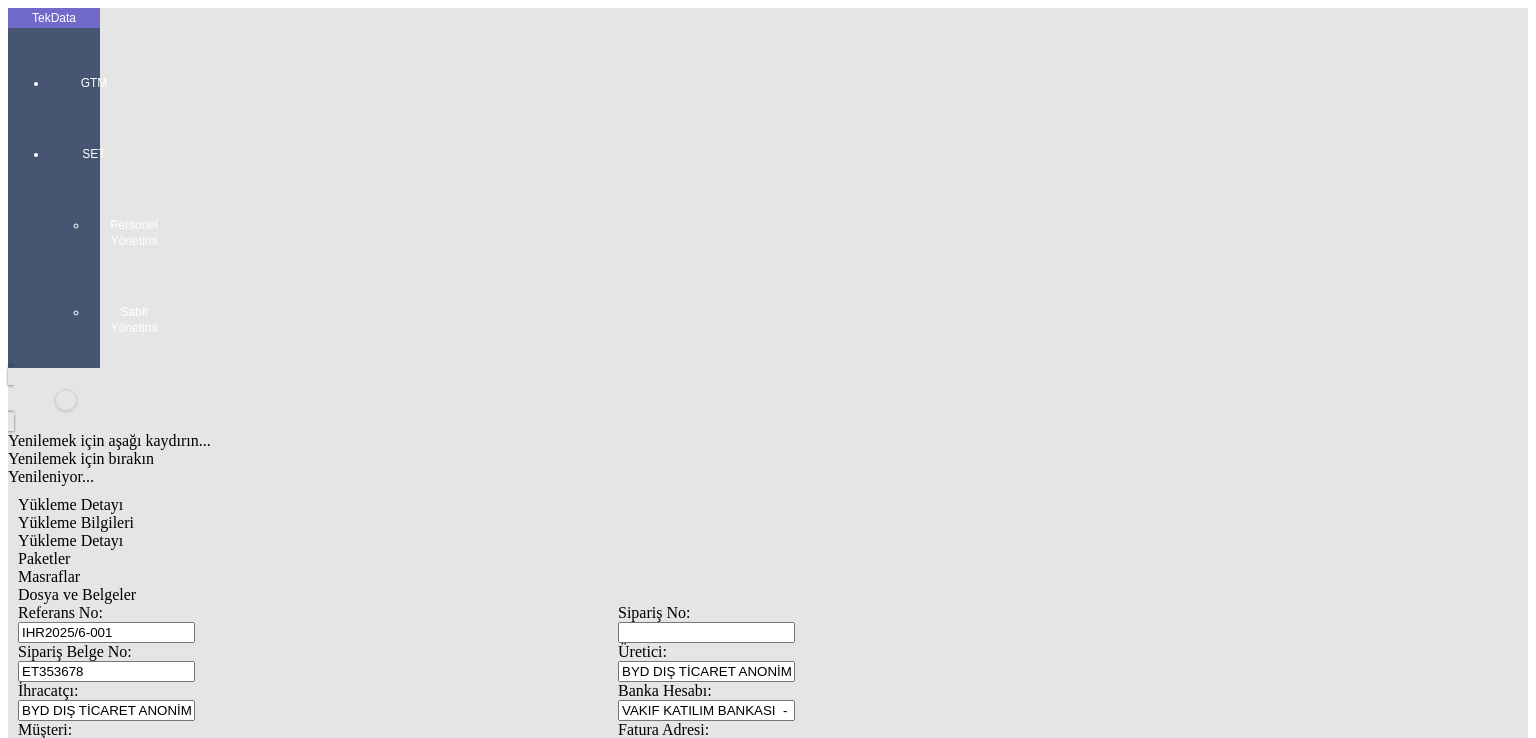 click on "GTM" at bounding box center [94, 75] 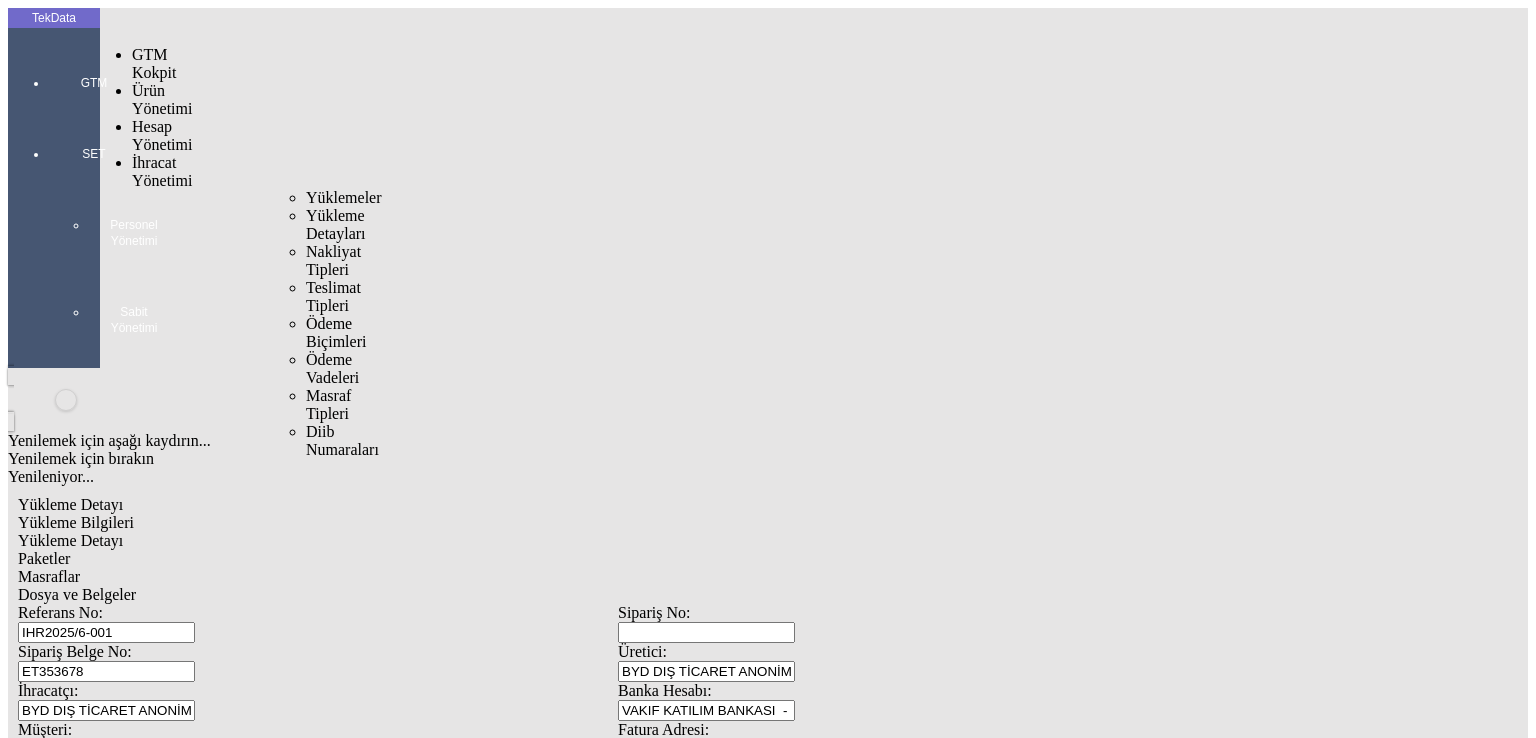 drag, startPoint x: 164, startPoint y: 114, endPoint x: 212, endPoint y: 113, distance: 48.010414 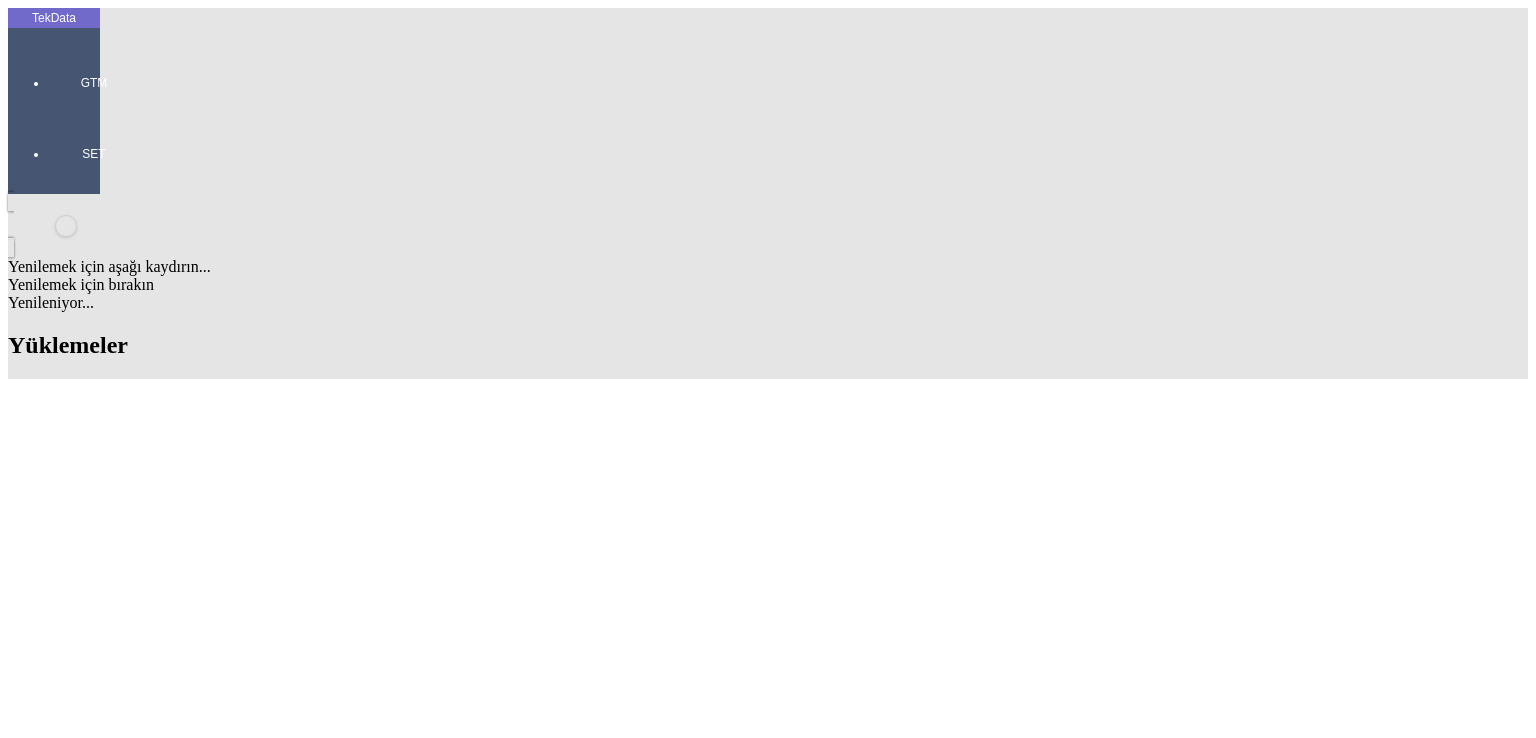 scroll, scrollTop: 1600, scrollLeft: 0, axis: vertical 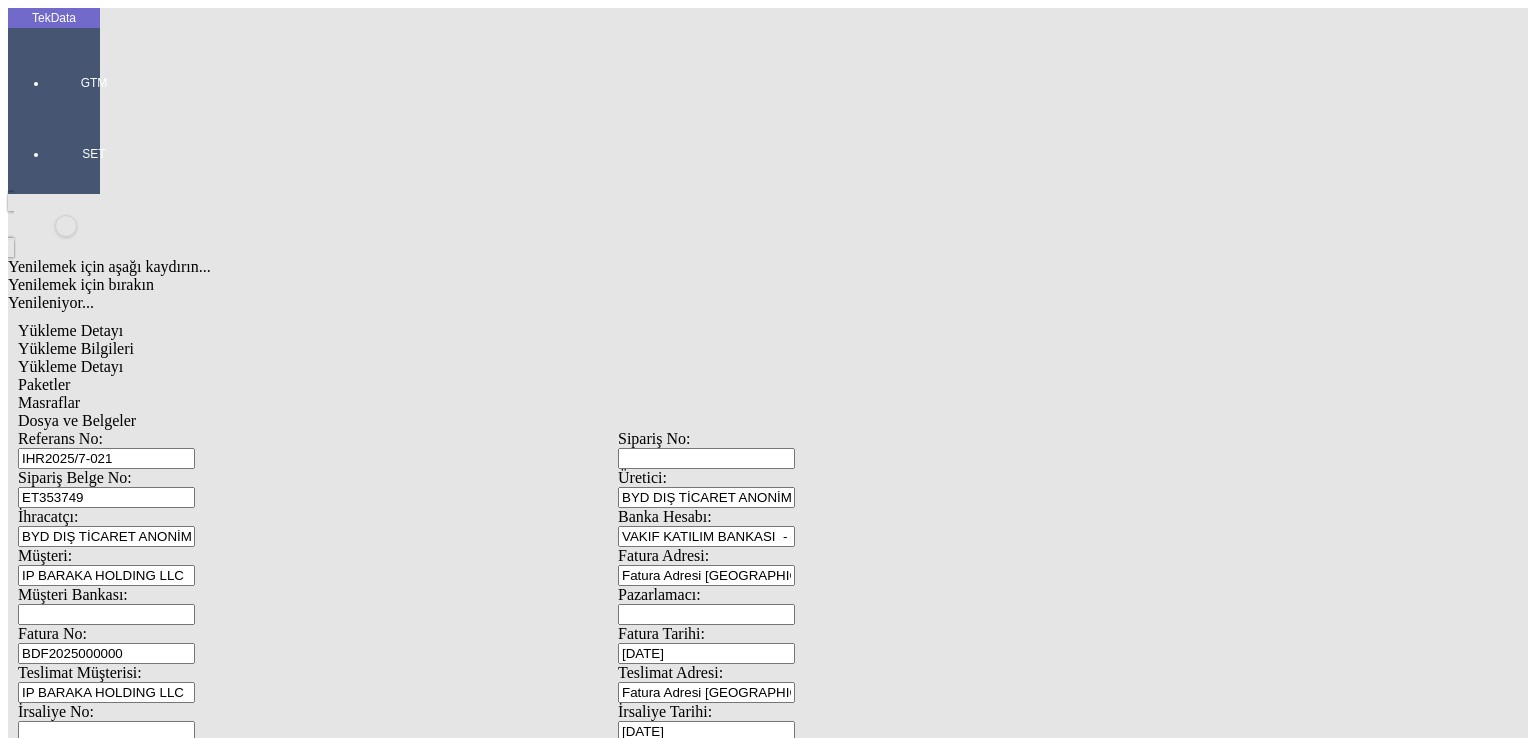 click on "BDF2025000000" at bounding box center (106, 653) 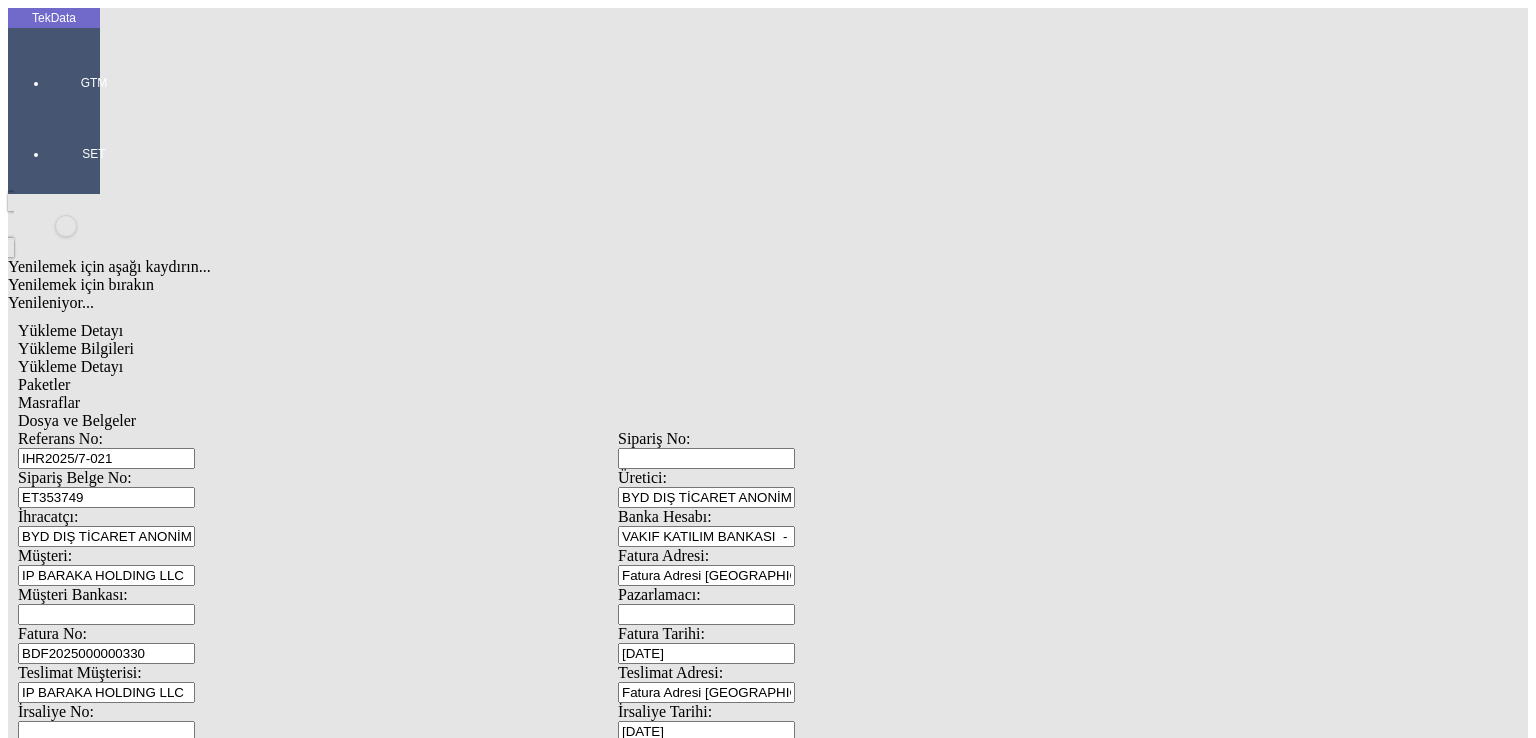 type on "BDF2025000000330" 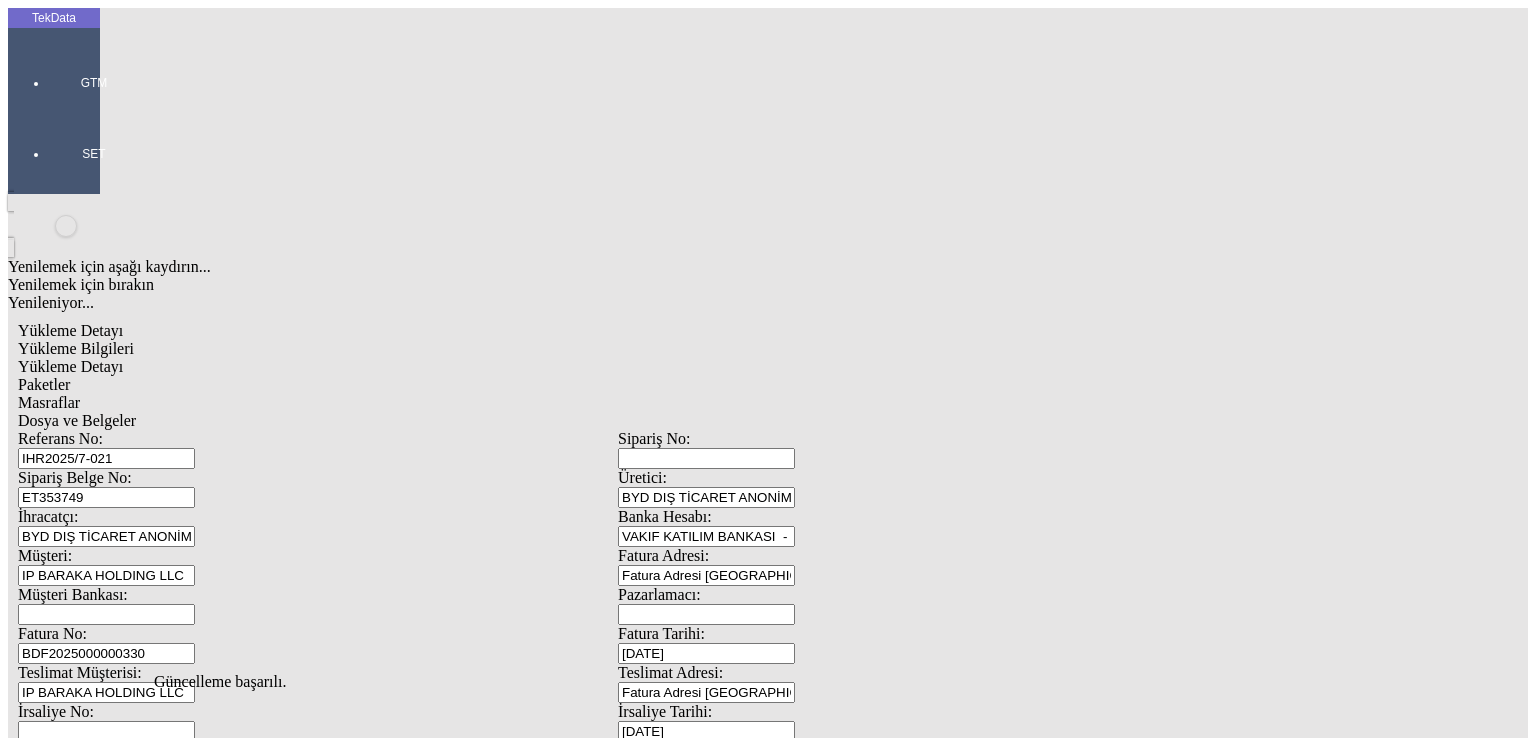 scroll, scrollTop: 0, scrollLeft: 0, axis: both 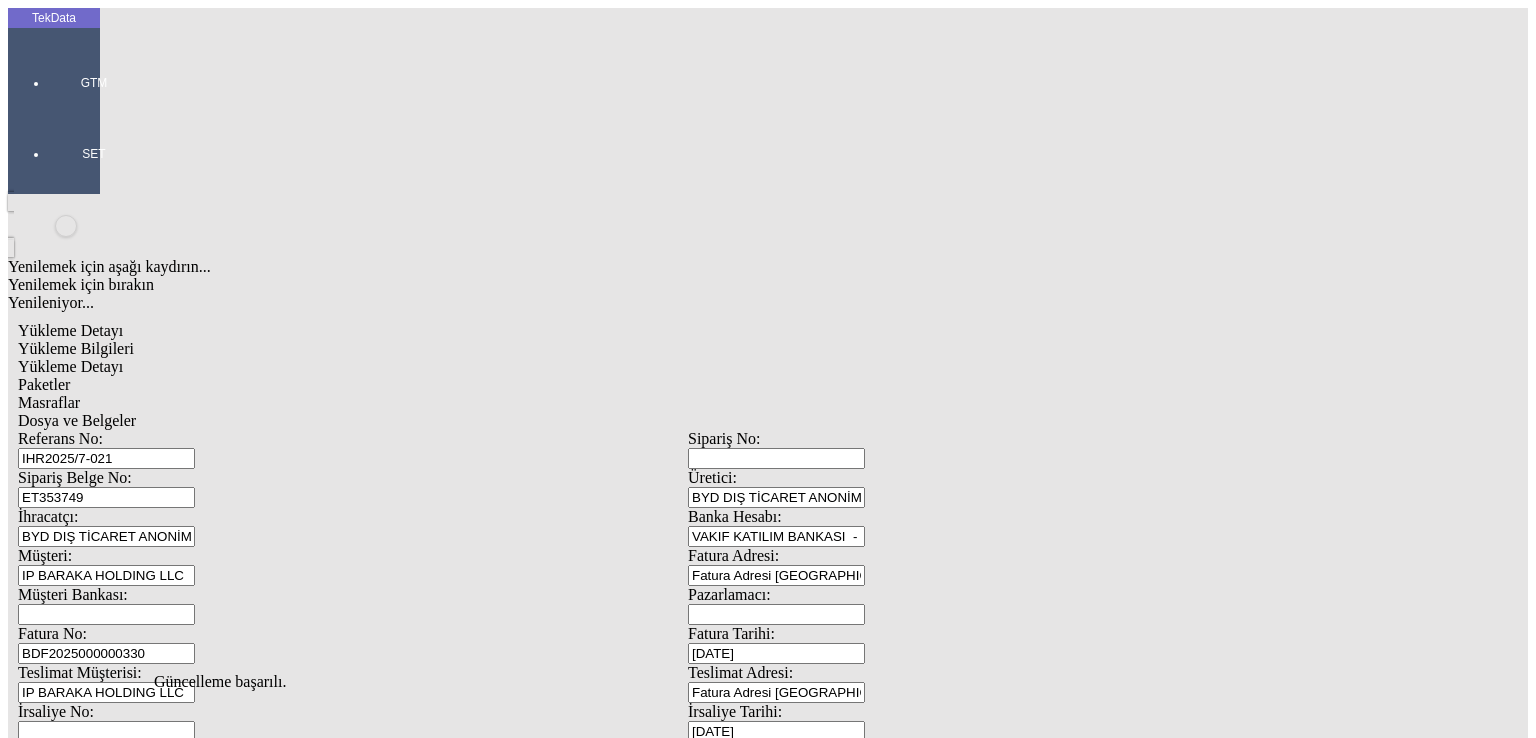 click on "Düzenle" at bounding box center [64, 1569] 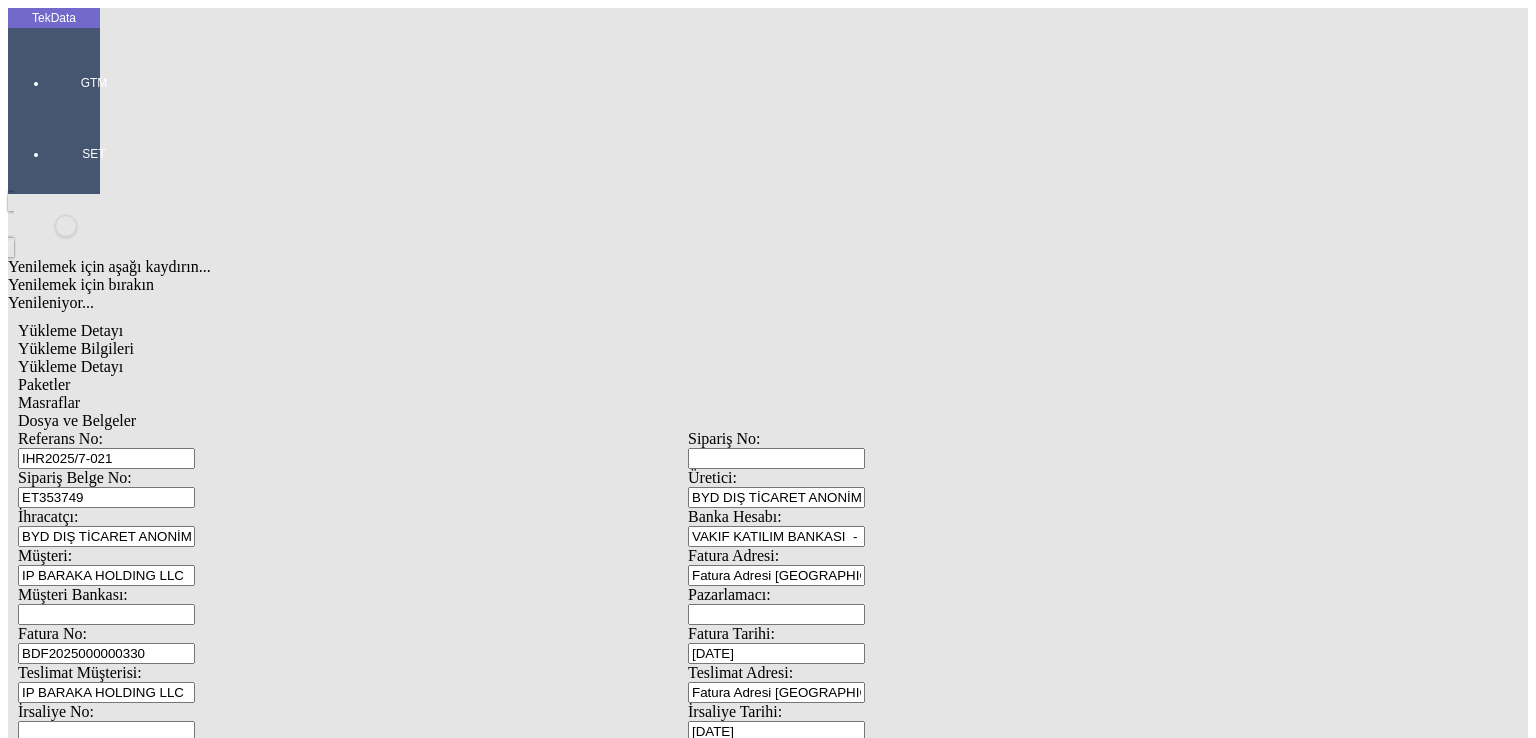 drag, startPoint x: 278, startPoint y: 433, endPoint x: 89, endPoint y: 428, distance: 189.06613 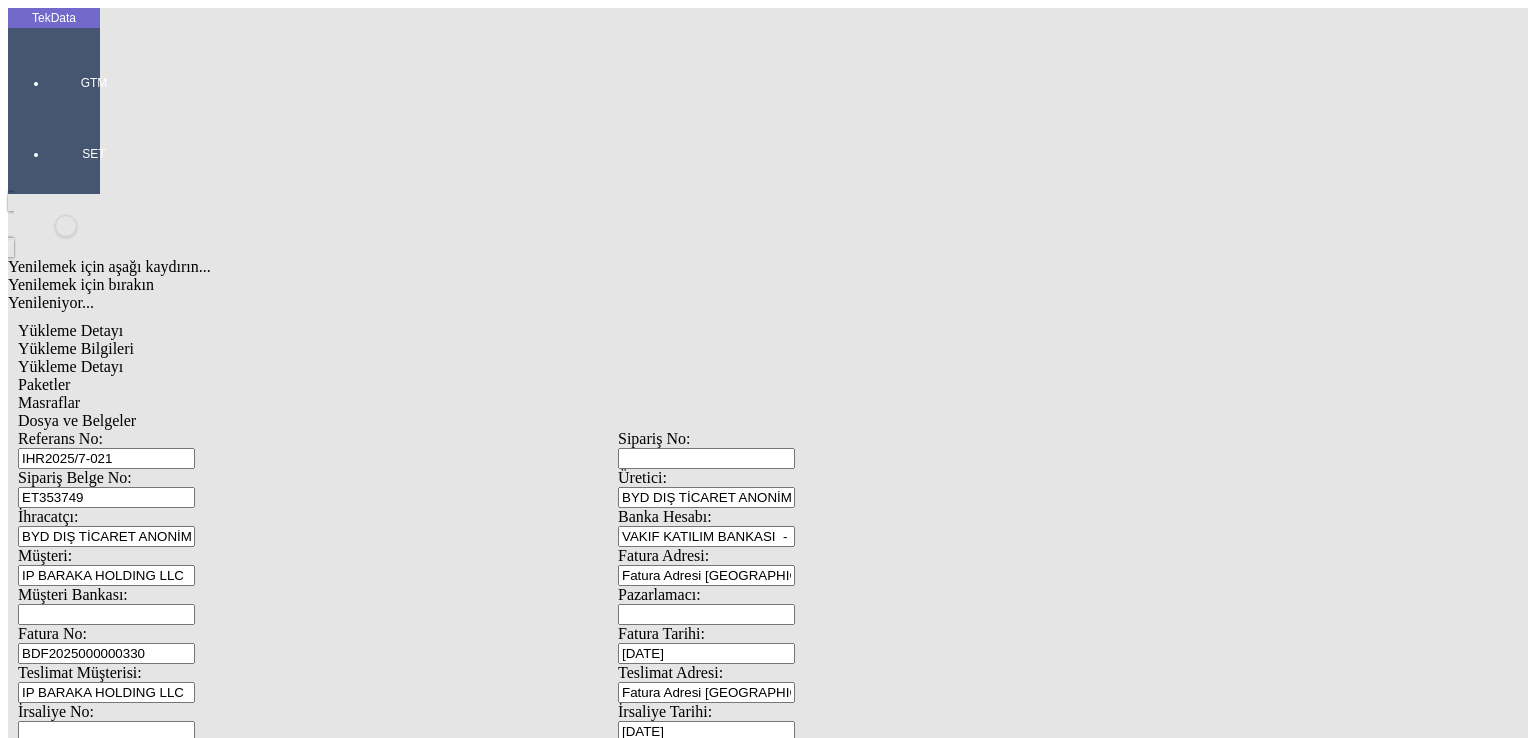click on "Dosya ve Belgeler" 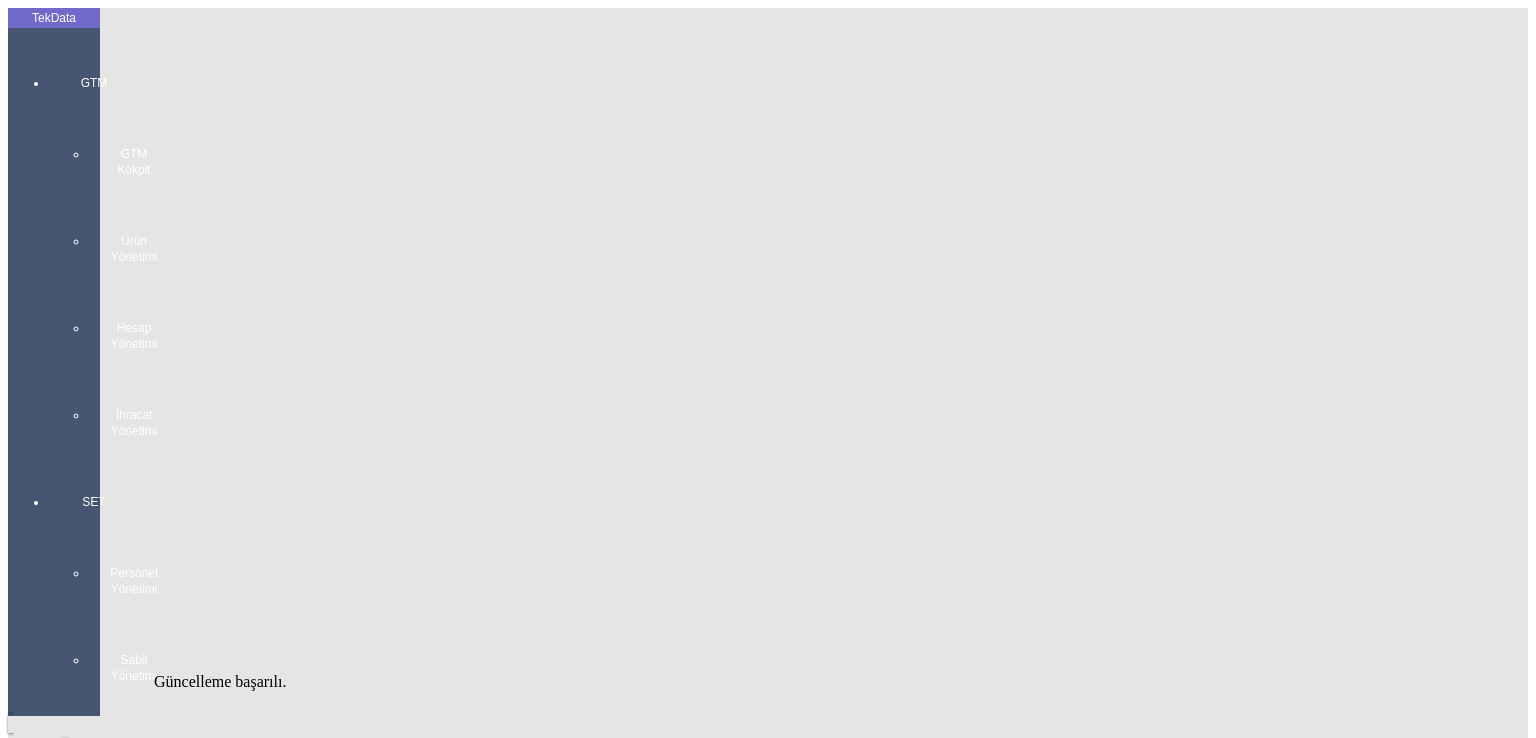 click at bounding box center [94, 459] 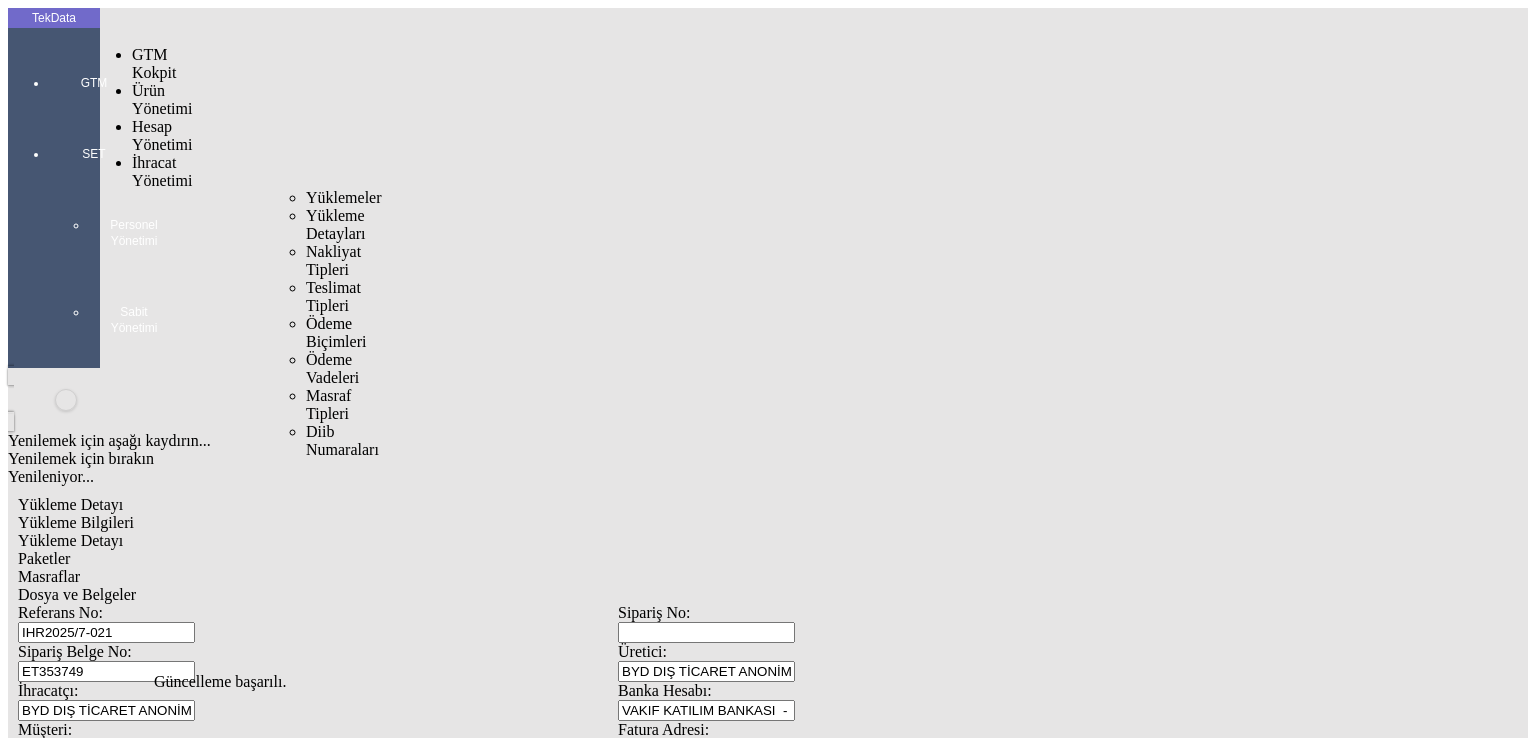 click on "İhracat Yönetimi" at bounding box center [162, 171] 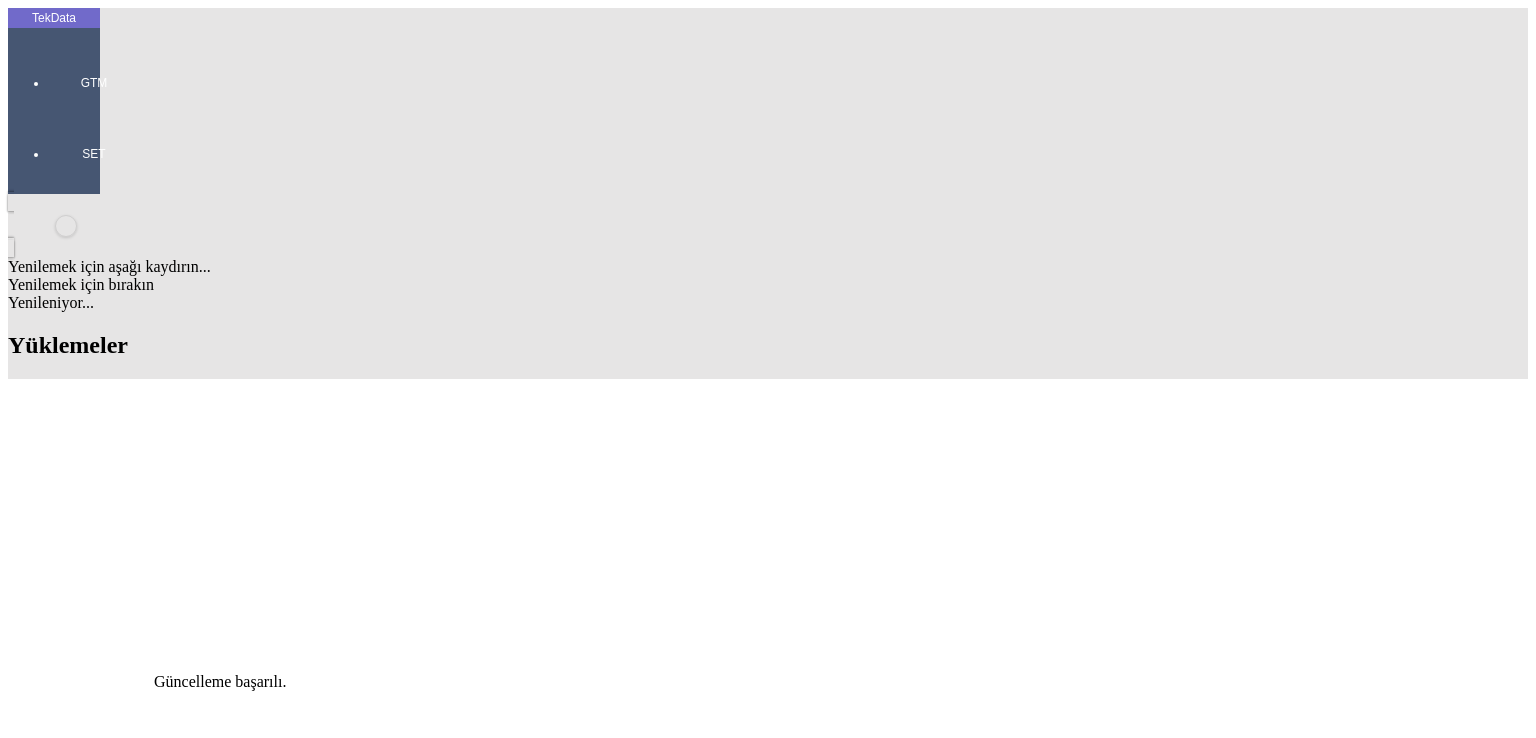 scroll, scrollTop: 1800, scrollLeft: 0, axis: vertical 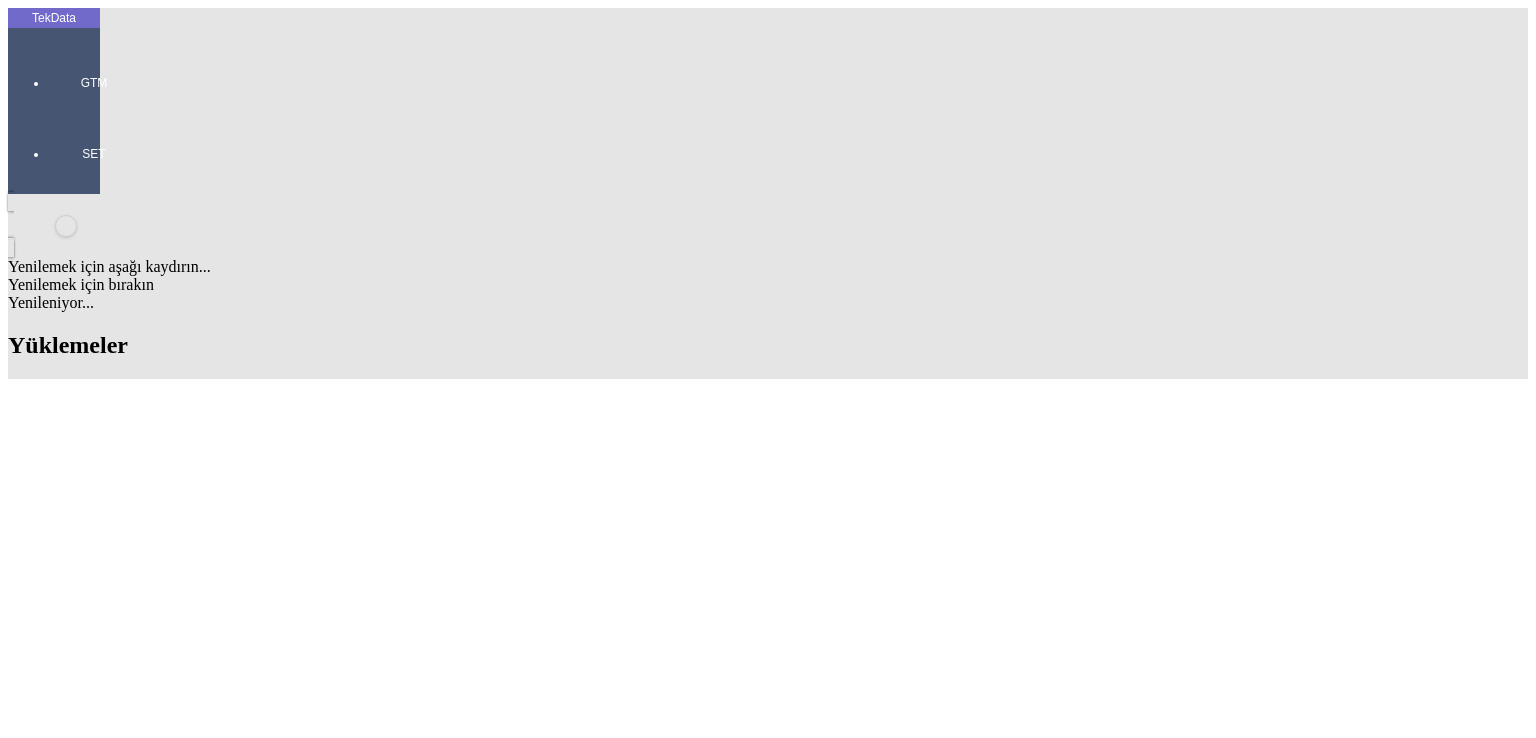 drag, startPoint x: 634, startPoint y: 343, endPoint x: 503, endPoint y: 349, distance: 131.13733 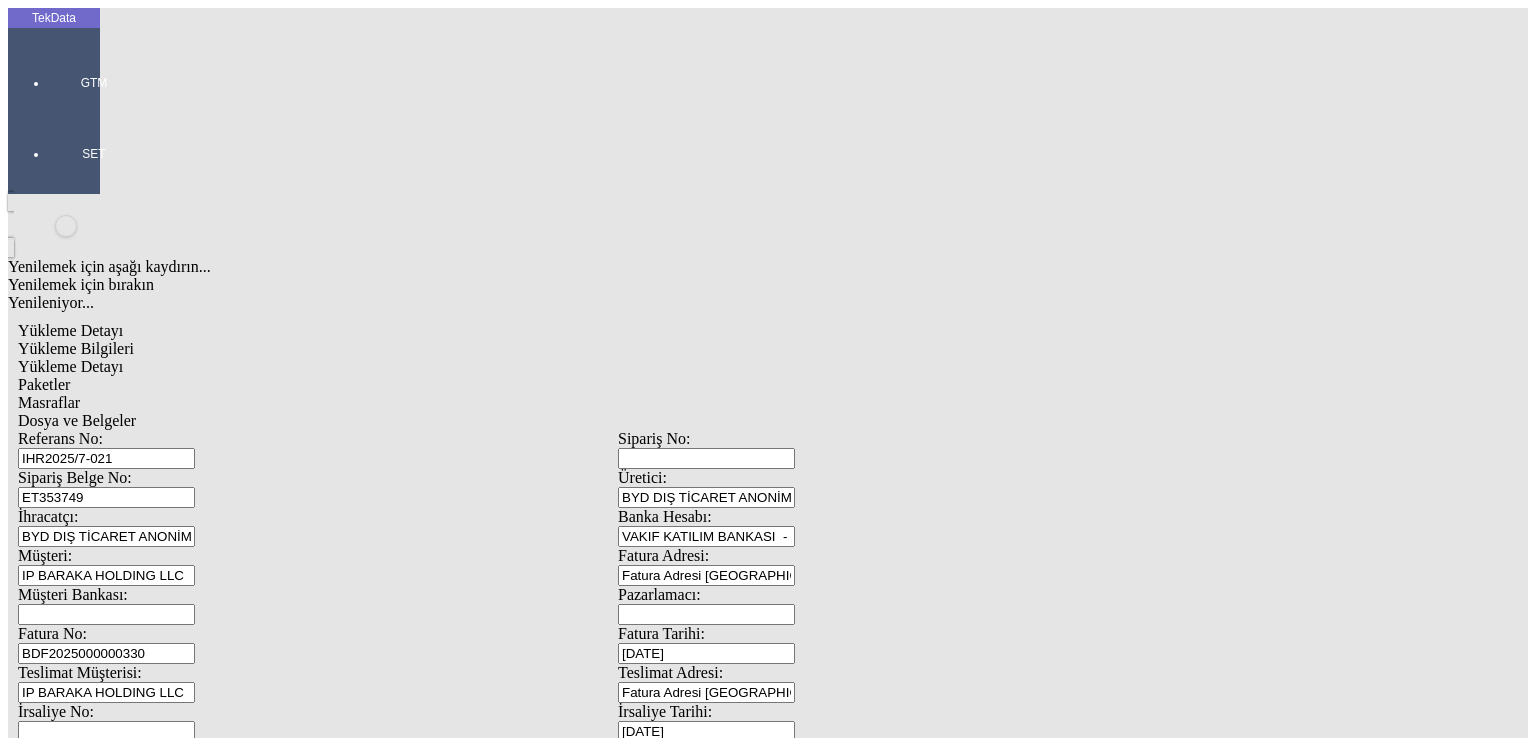 scroll, scrollTop: 0, scrollLeft: 0, axis: both 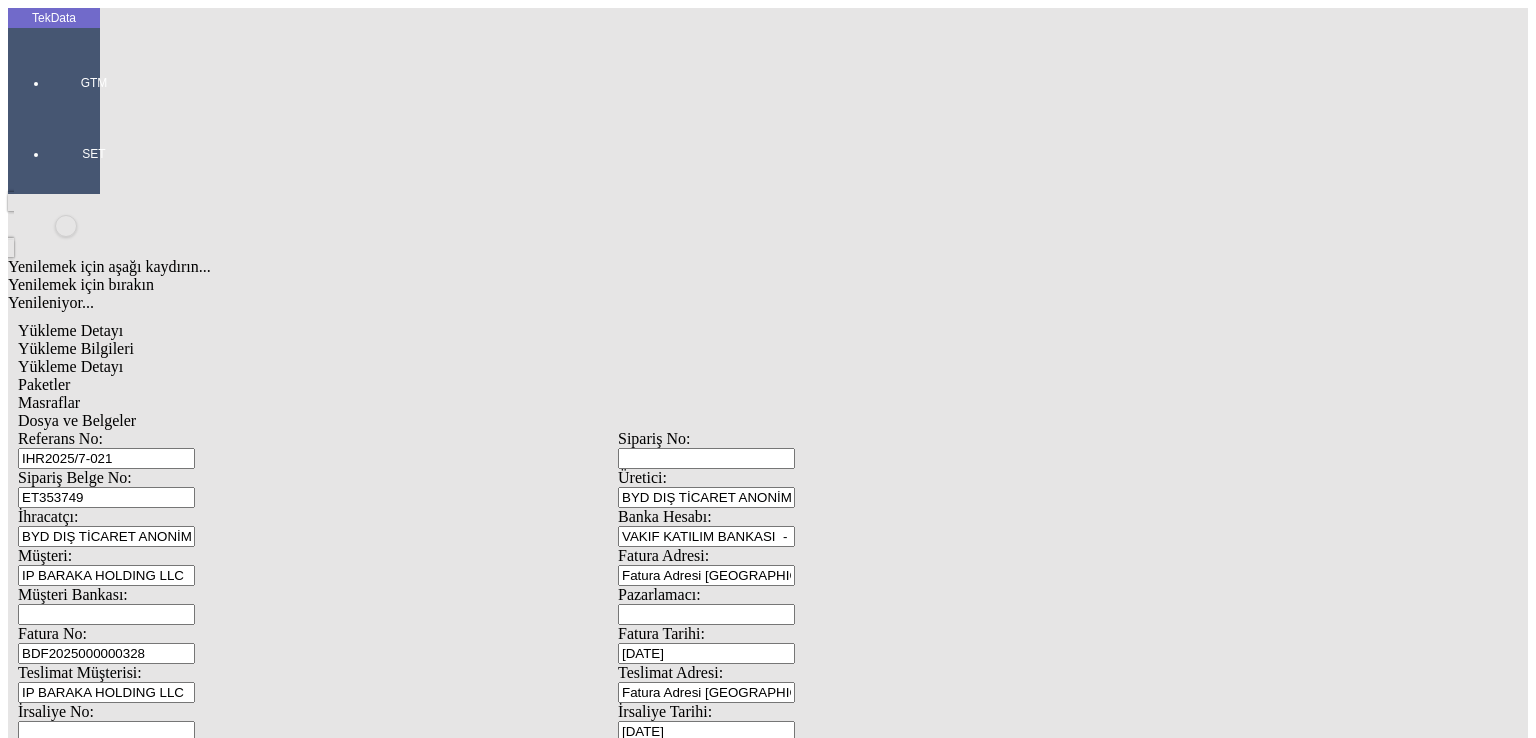 type on "BDF2025000000328" 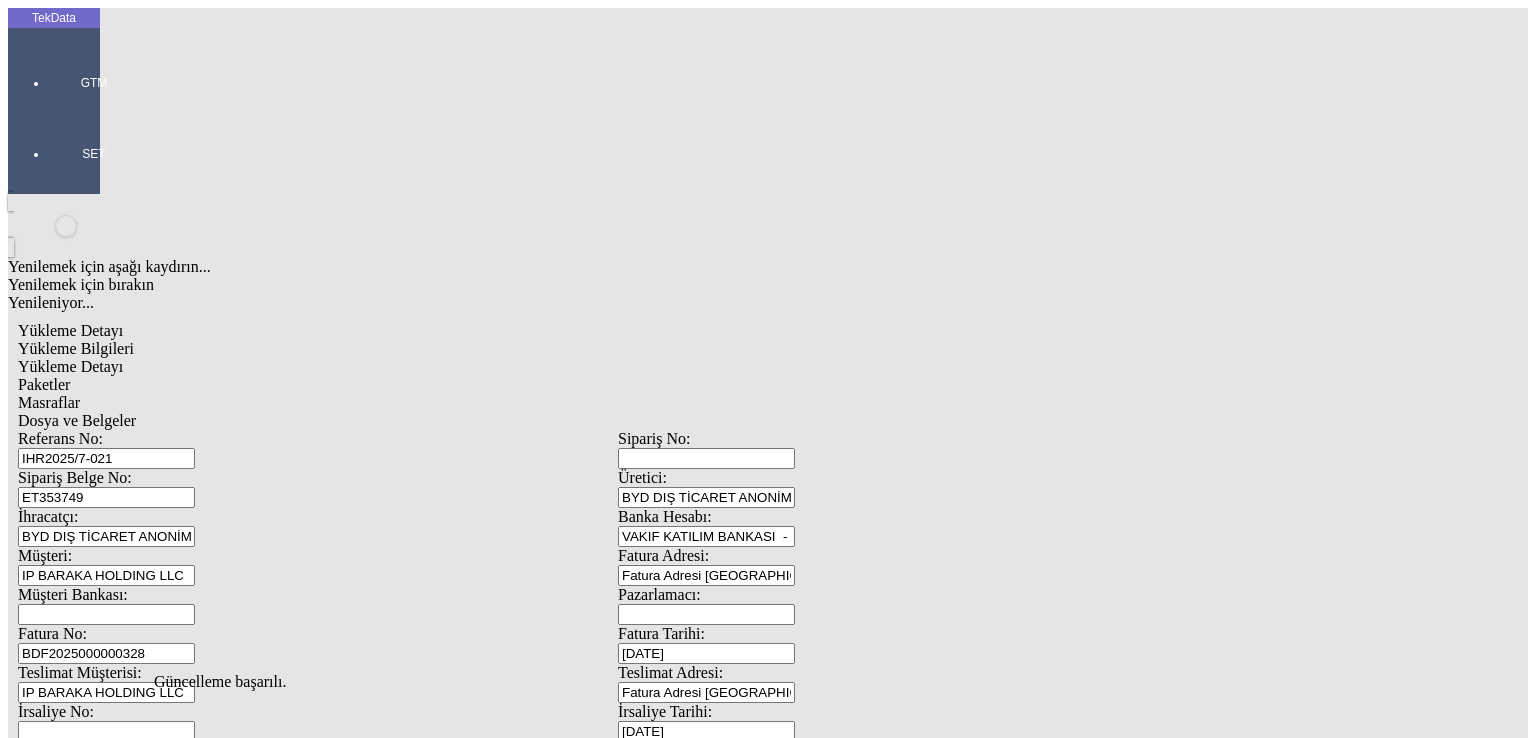 click on "Güncelle" 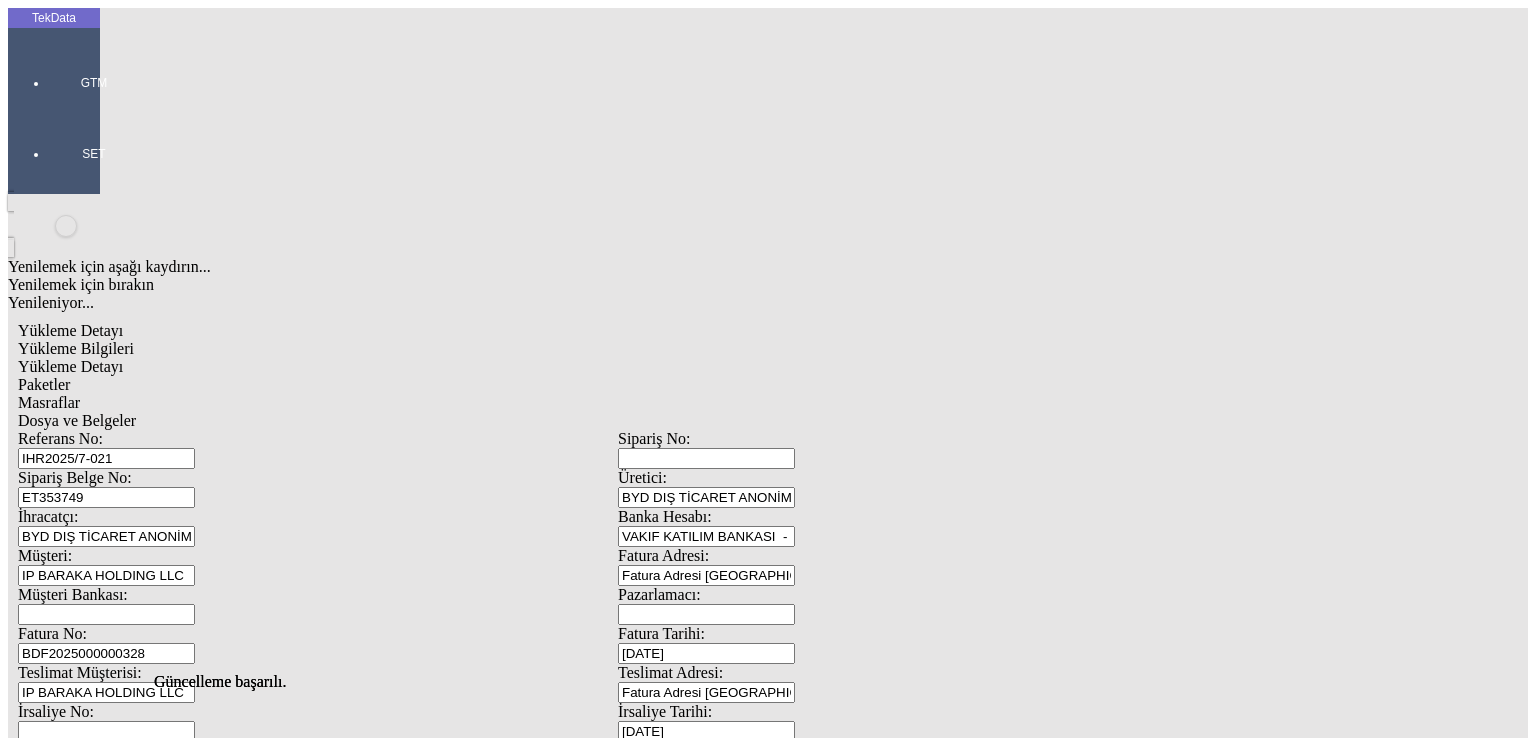 scroll, scrollTop: 0, scrollLeft: 0, axis: both 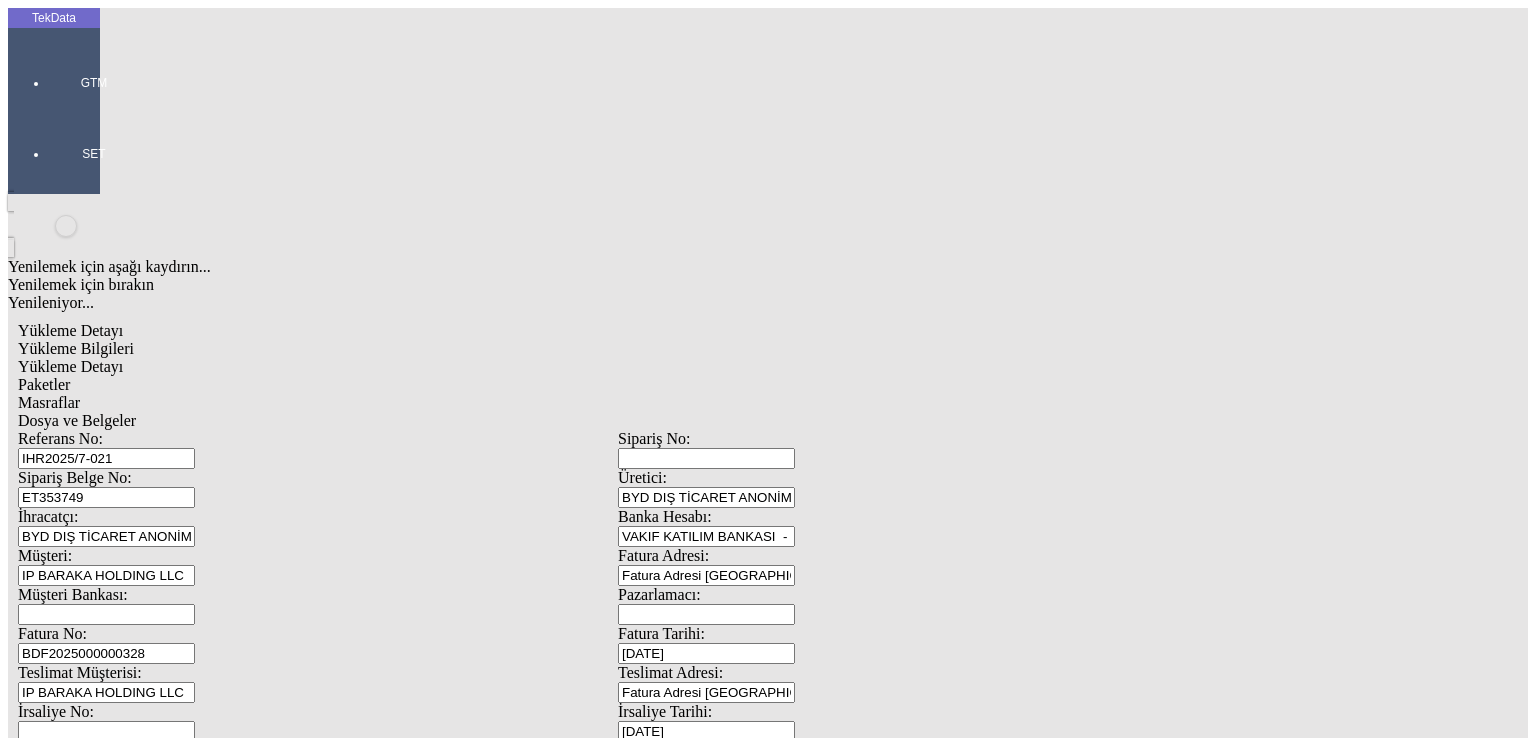 click on "Sil" 